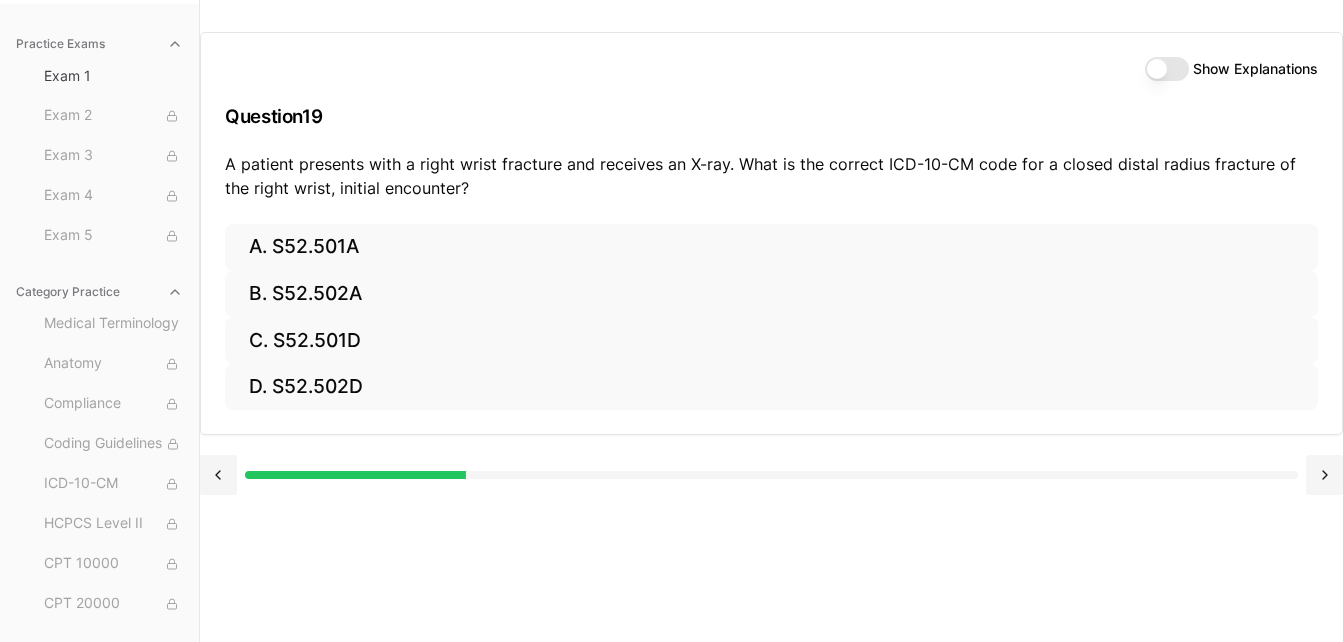 scroll, scrollTop: 0, scrollLeft: 0, axis: both 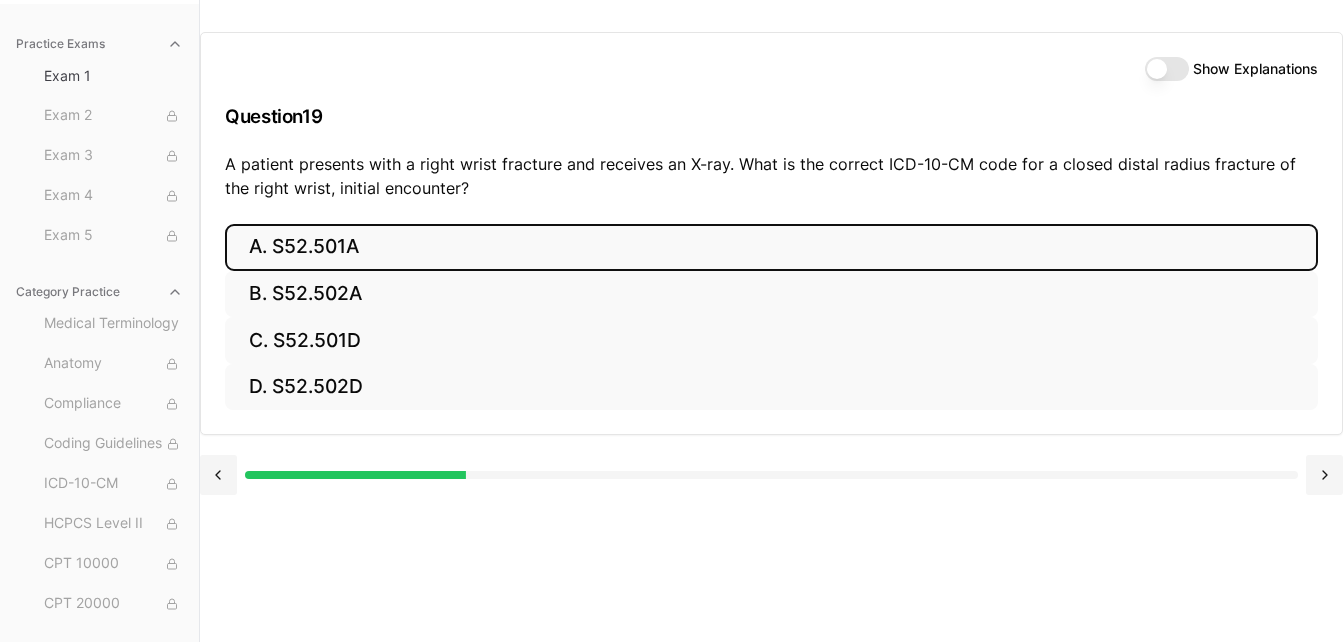 click on "A. S52.501A" at bounding box center [771, 247] 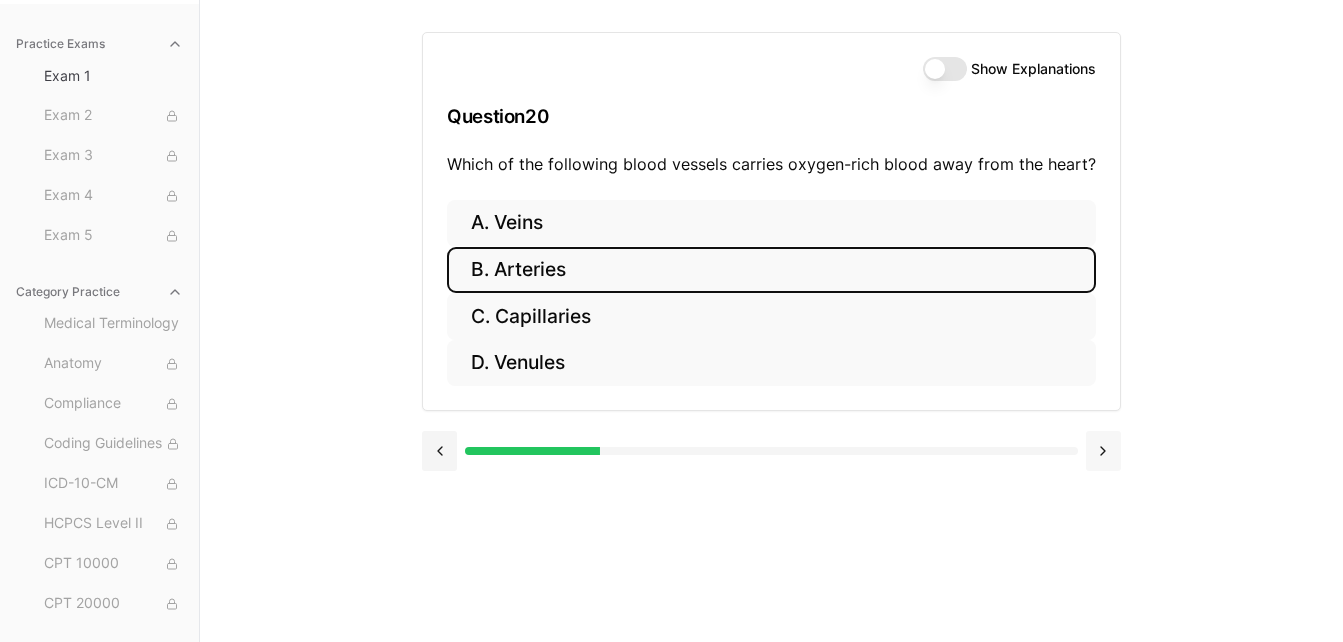 click at bounding box center [1103, 451] 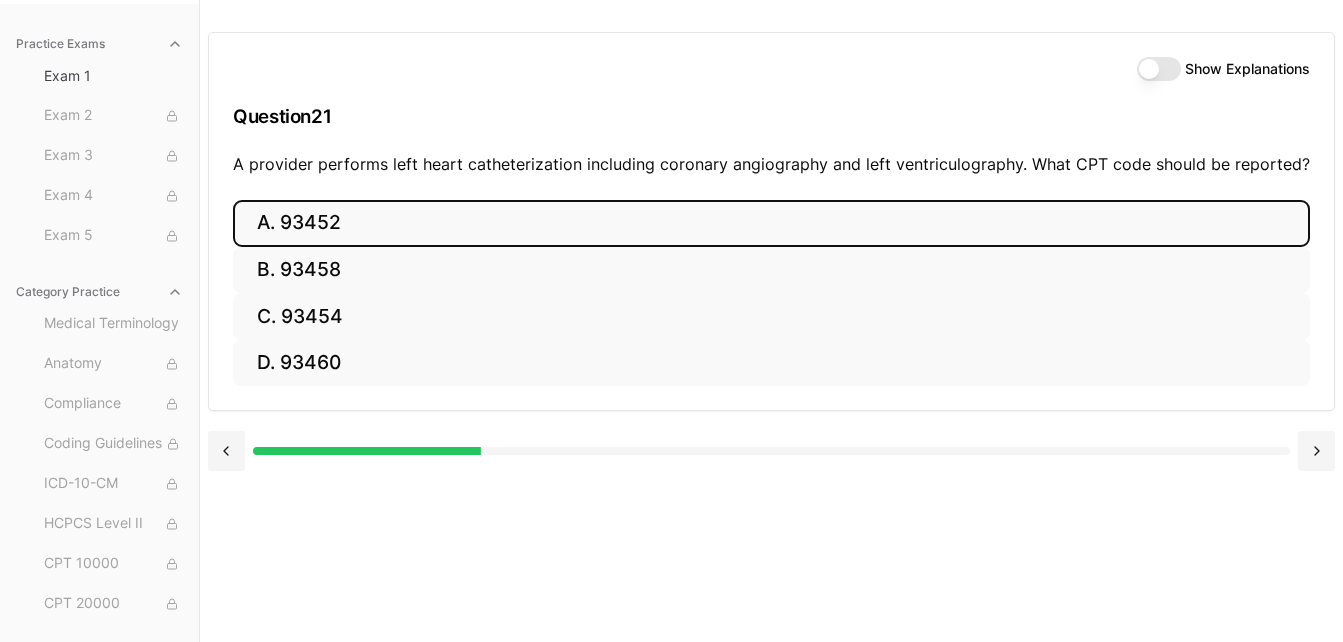 click on "A. 93452" at bounding box center (771, 223) 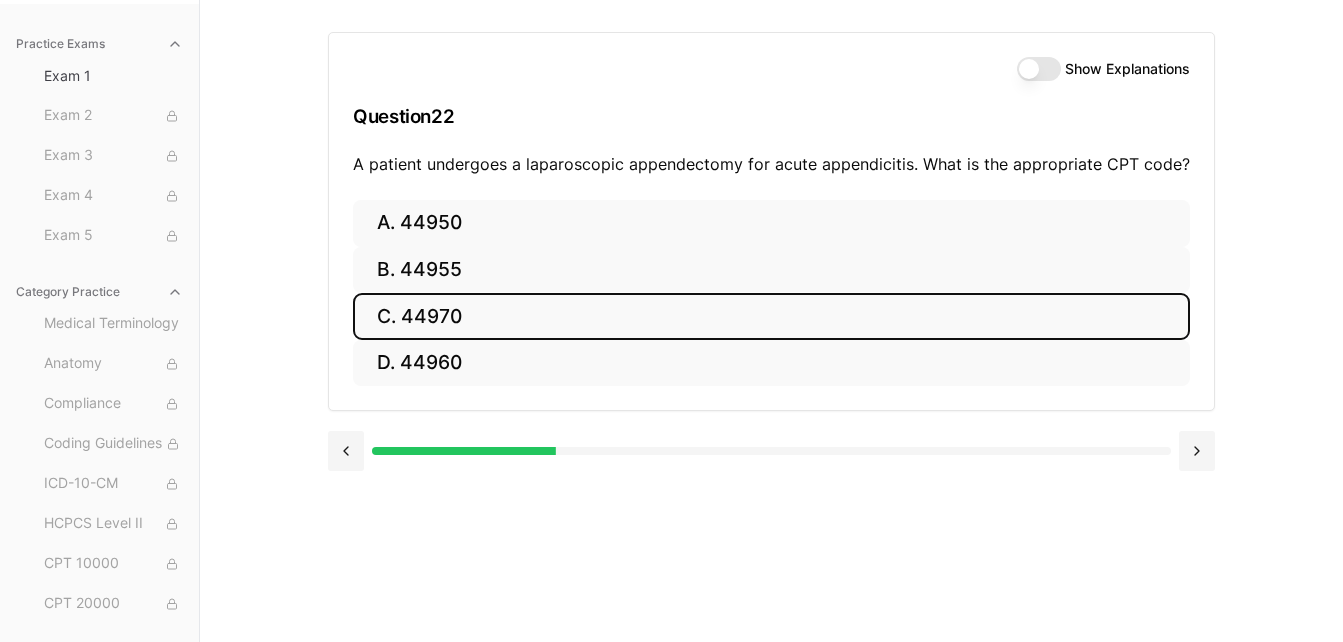 click on "C. 44970" at bounding box center (771, 316) 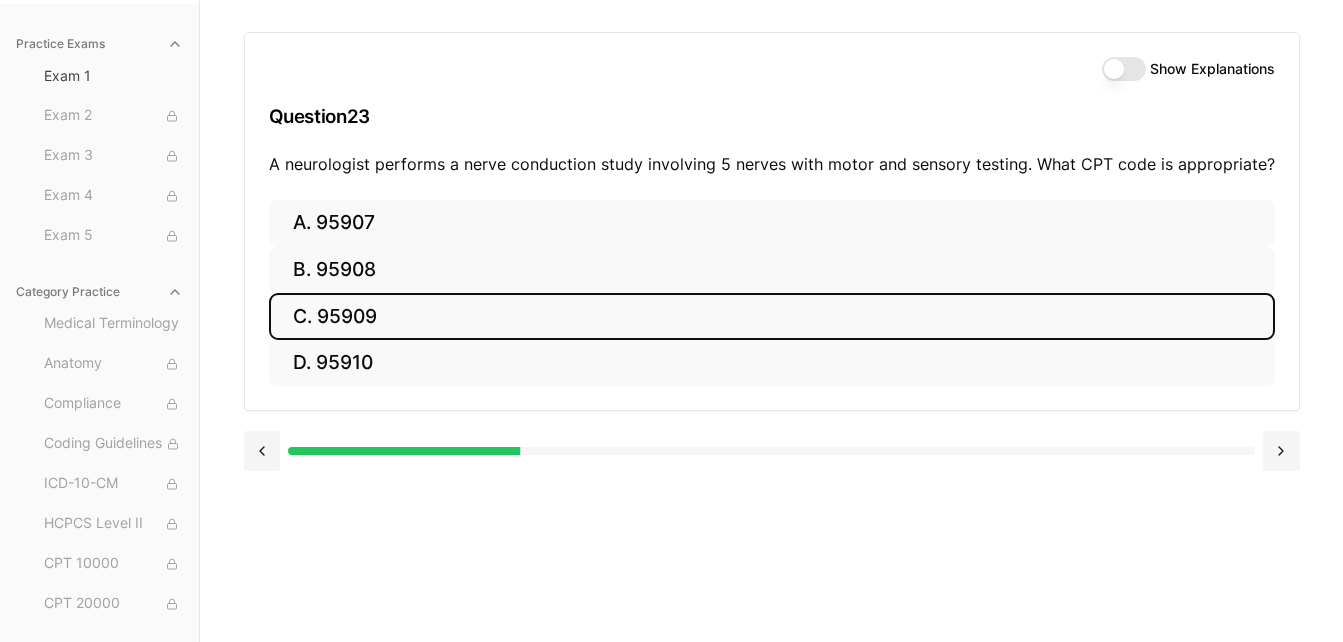 click on "C. 95909" at bounding box center [772, 316] 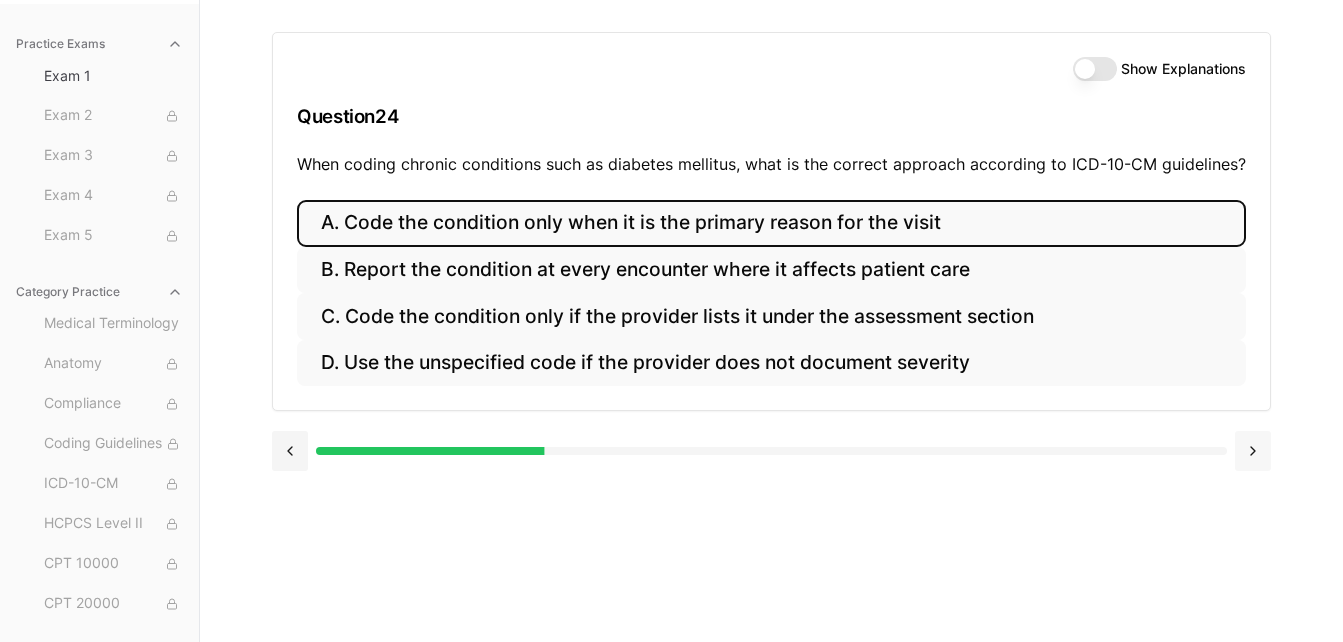 click at bounding box center [1253, 451] 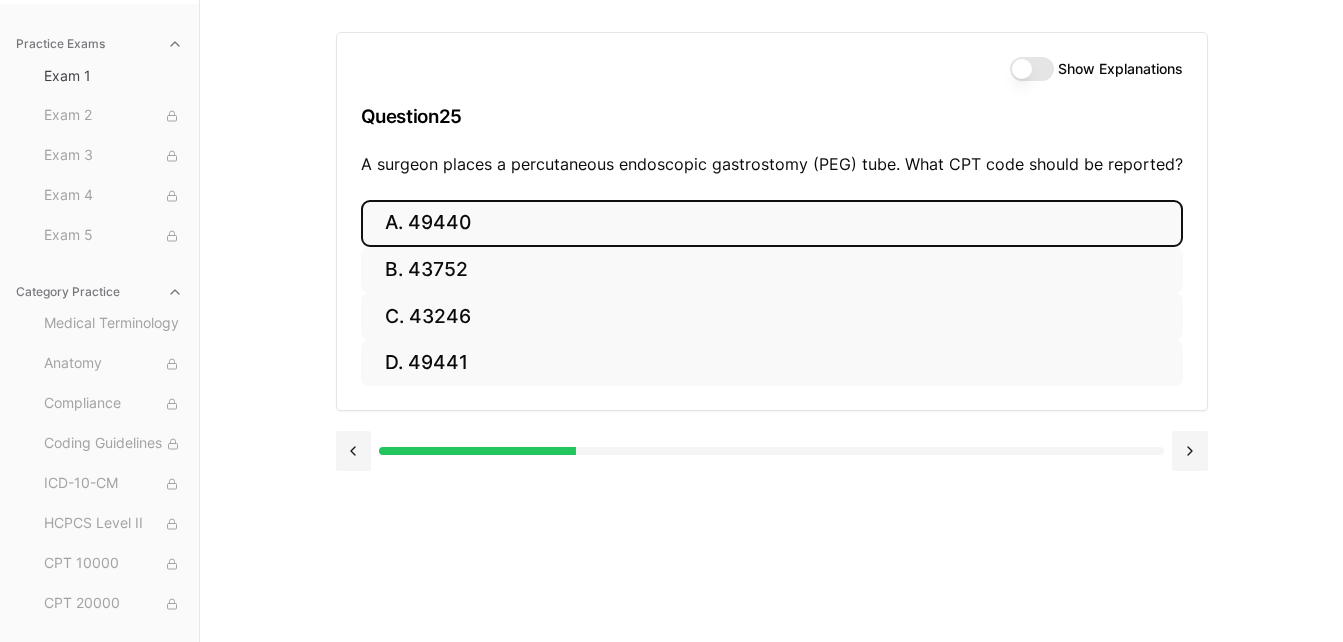 click on "A. 49440" at bounding box center (772, 223) 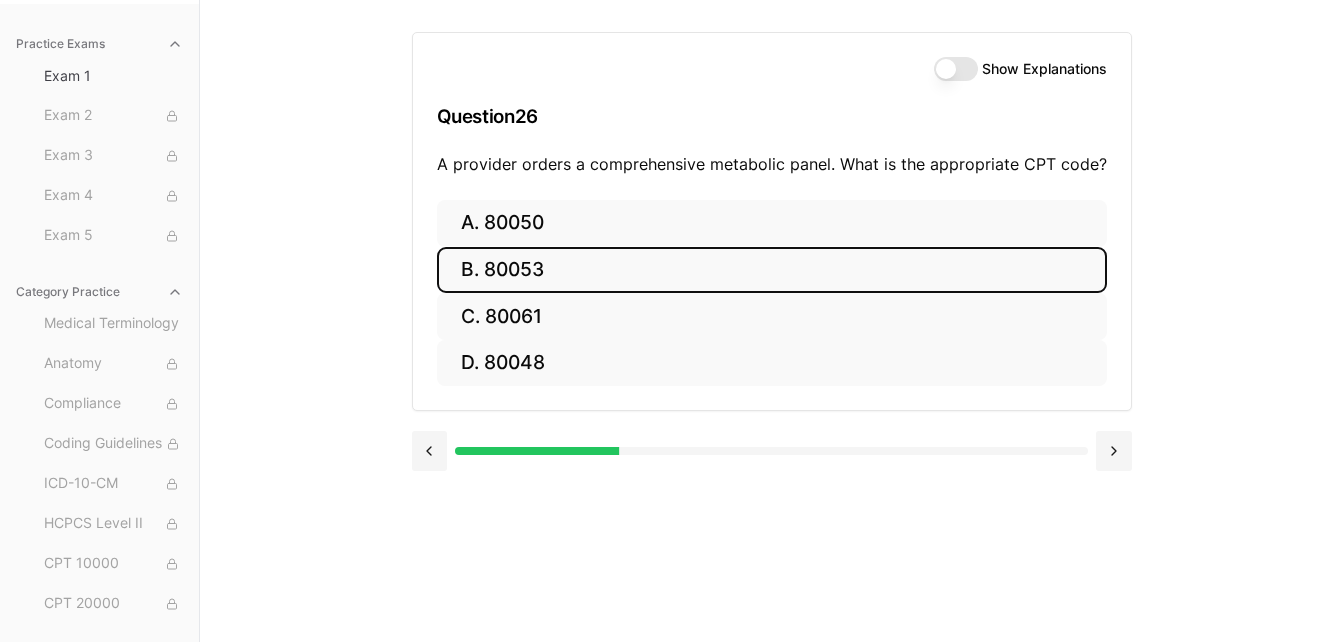 click on "B. 80053" at bounding box center (772, 270) 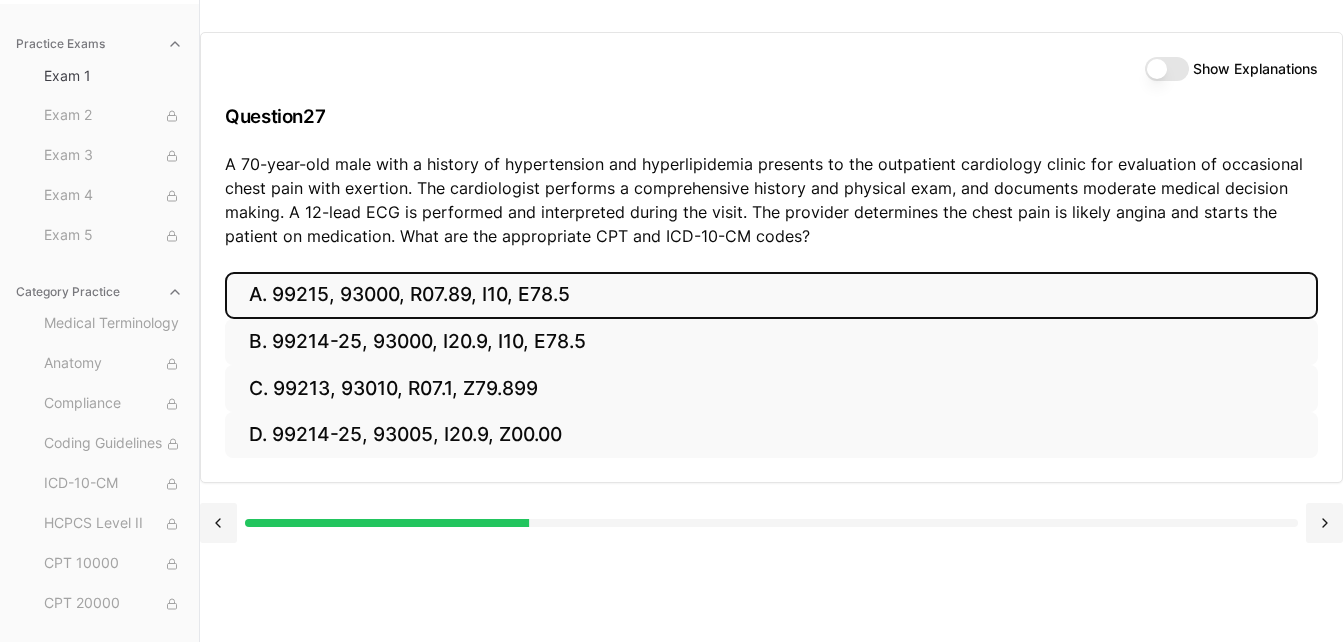 click on "A. 99215, 93000, R07.89, I10, E78.5" at bounding box center [771, 295] 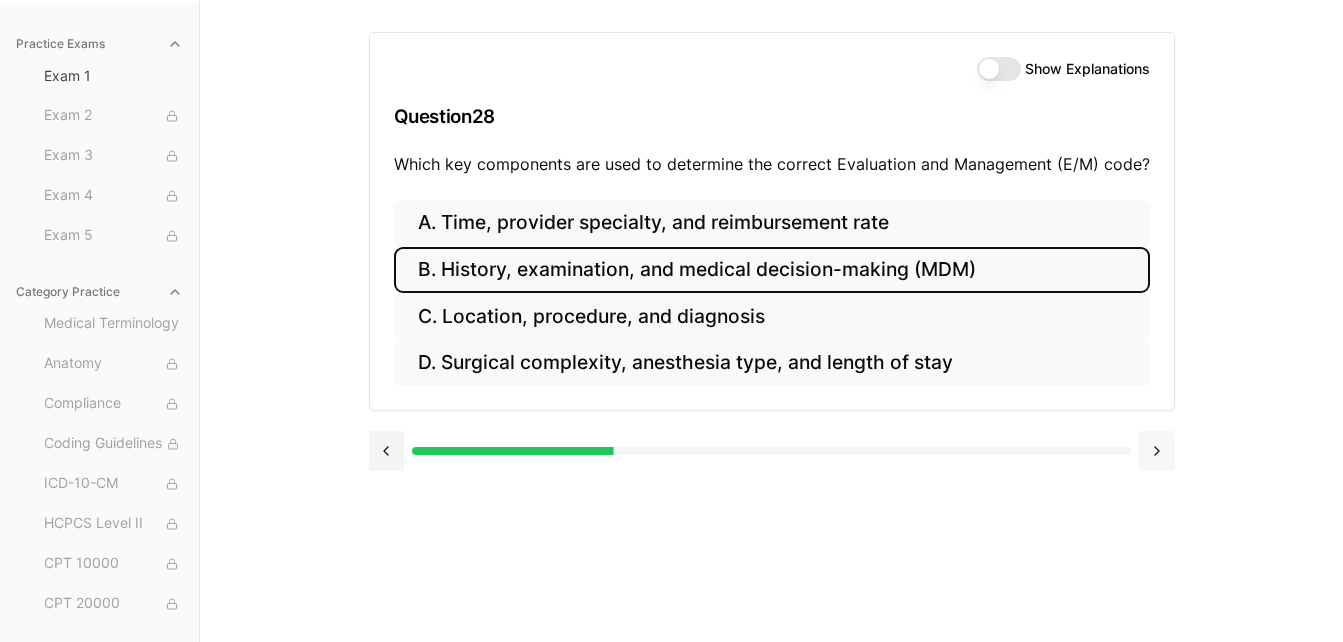 click at bounding box center [1157, 451] 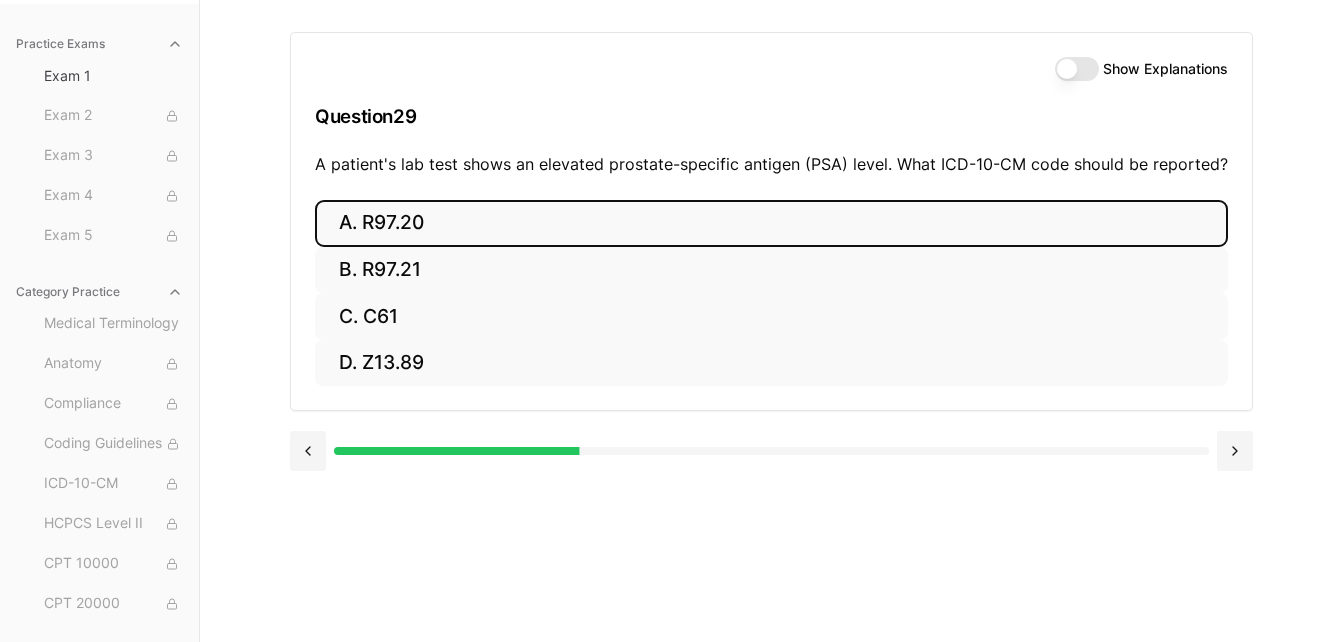 click on "A. R97.20" at bounding box center [771, 223] 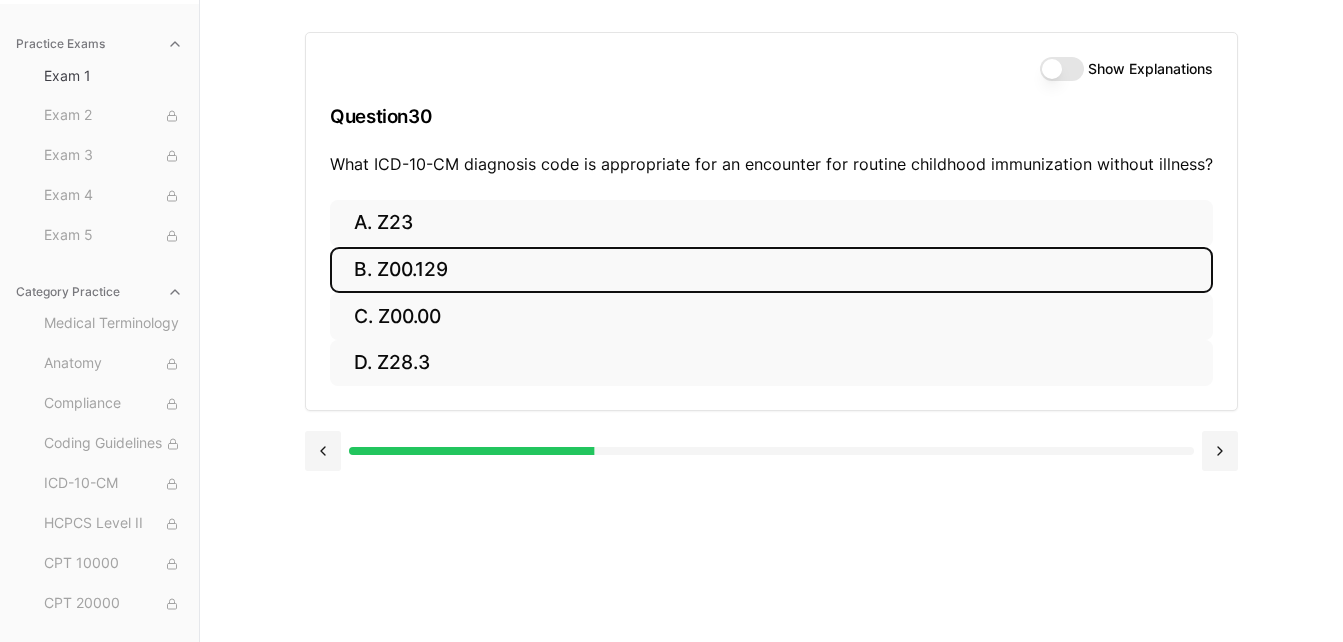 click on "B. Z00.129" at bounding box center (771, 270) 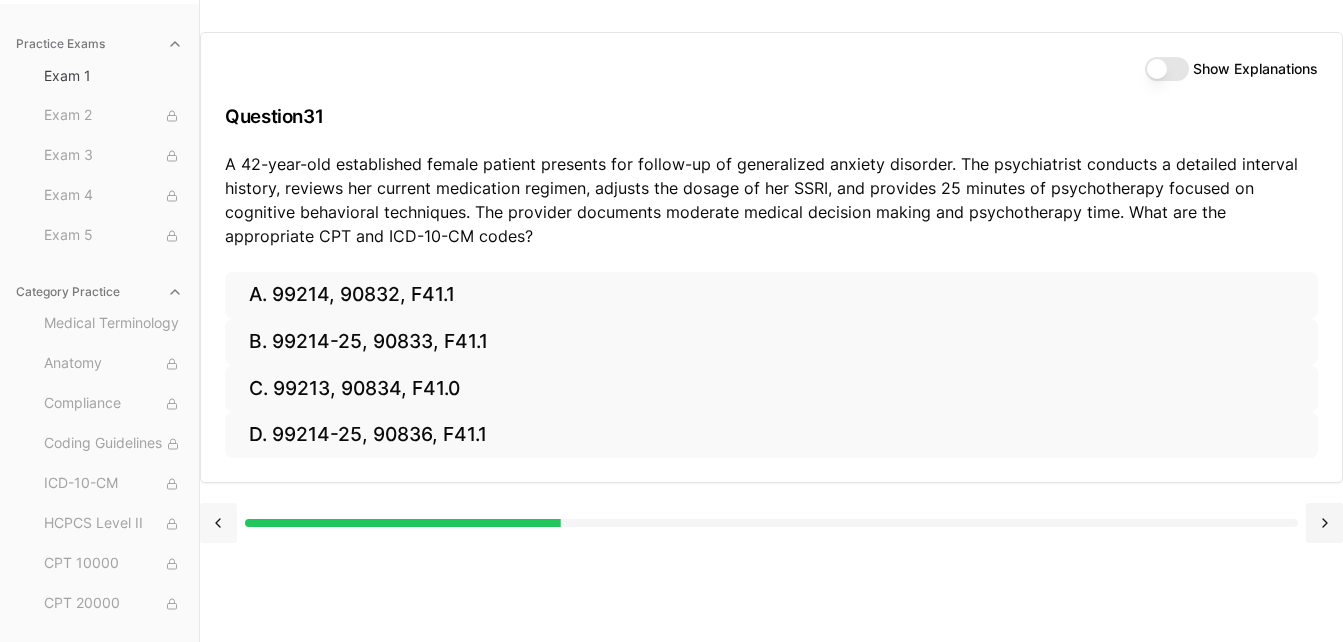 click at bounding box center [218, 523] 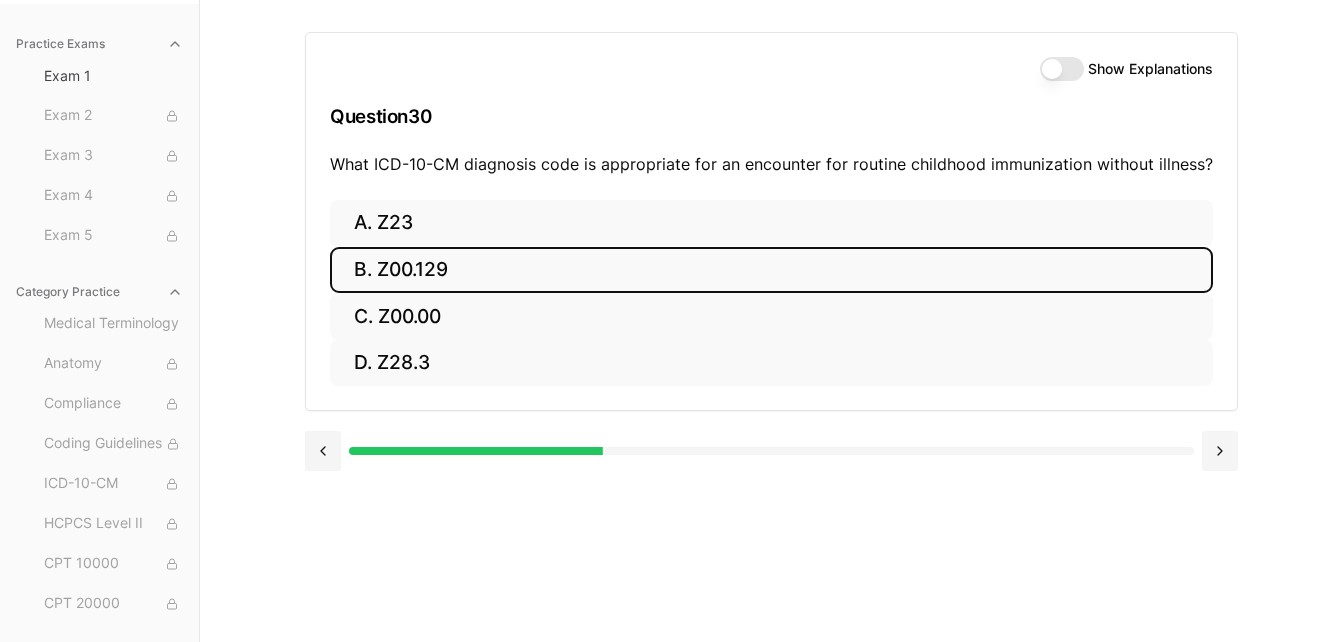 click on "Show Explanations" at bounding box center (1062, 69) 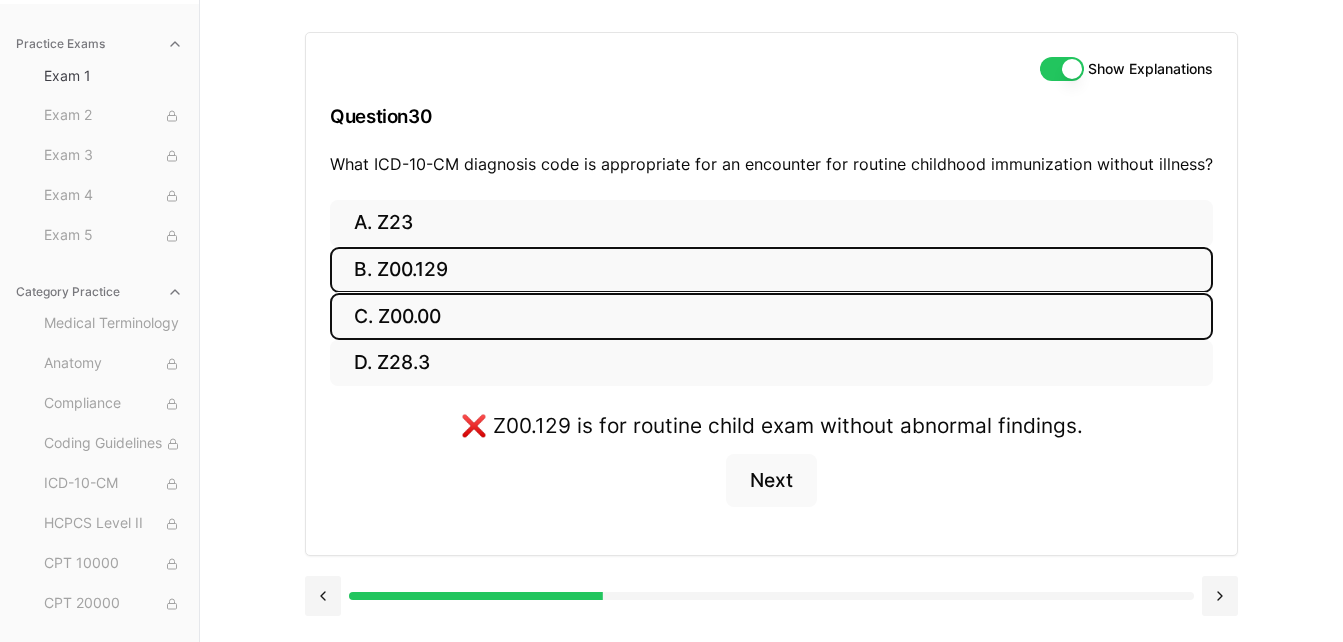 click on "C. Z00.00" at bounding box center [771, 316] 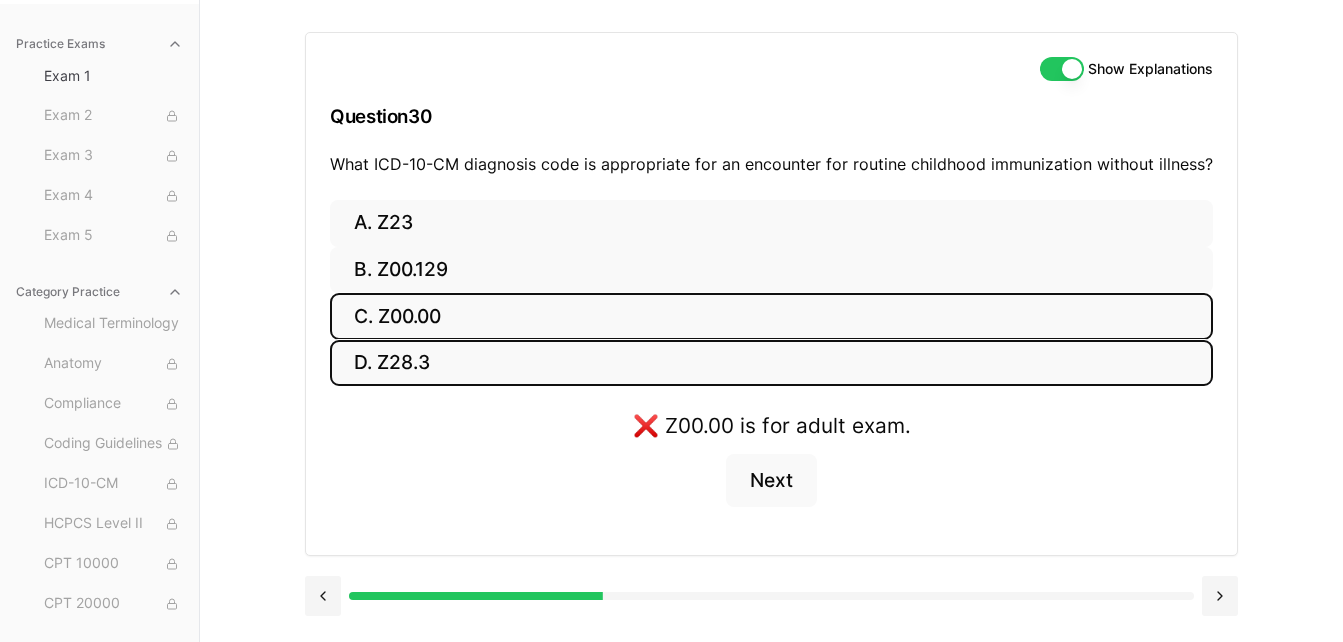 click on "D. Z28.3" at bounding box center [771, 363] 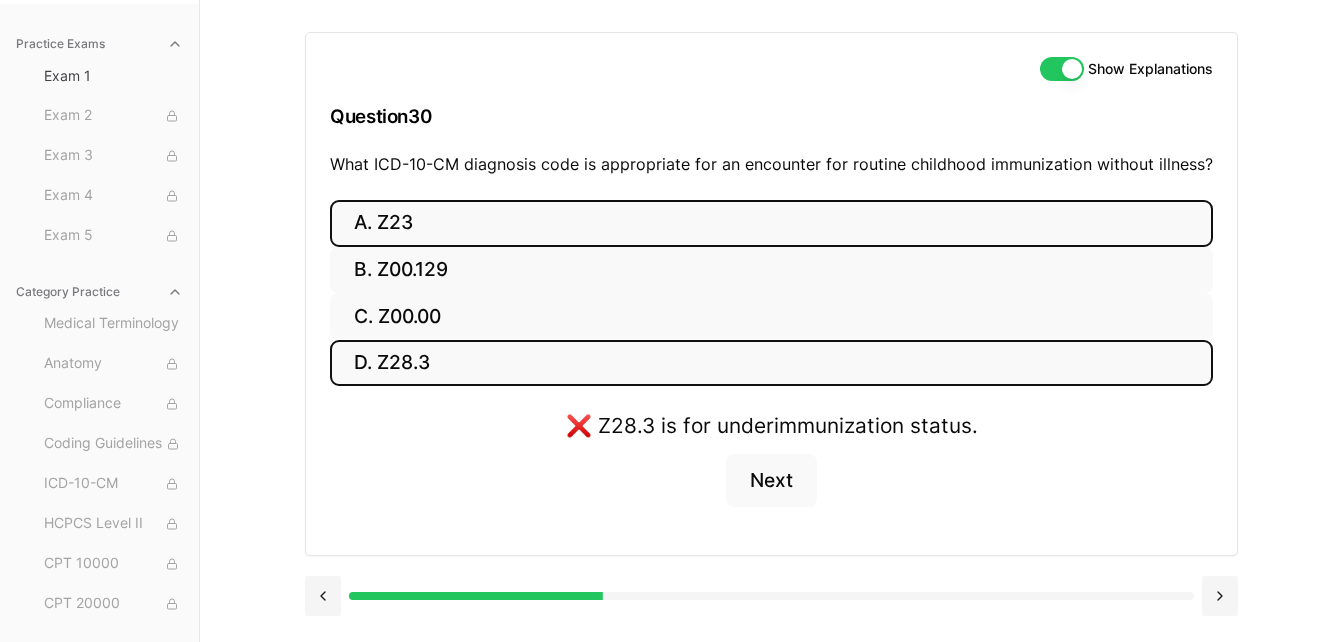 click on "A. Z23" at bounding box center [771, 223] 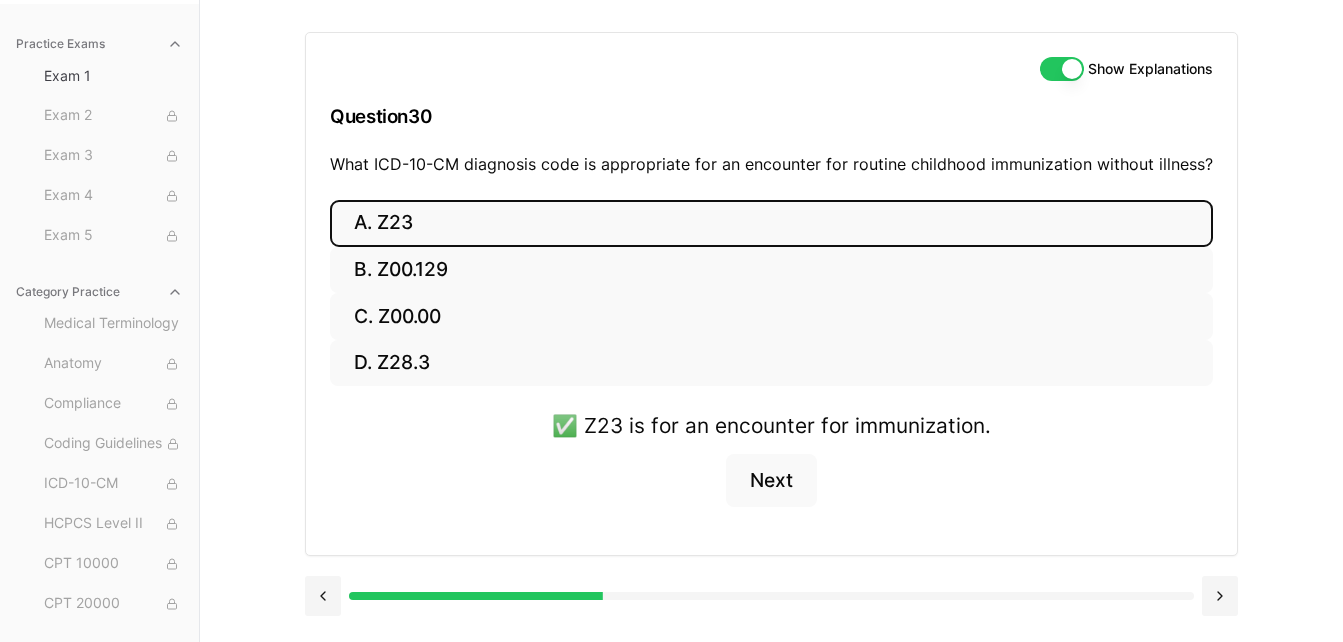 click on "Show Explanations" at bounding box center [1062, 69] 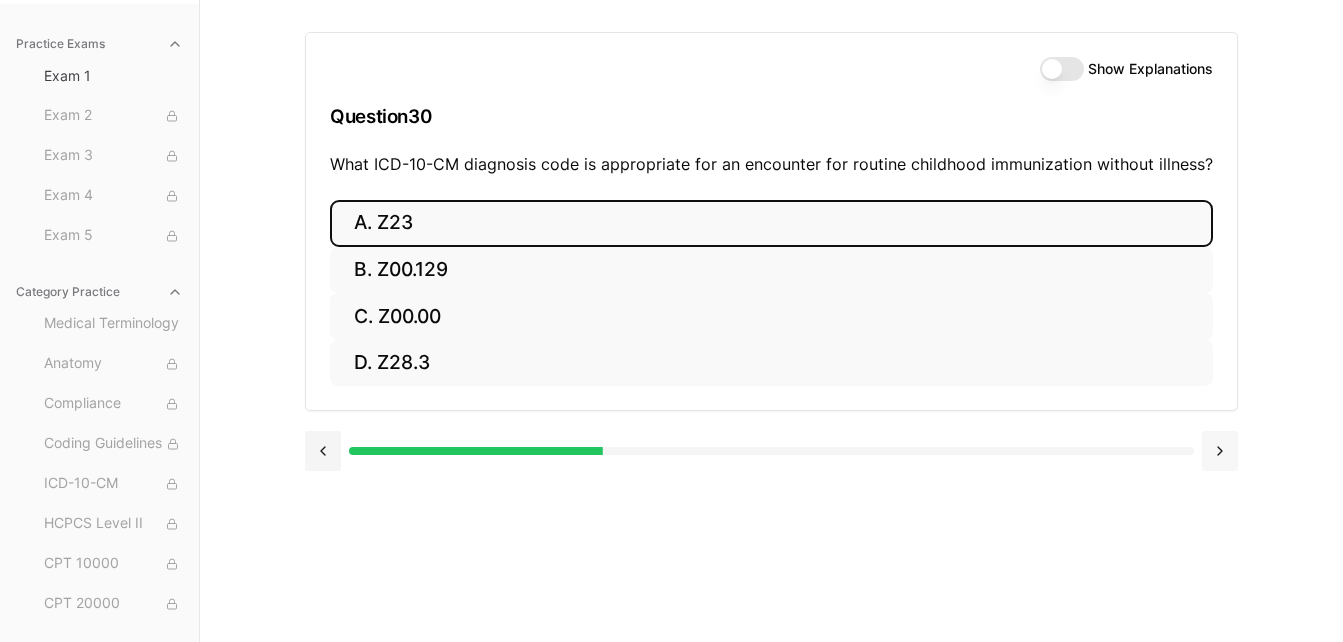click at bounding box center (1220, 451) 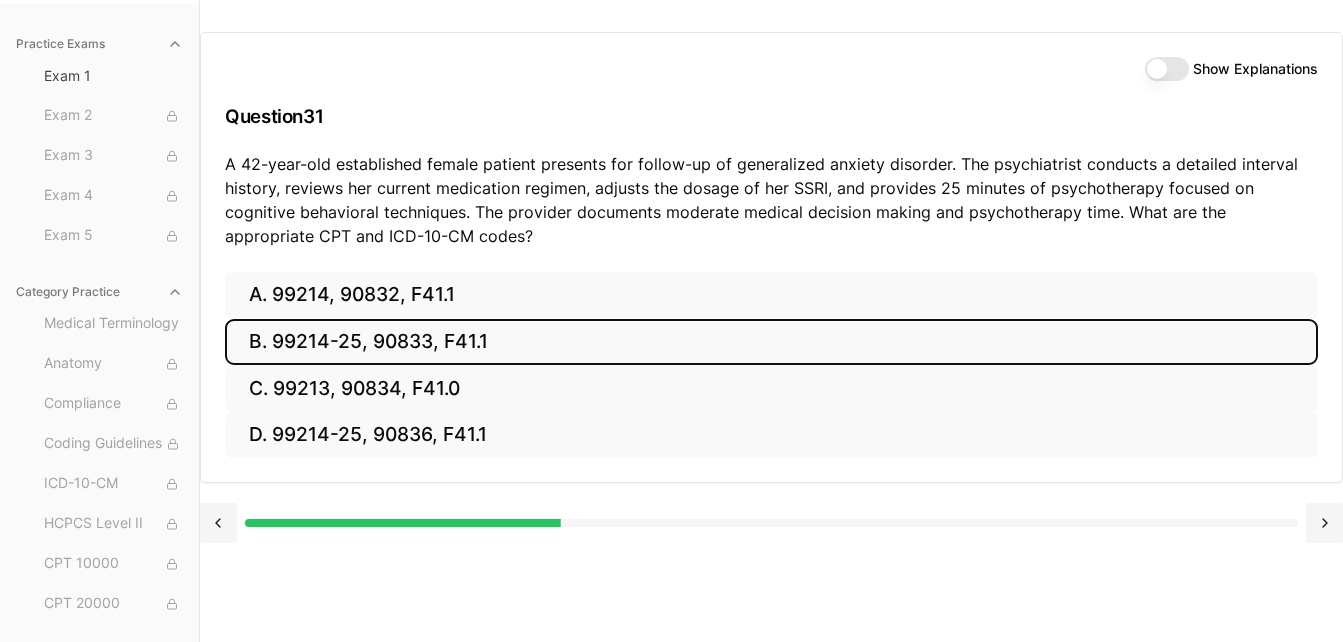 click on "B. 99214-25, 90833, F41.1" at bounding box center (771, 342) 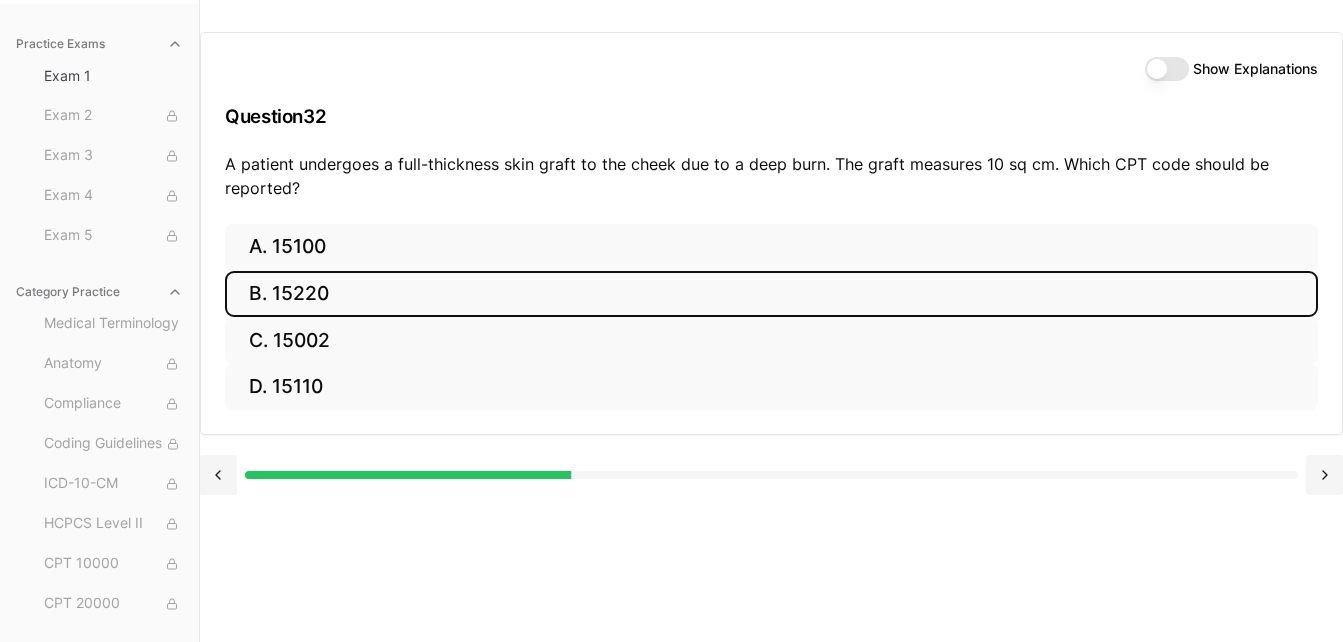 click on "B. 15220" at bounding box center (771, 294) 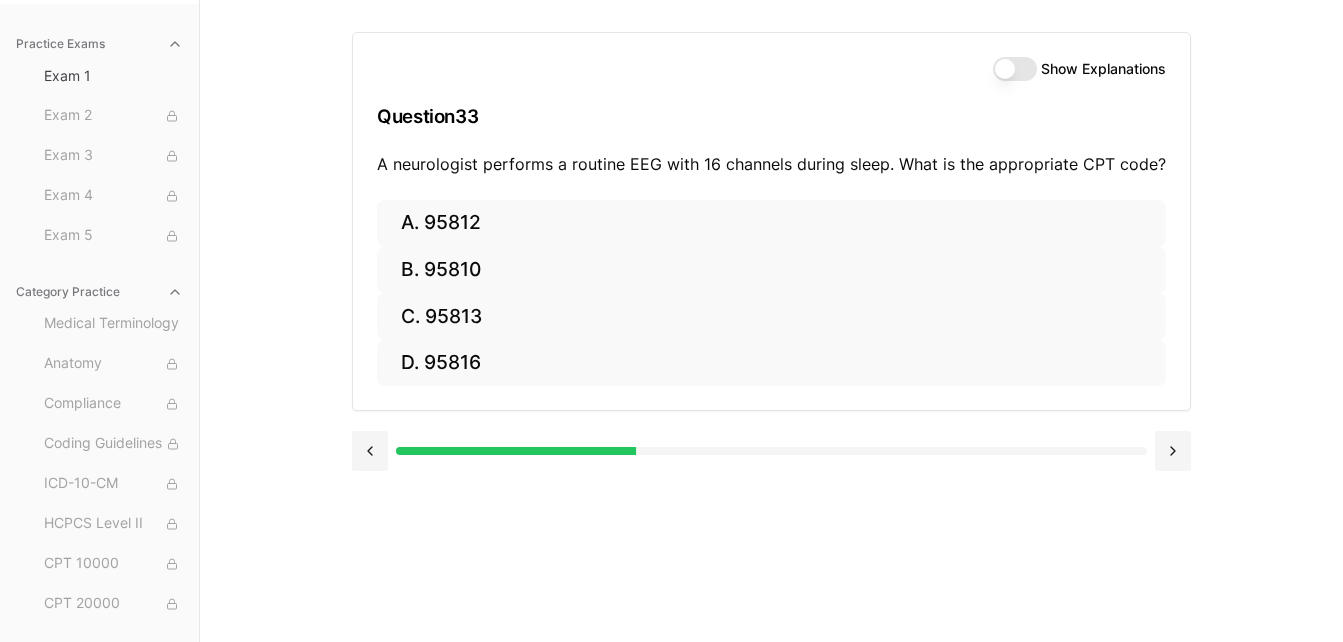 click on "Show Explanations" at bounding box center [1015, 69] 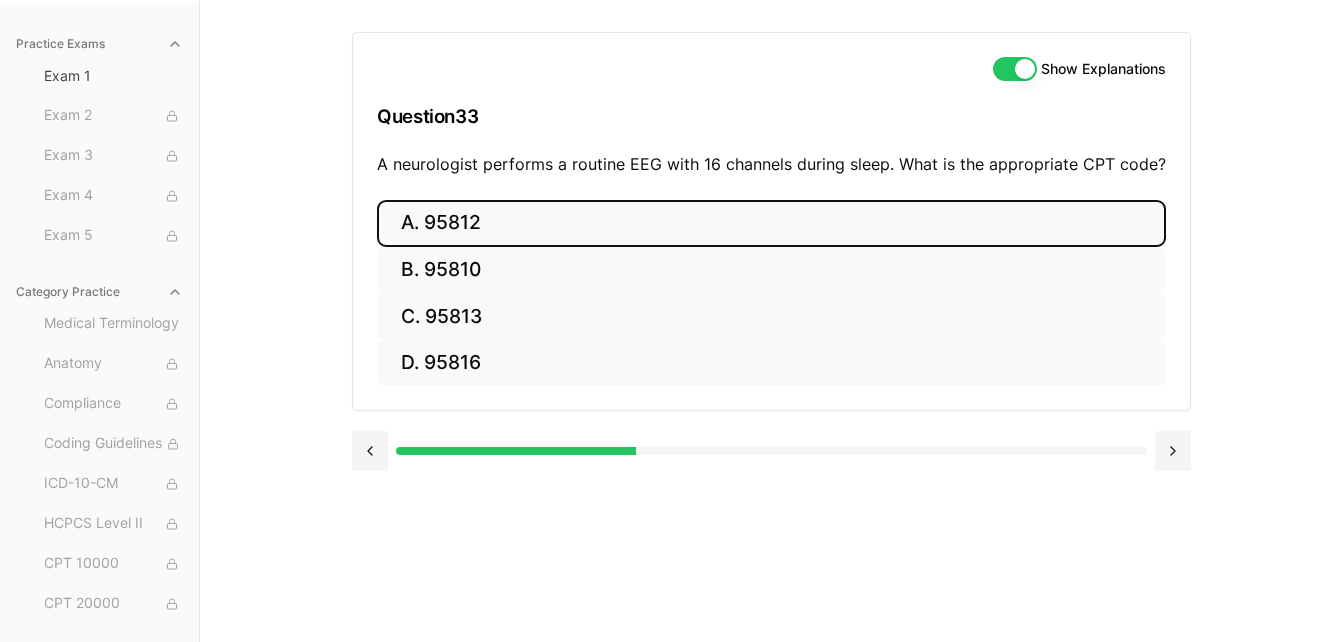 click on "A. 95812" at bounding box center [771, 223] 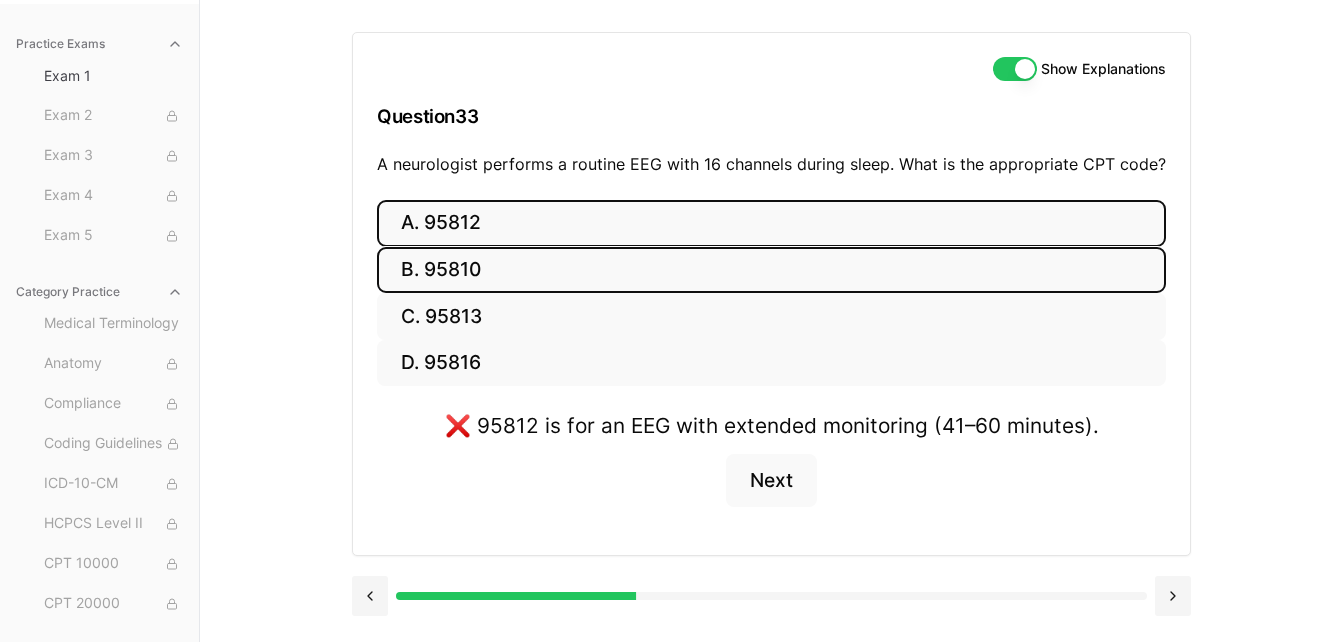 click on "B. 95810" at bounding box center [771, 270] 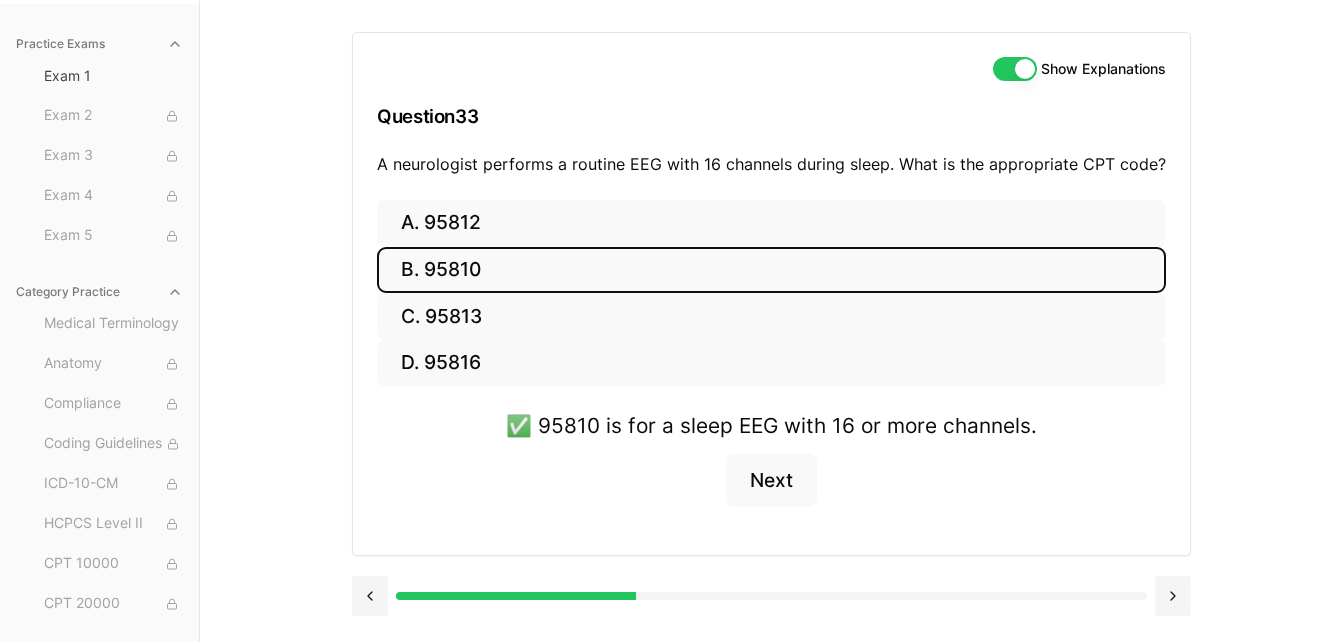 click on "Show Explanations" at bounding box center [1015, 69] 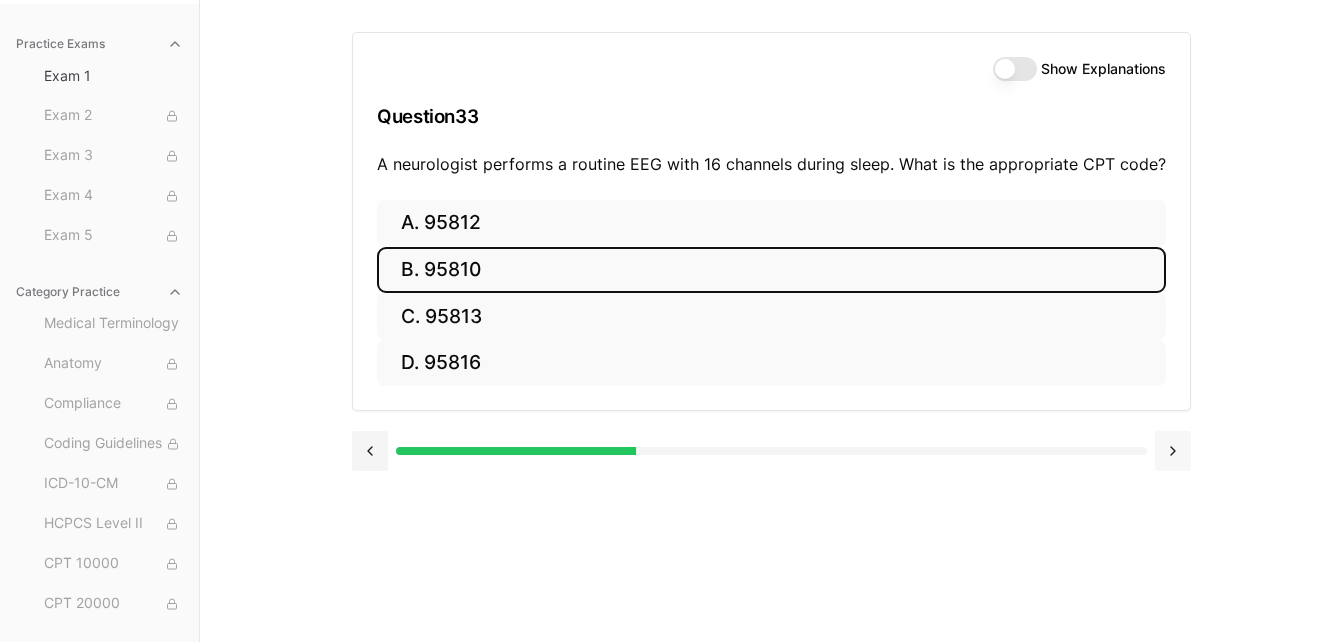 click at bounding box center (1173, 451) 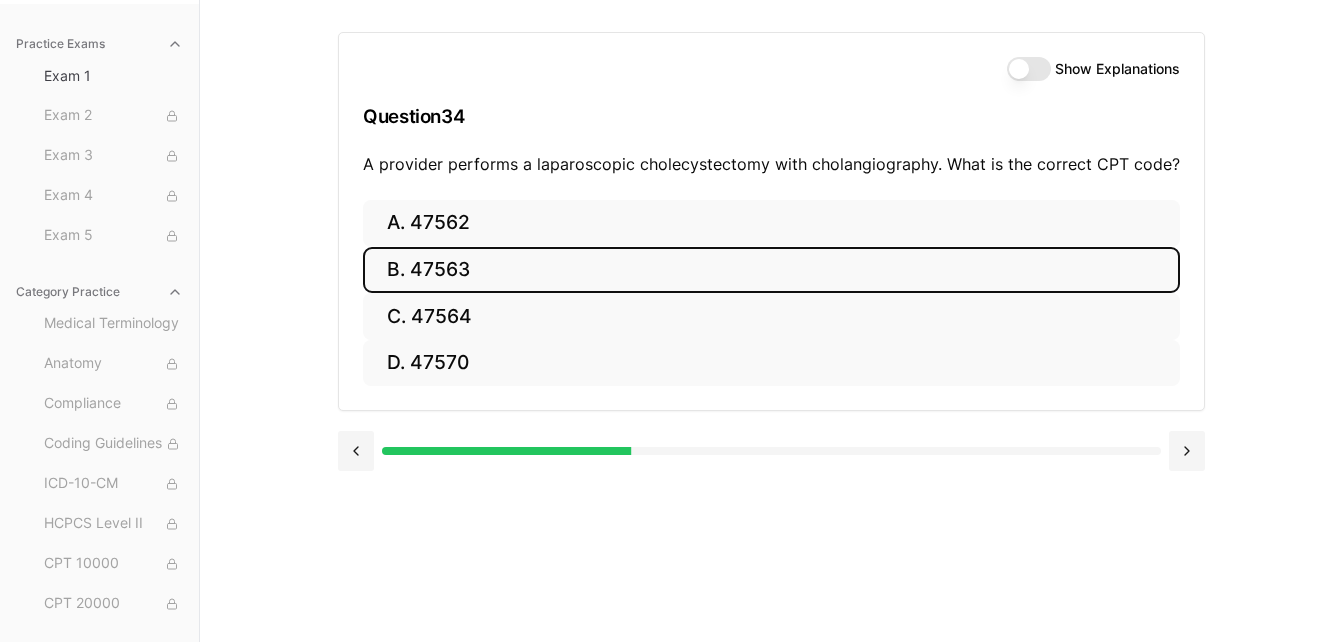 click on "B. 47563" at bounding box center (771, 270) 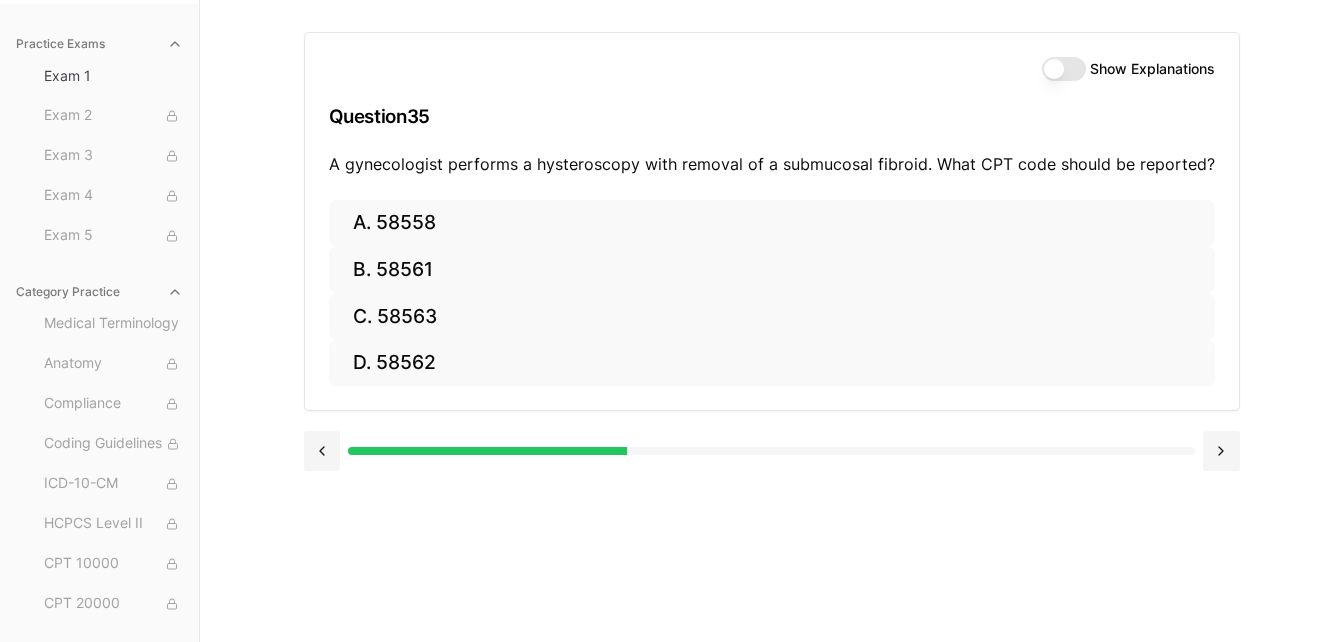 click on "Show Explanations" at bounding box center [1128, 69] 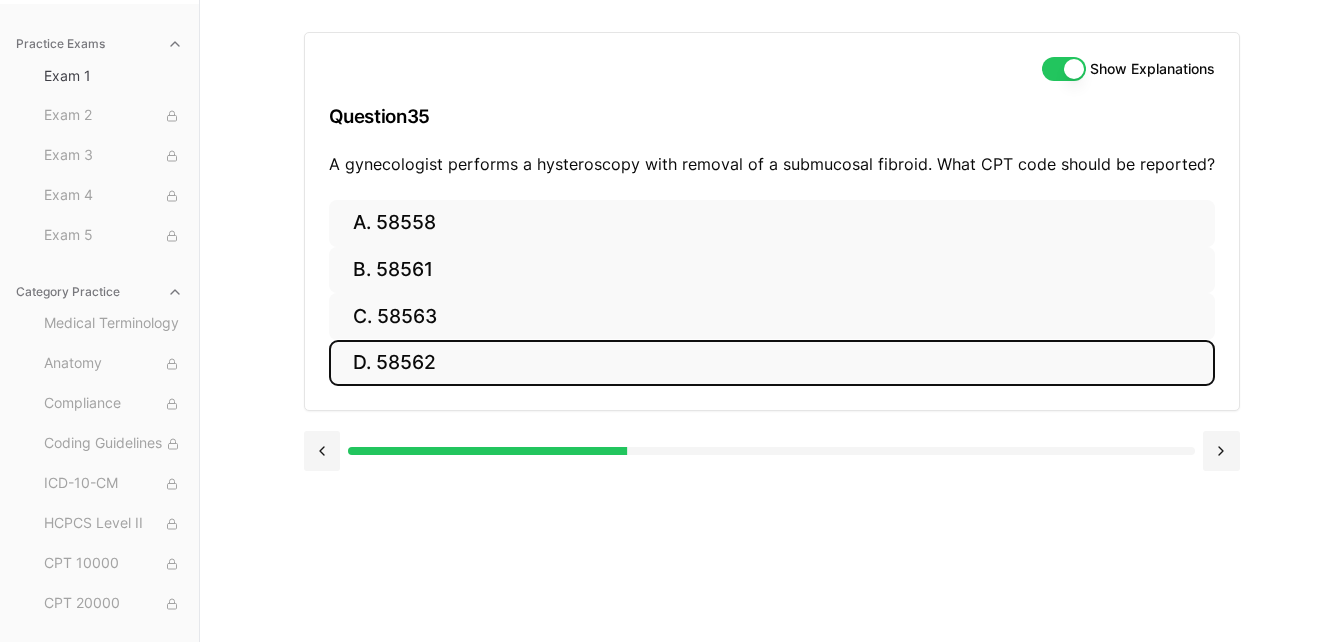 click on "D. 58562" at bounding box center [772, 363] 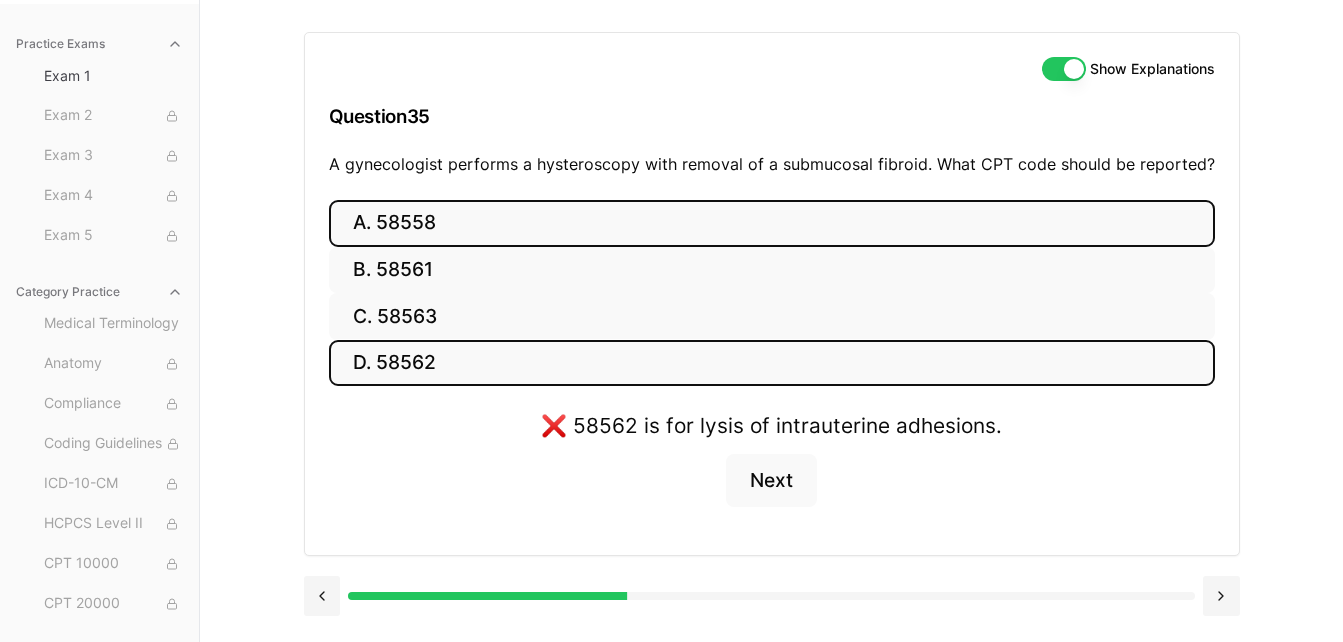 click on "A. 58558" at bounding box center (772, 223) 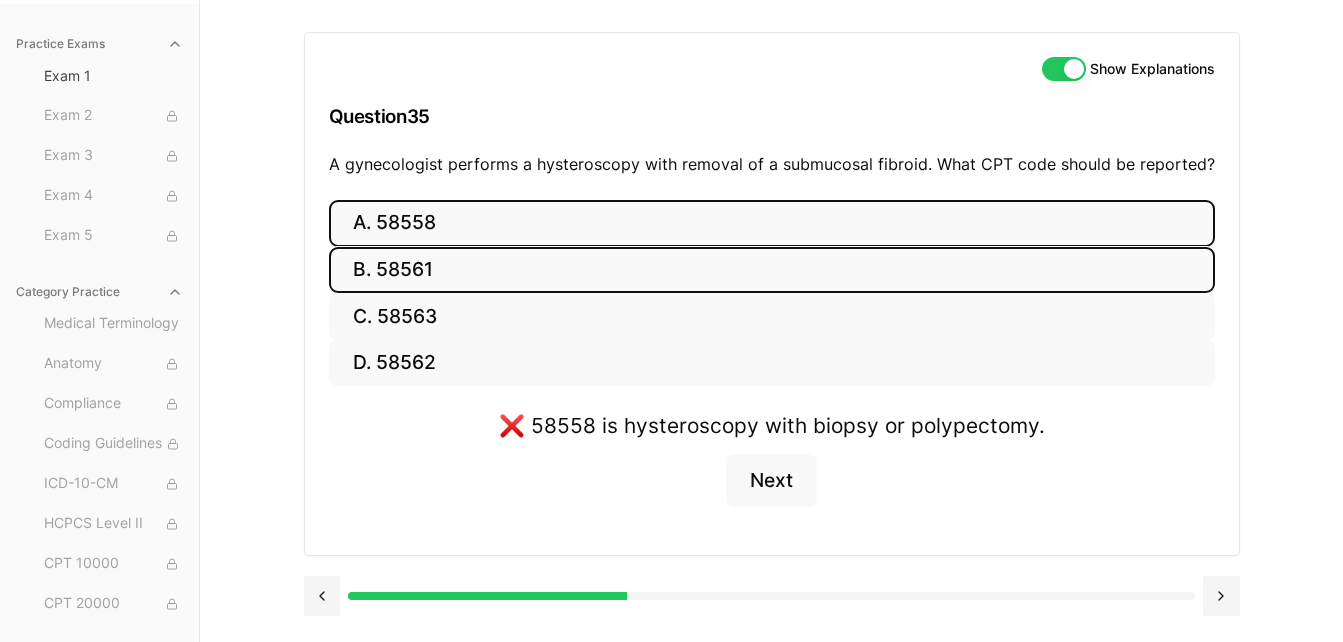 click on "B. 58561" at bounding box center (772, 270) 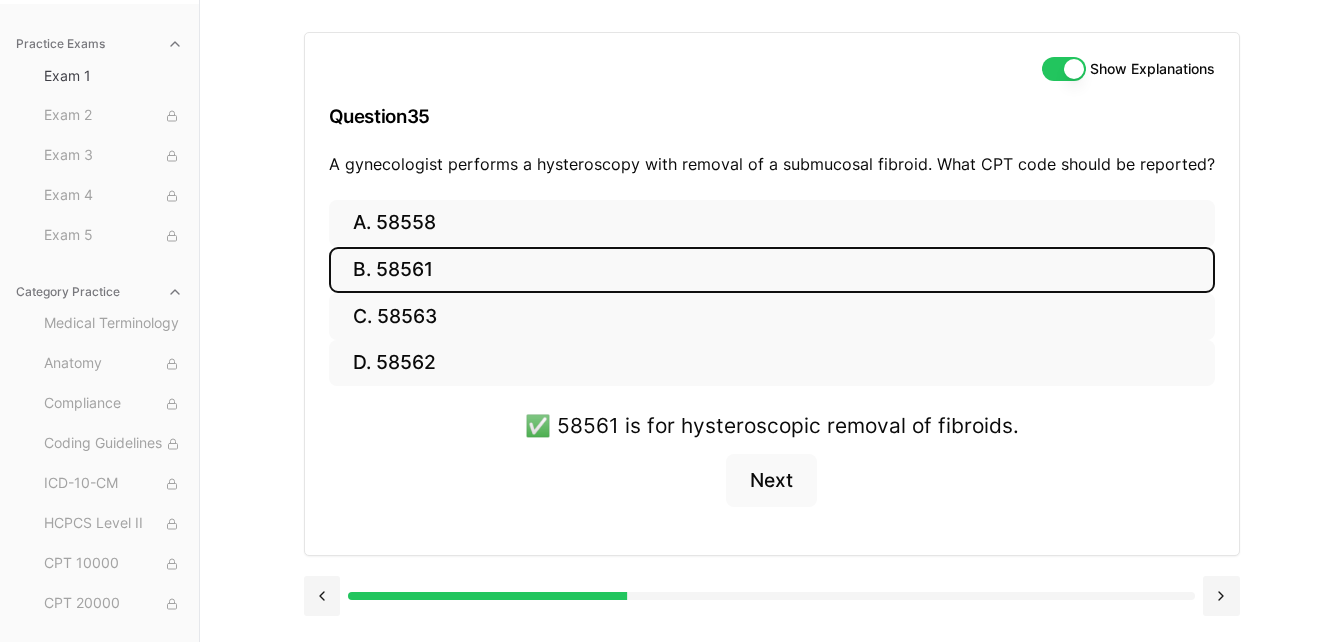 click on "Show Explanations" at bounding box center [1064, 69] 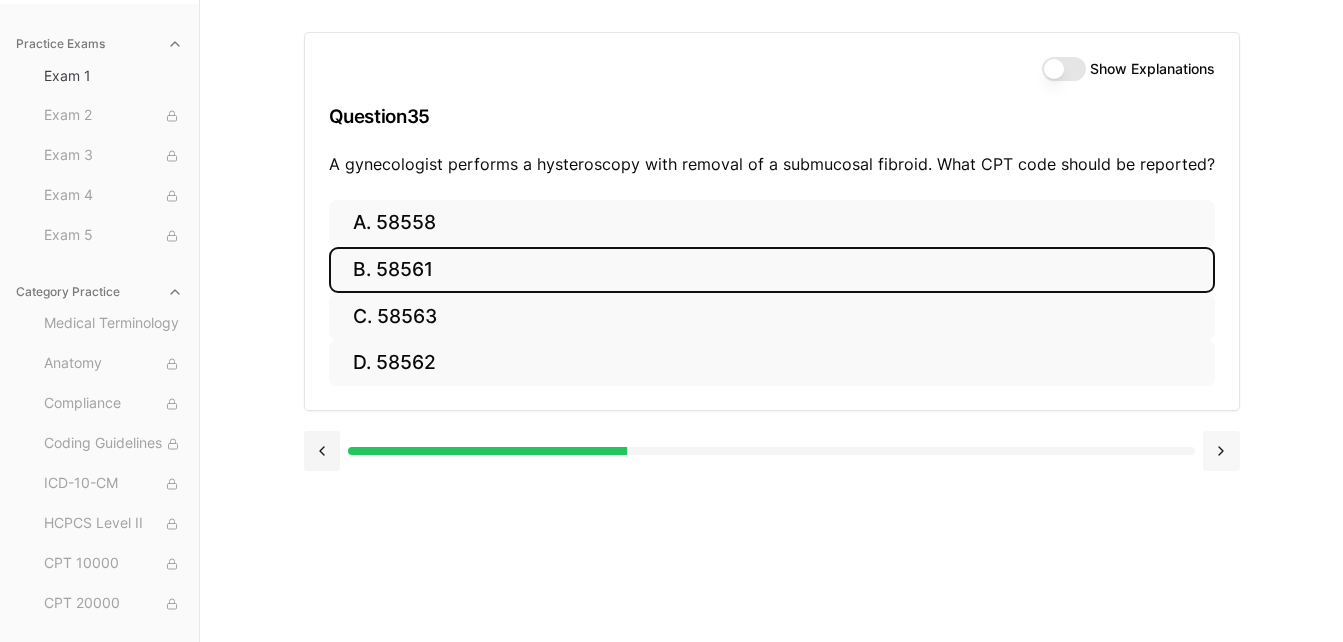 click at bounding box center [1221, 451] 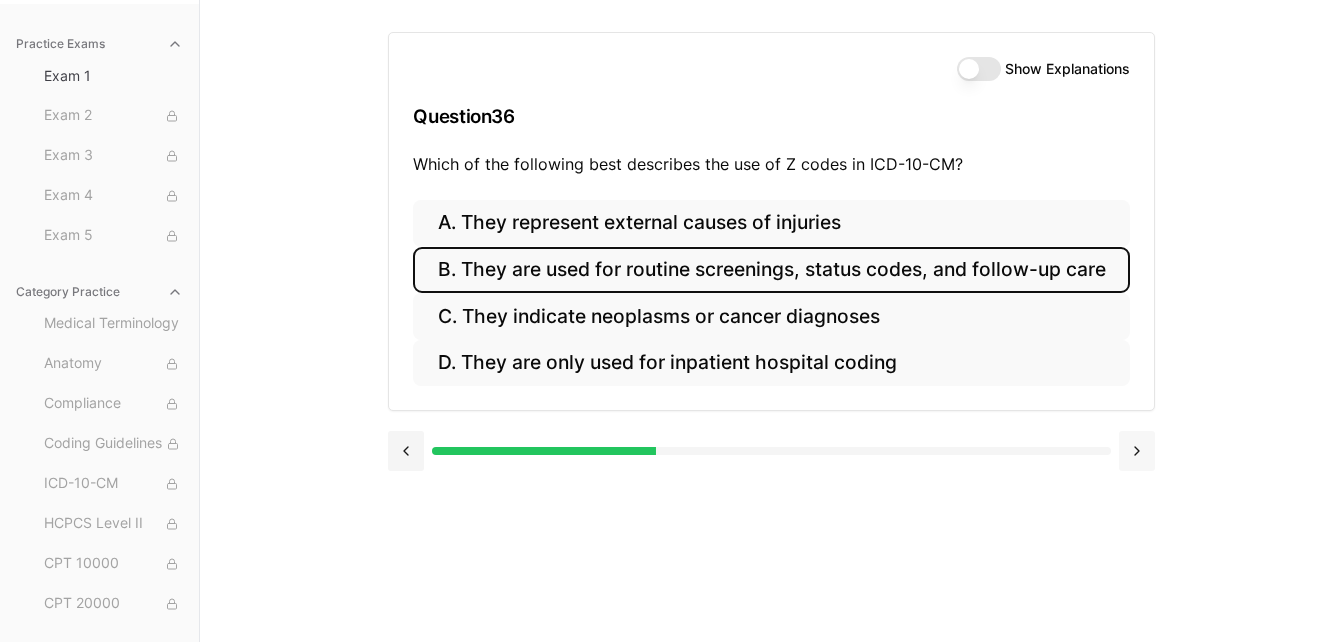 click at bounding box center [1136, 451] 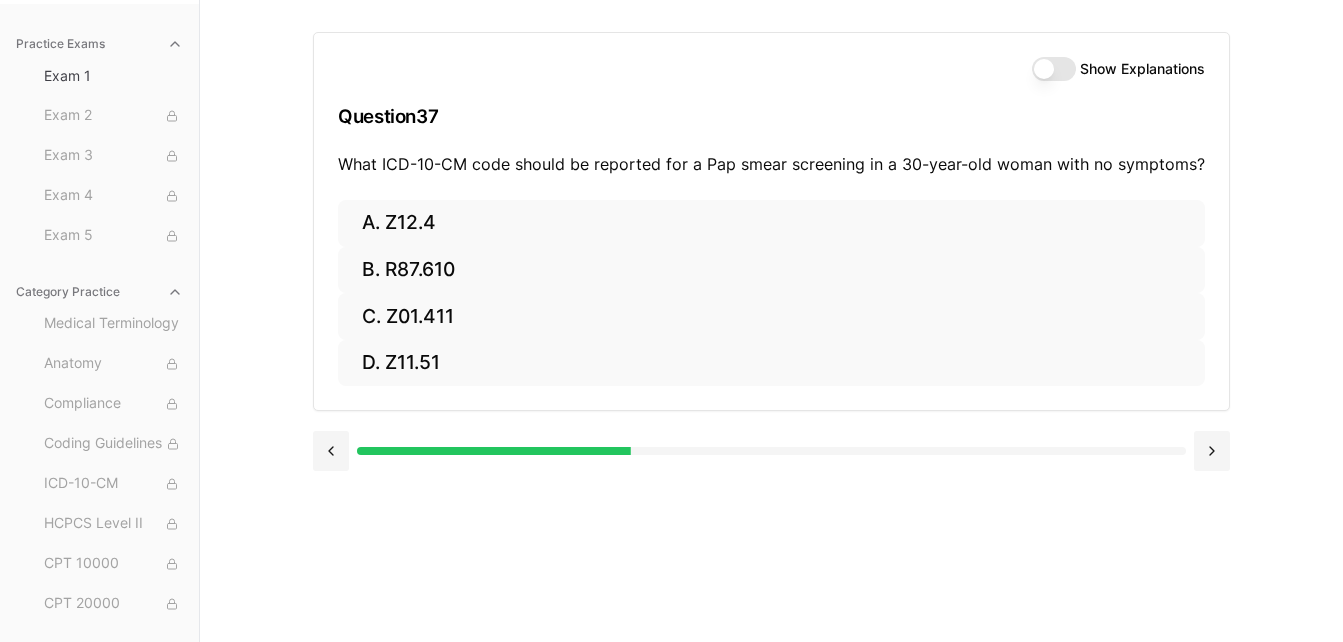 click on "Show Explanations" at bounding box center (1054, 69) 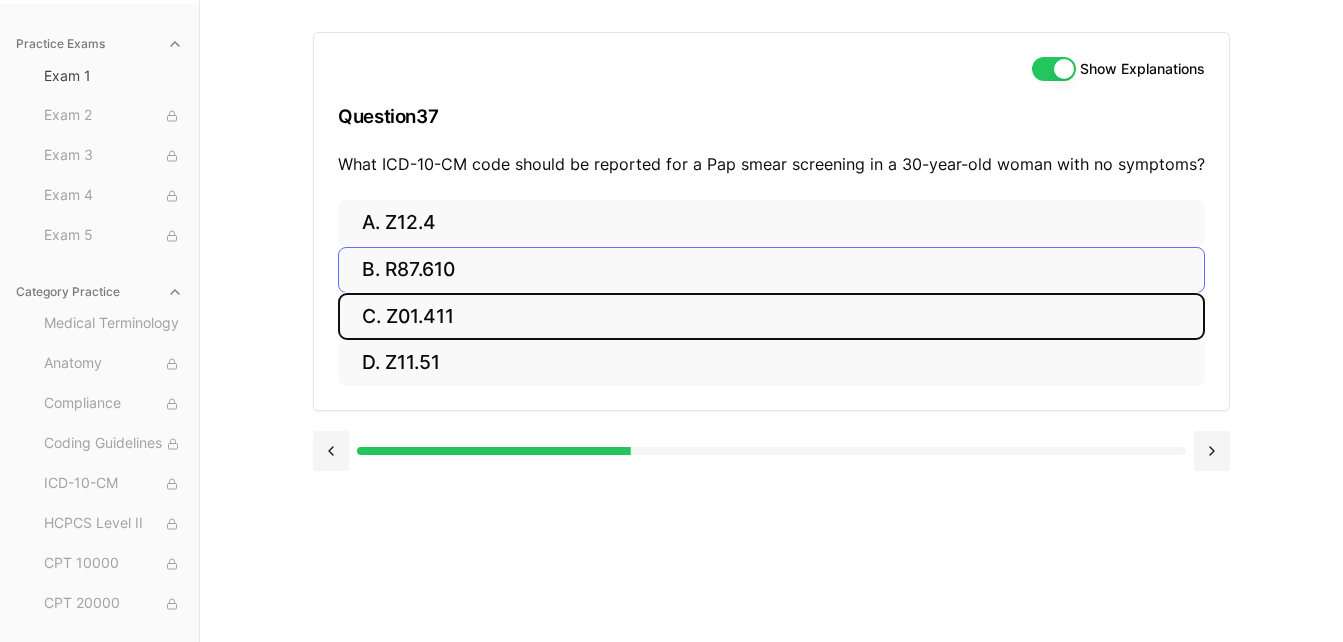 drag, startPoint x: 683, startPoint y: 319, endPoint x: 678, endPoint y: 283, distance: 36.345562 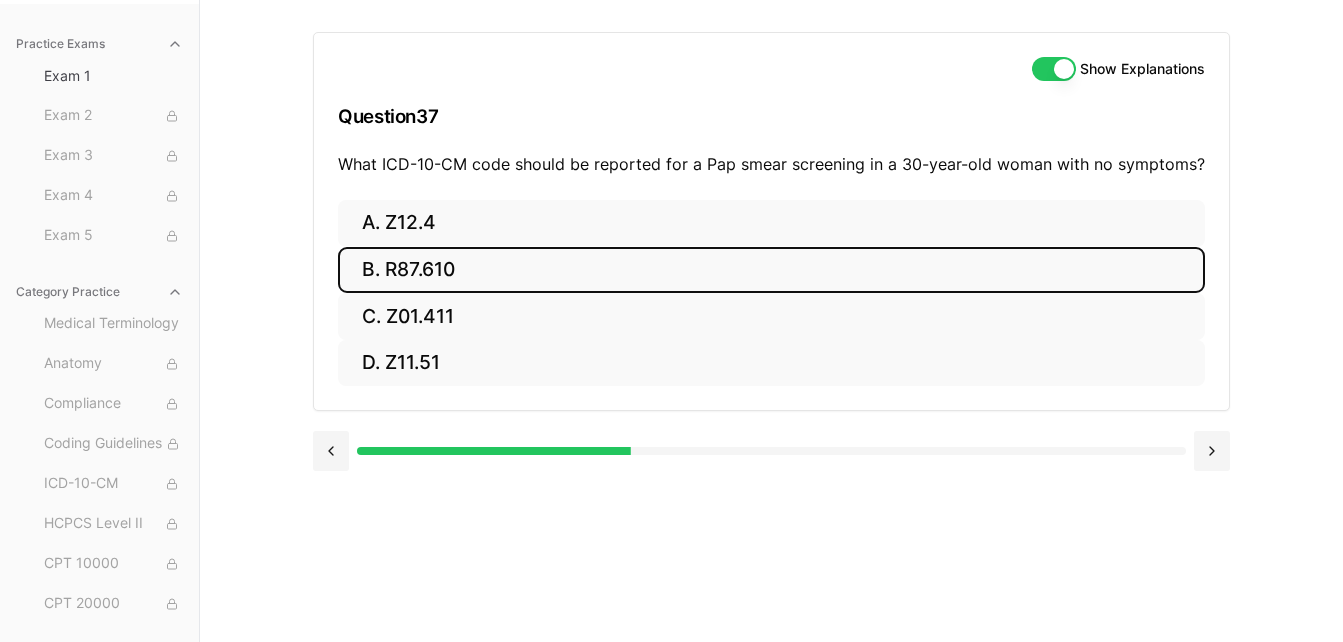 click on "B. R87.610" at bounding box center (771, 270) 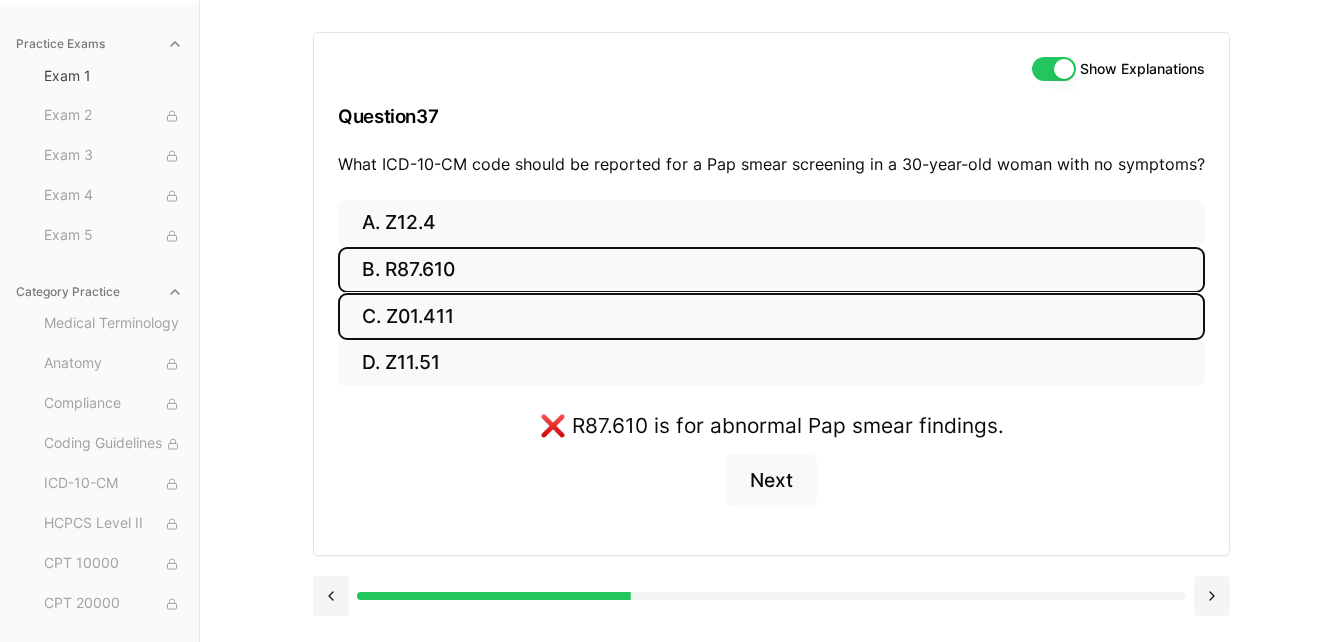 click on "C. Z01.411" at bounding box center [771, 316] 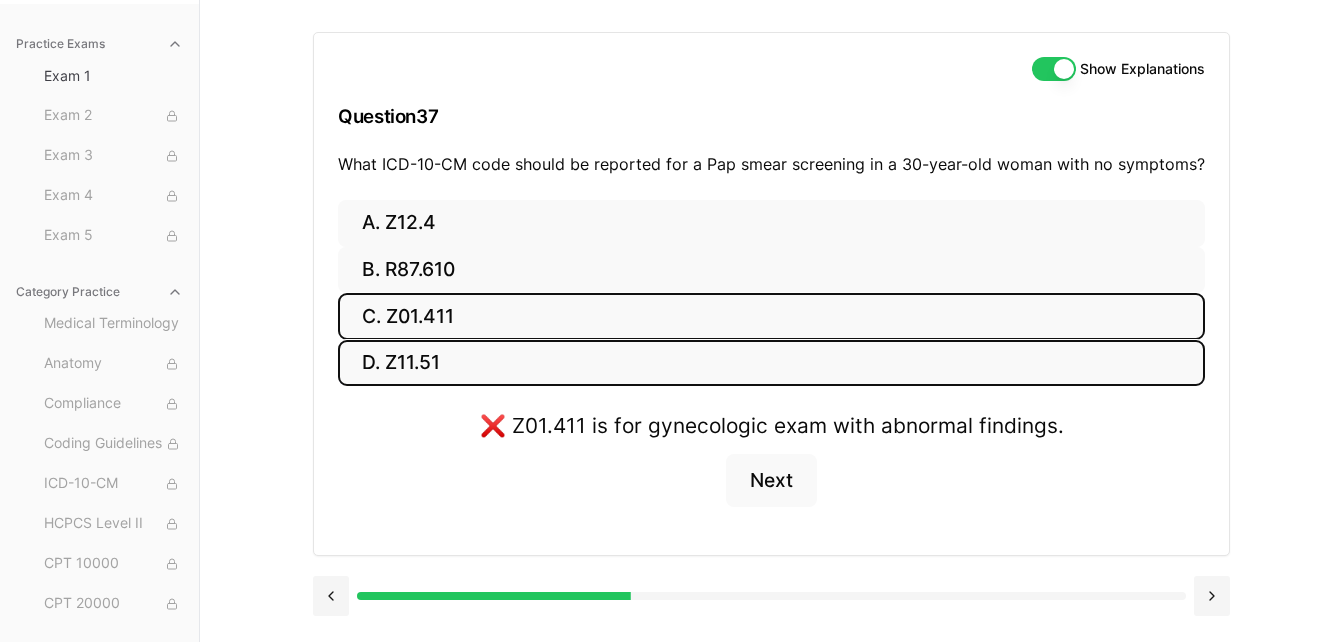 click on "D. Z11.51" at bounding box center (771, 363) 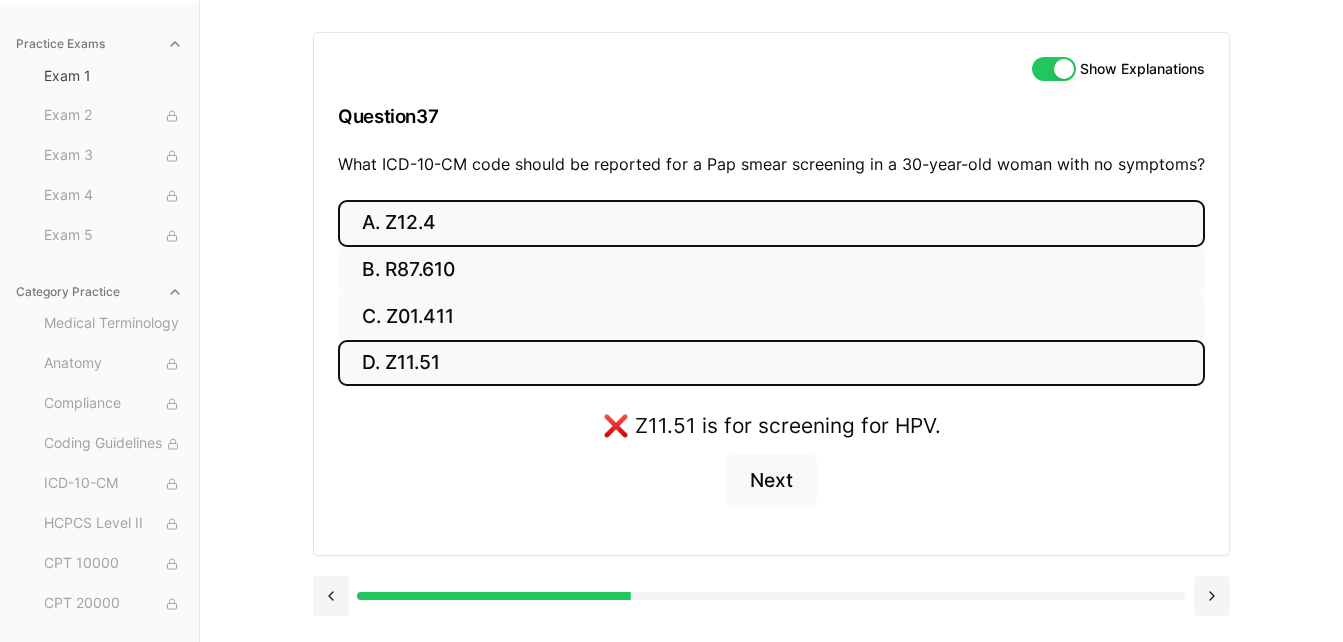 click on "A. Z12.4" at bounding box center (771, 223) 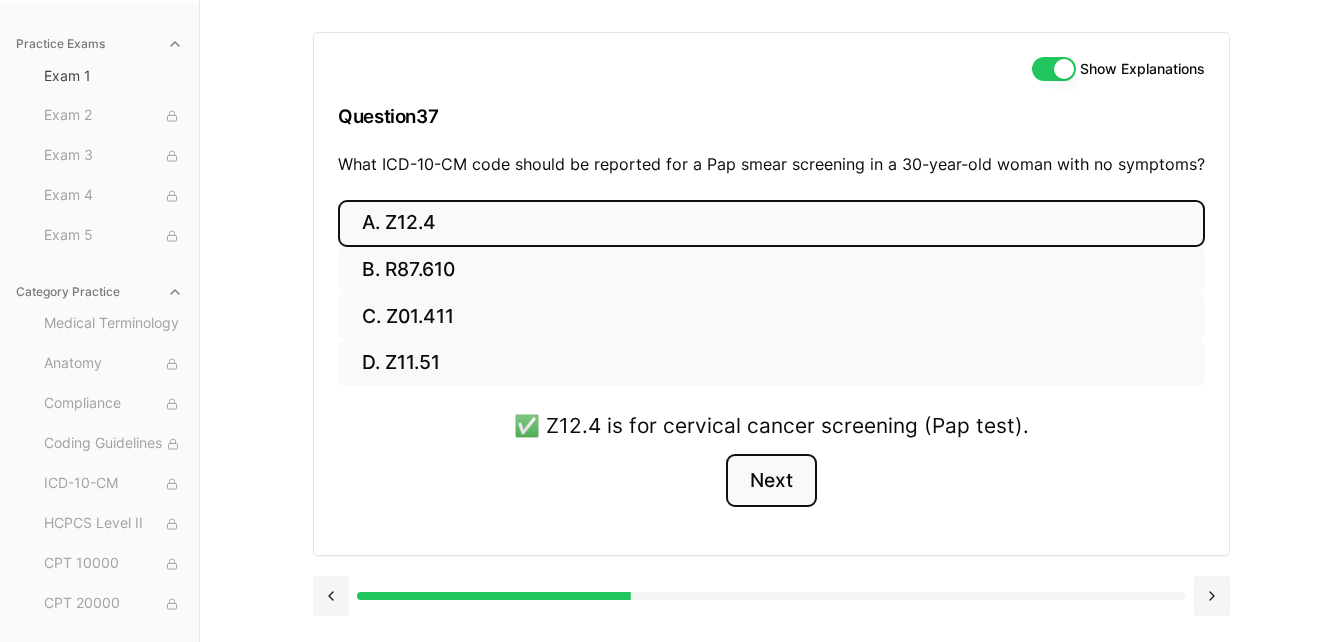 click on "Next" at bounding box center [771, 481] 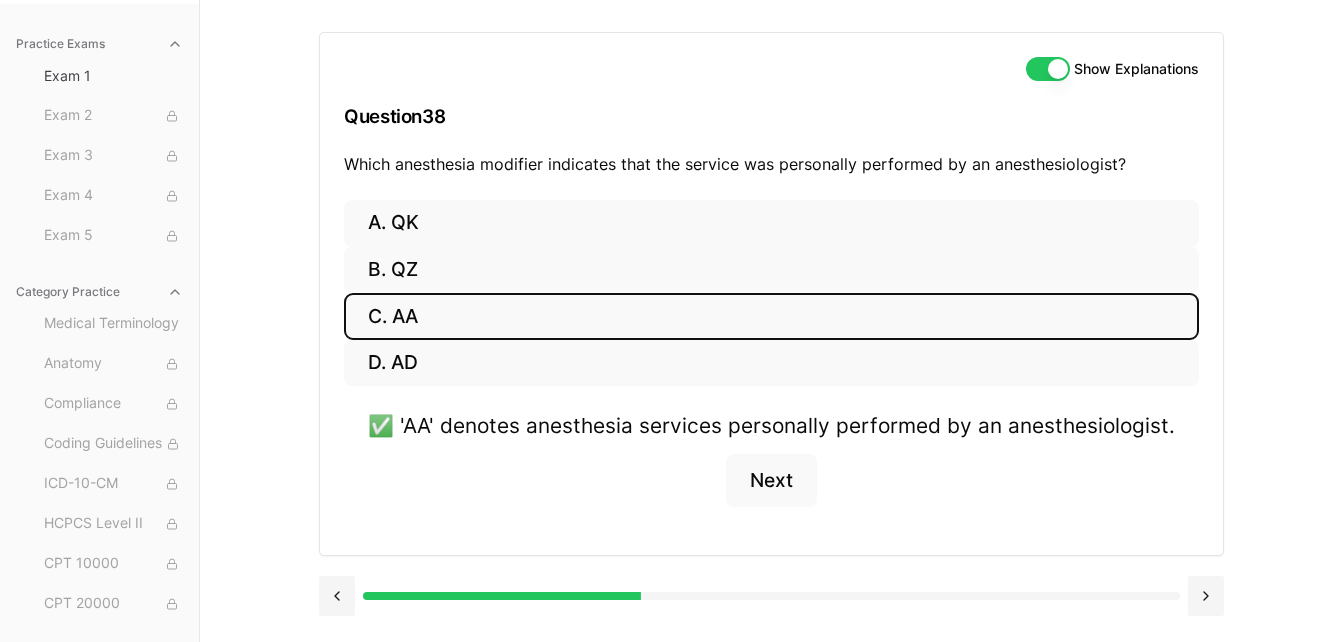click on "Show Explanations" at bounding box center [1048, 69] 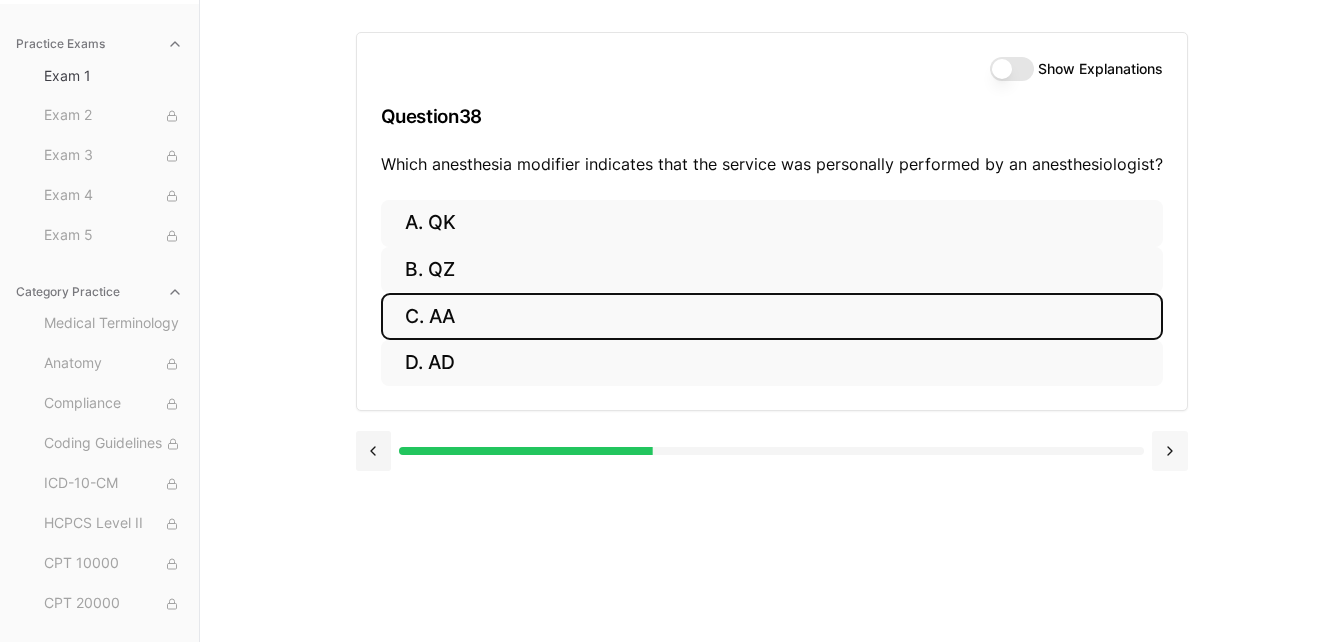 click at bounding box center [1170, 451] 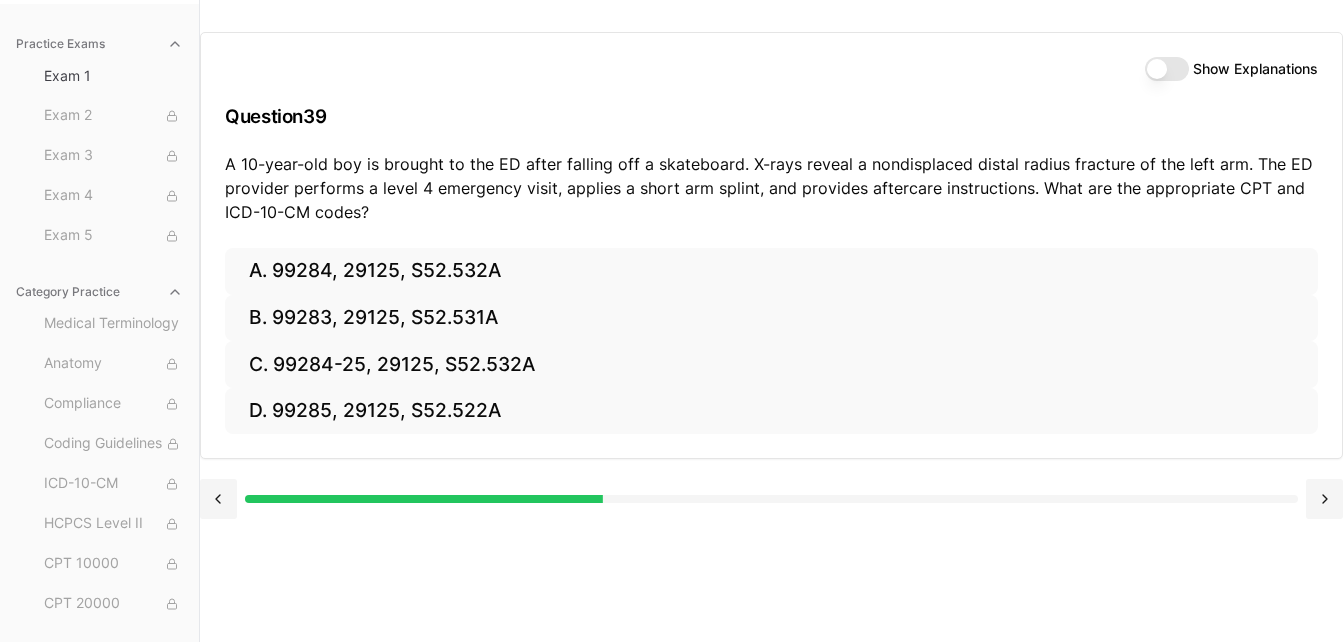 click on "Show Explanations" at bounding box center (1167, 69) 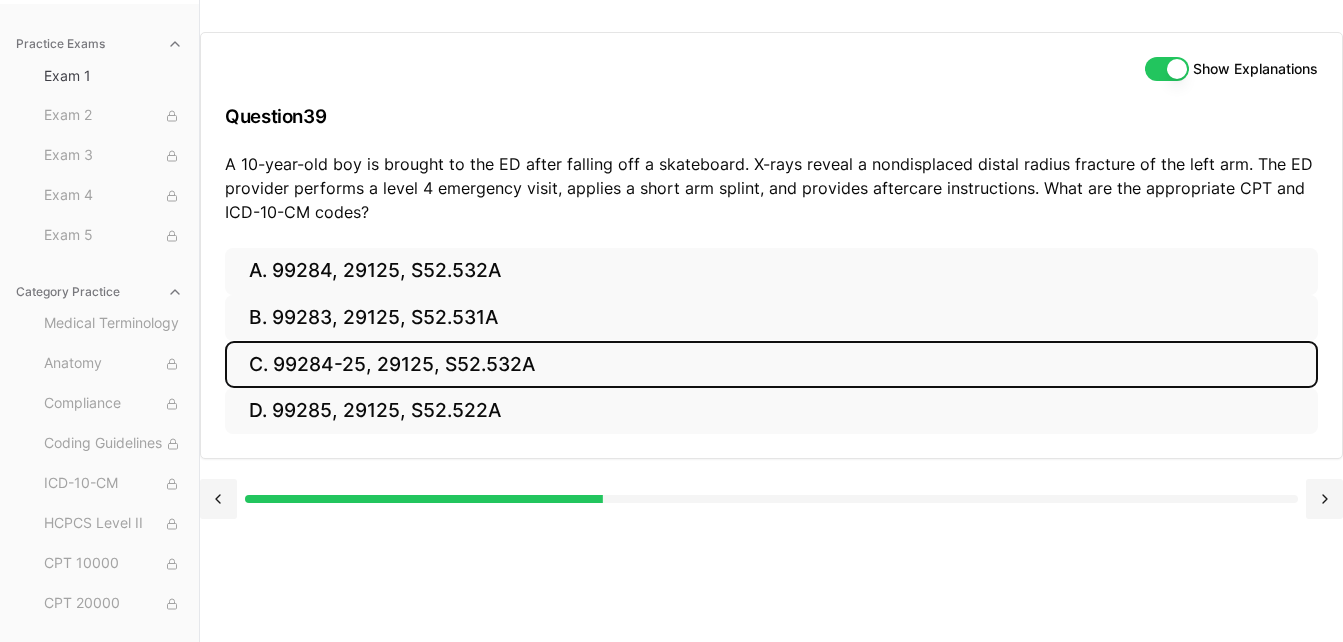 click on "C. 99284-25, 29125, S52.532A" at bounding box center [771, 364] 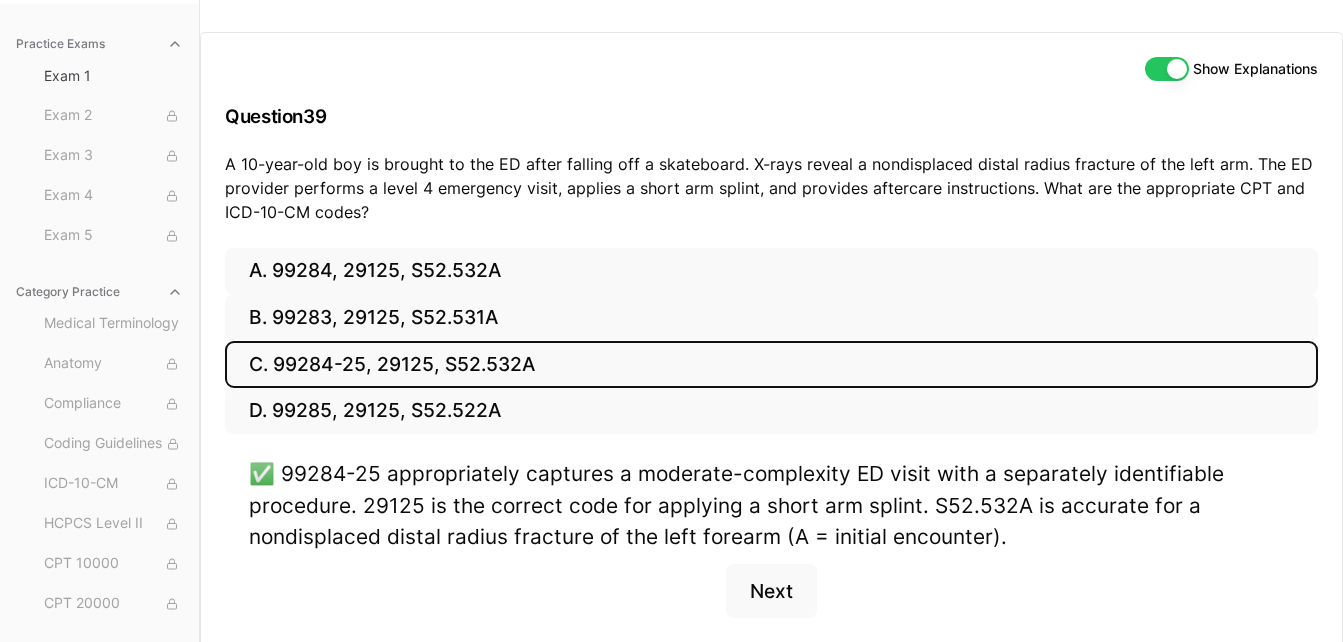 click on "Show Explanations" at bounding box center [1167, 69] 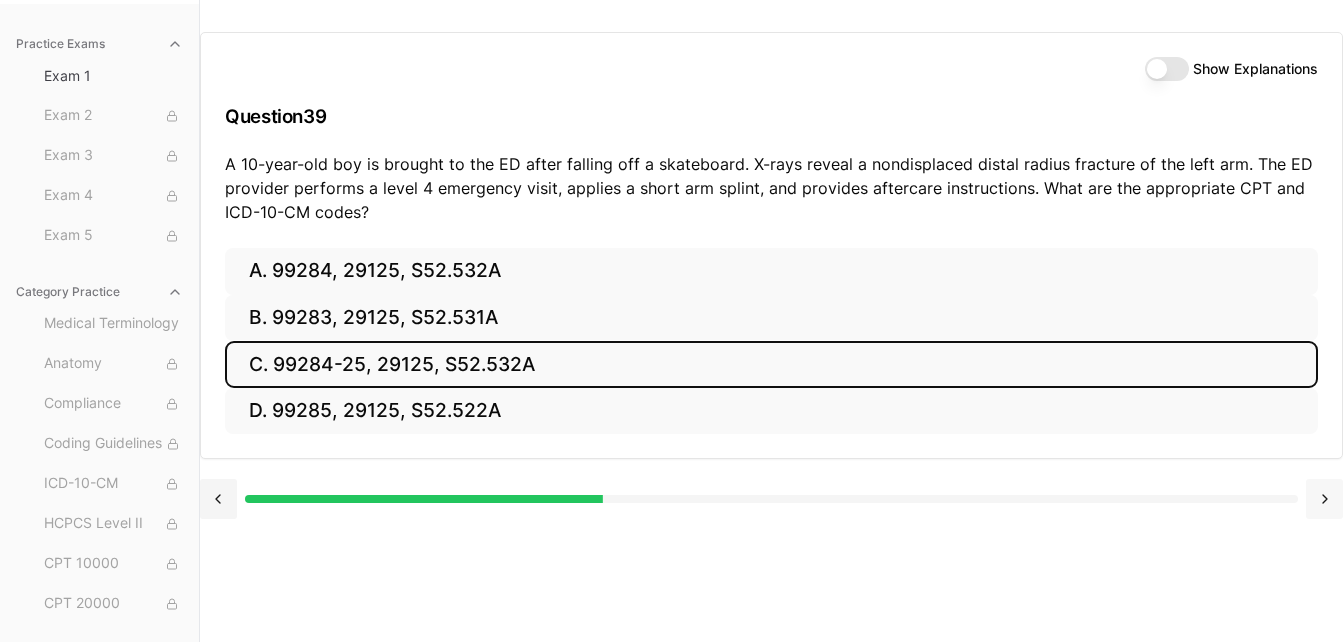 click at bounding box center [1324, 499] 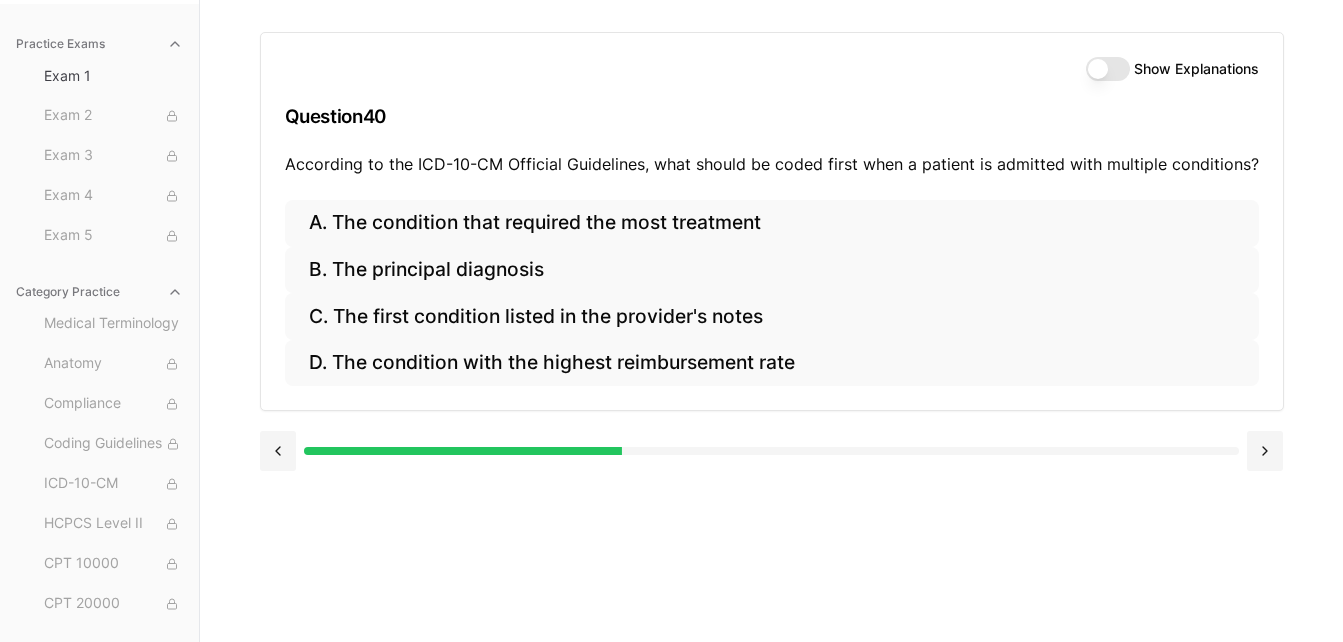 click on "Show Explanations" at bounding box center [1108, 69] 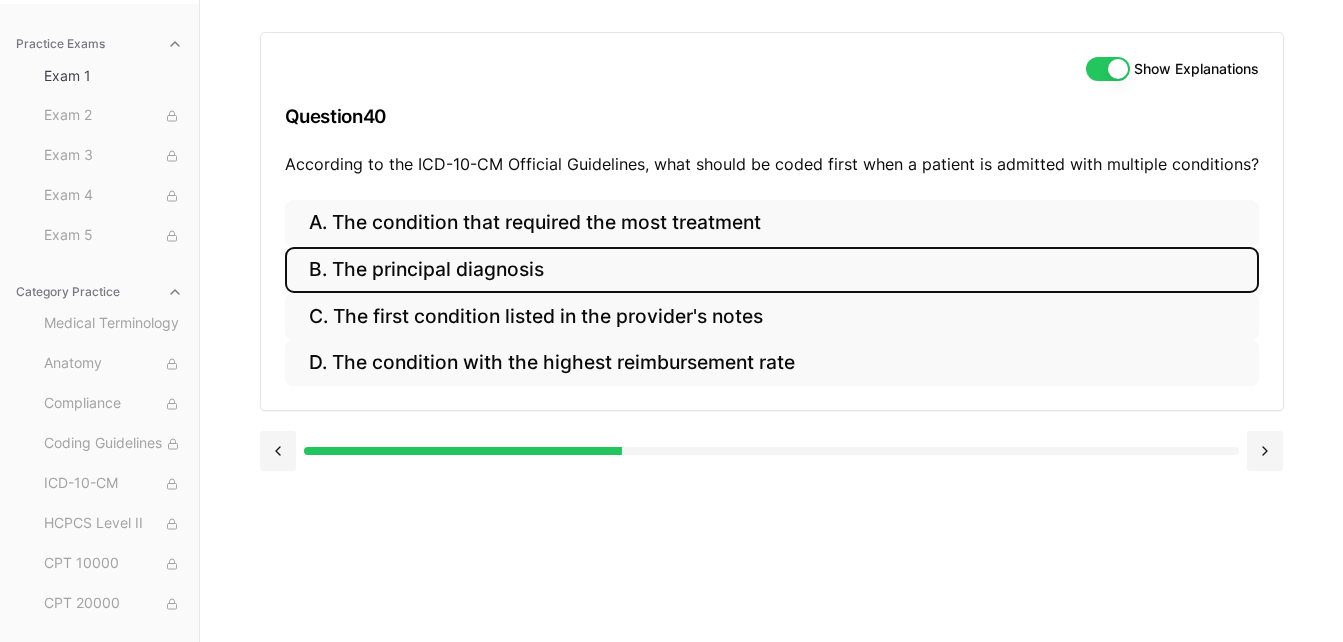 click on "B. The principal diagnosis" at bounding box center [772, 270] 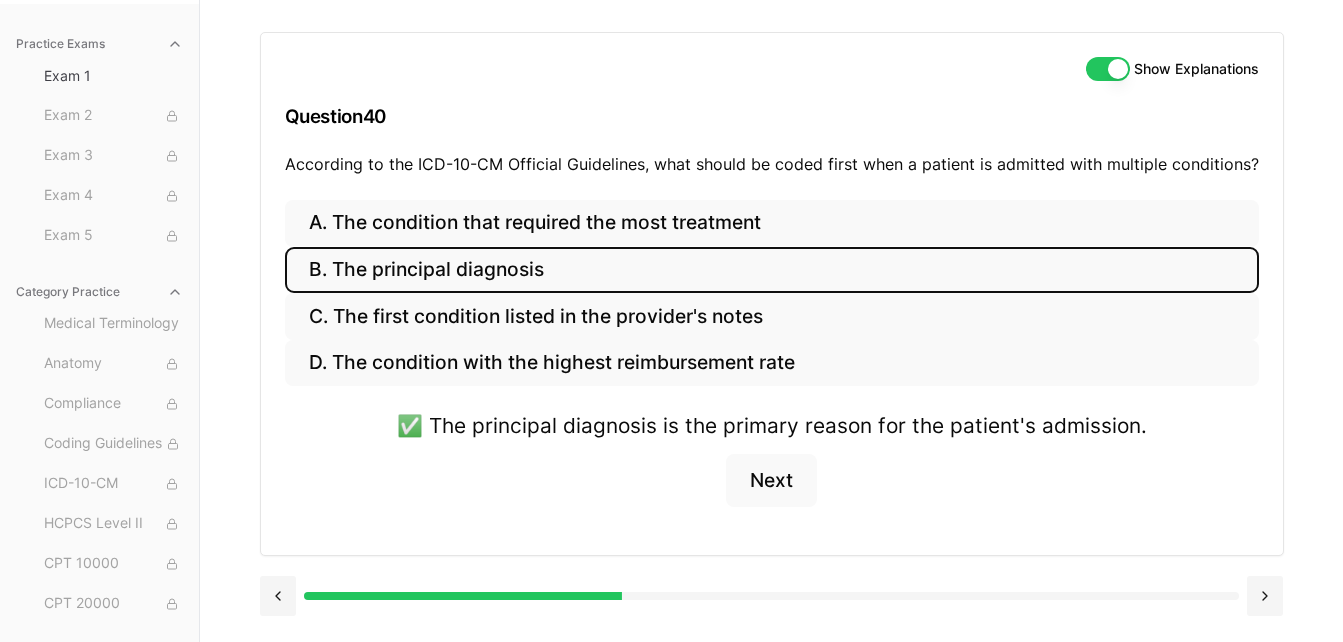 click on "Show Explanations" at bounding box center [1108, 69] 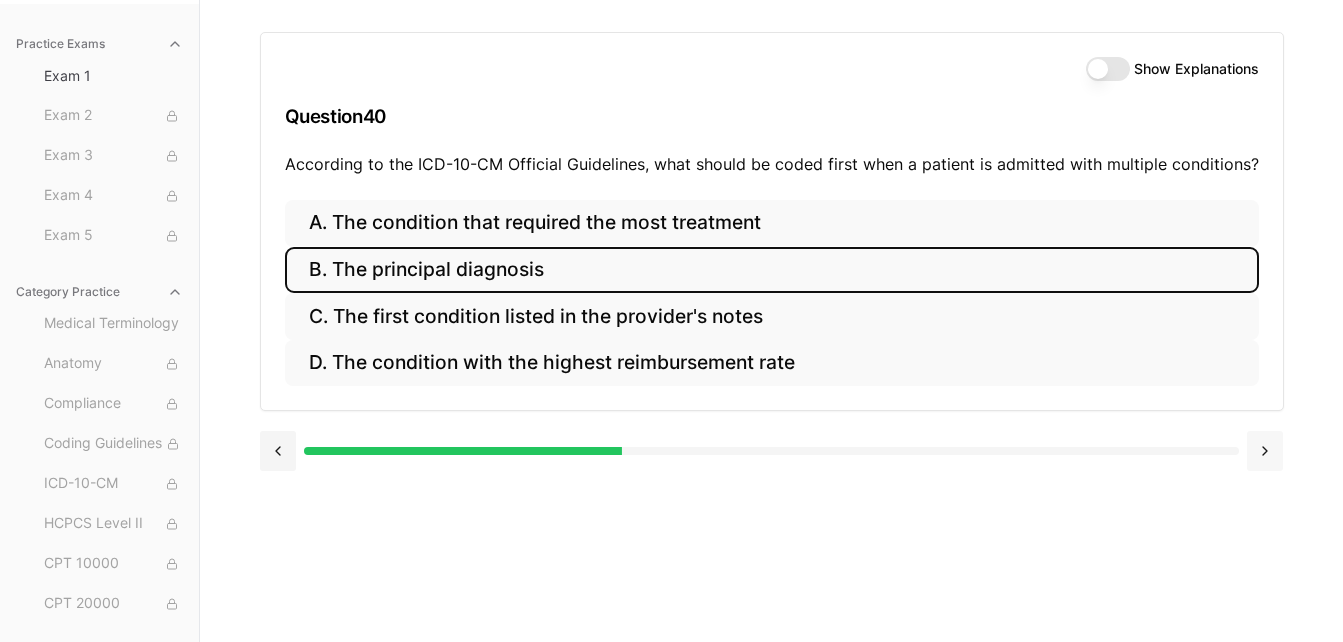 click at bounding box center [1265, 451] 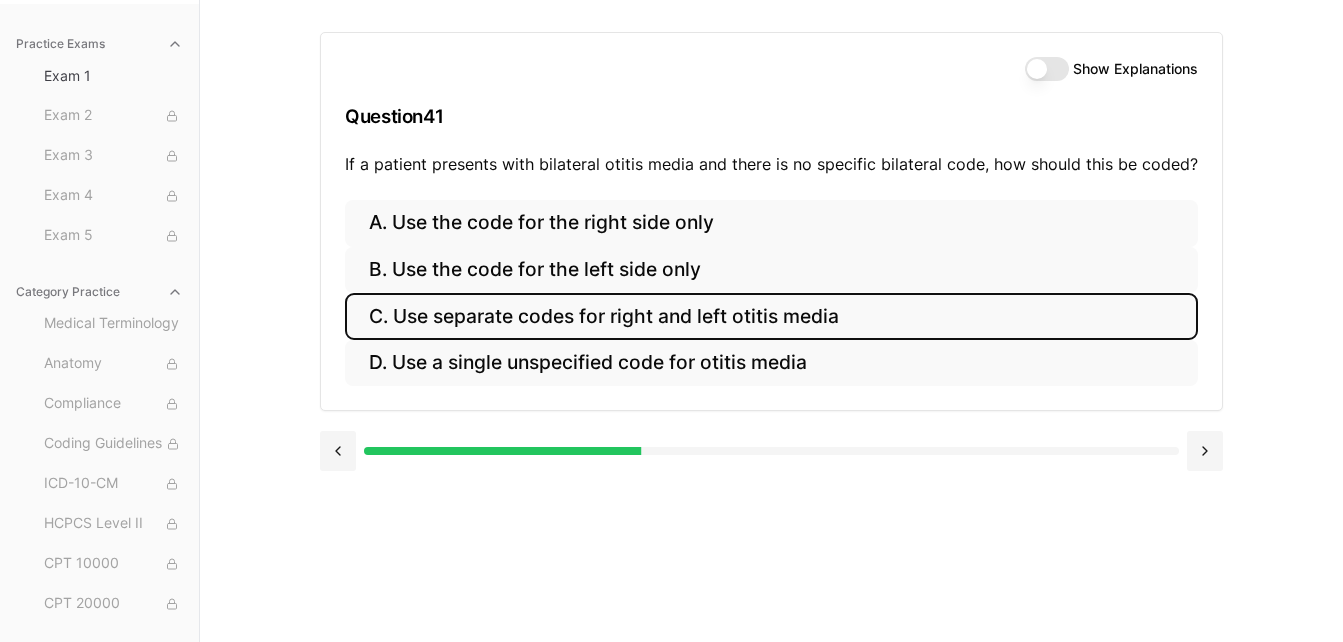 click on "C. Use separate codes for right and left otitis media" at bounding box center [771, 316] 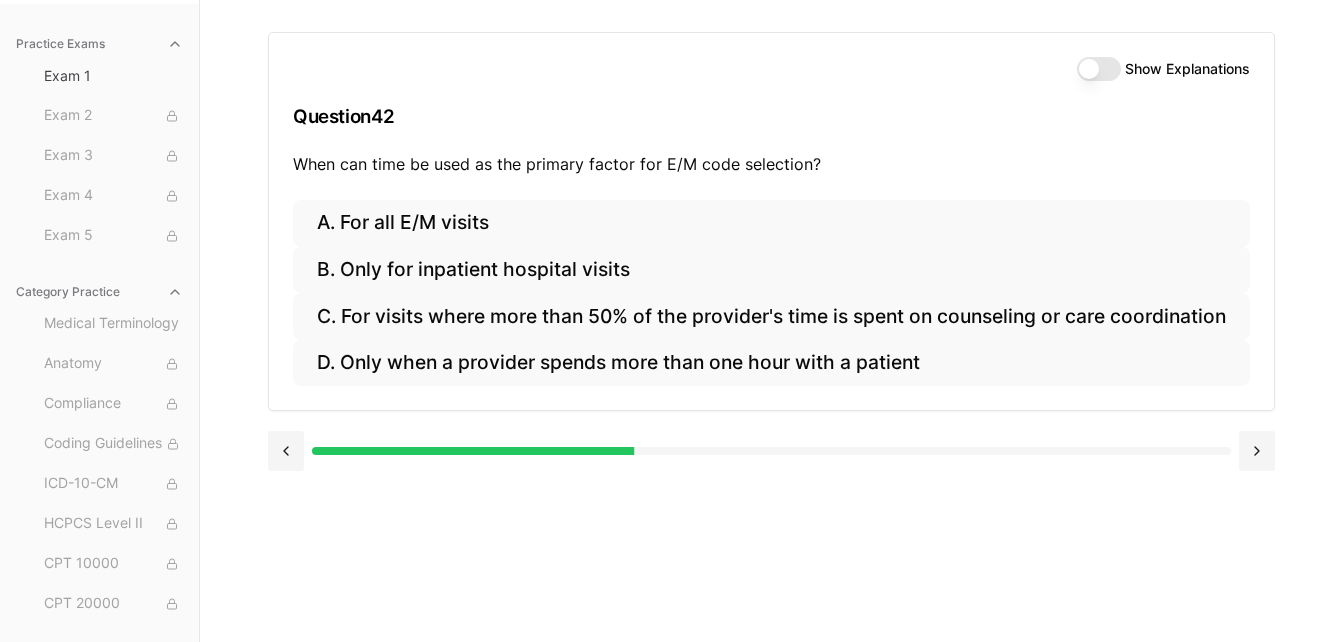 click on "Show Explanations" at bounding box center [1099, 69] 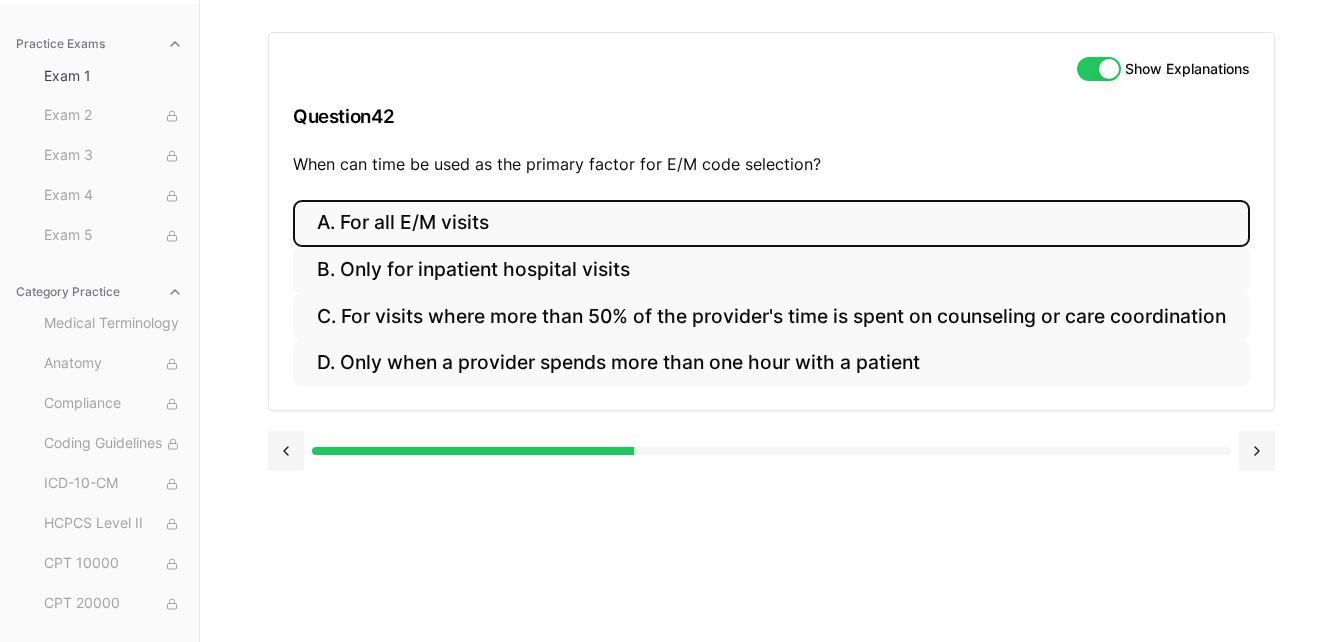 click on "A. For all E/M visits" at bounding box center [771, 223] 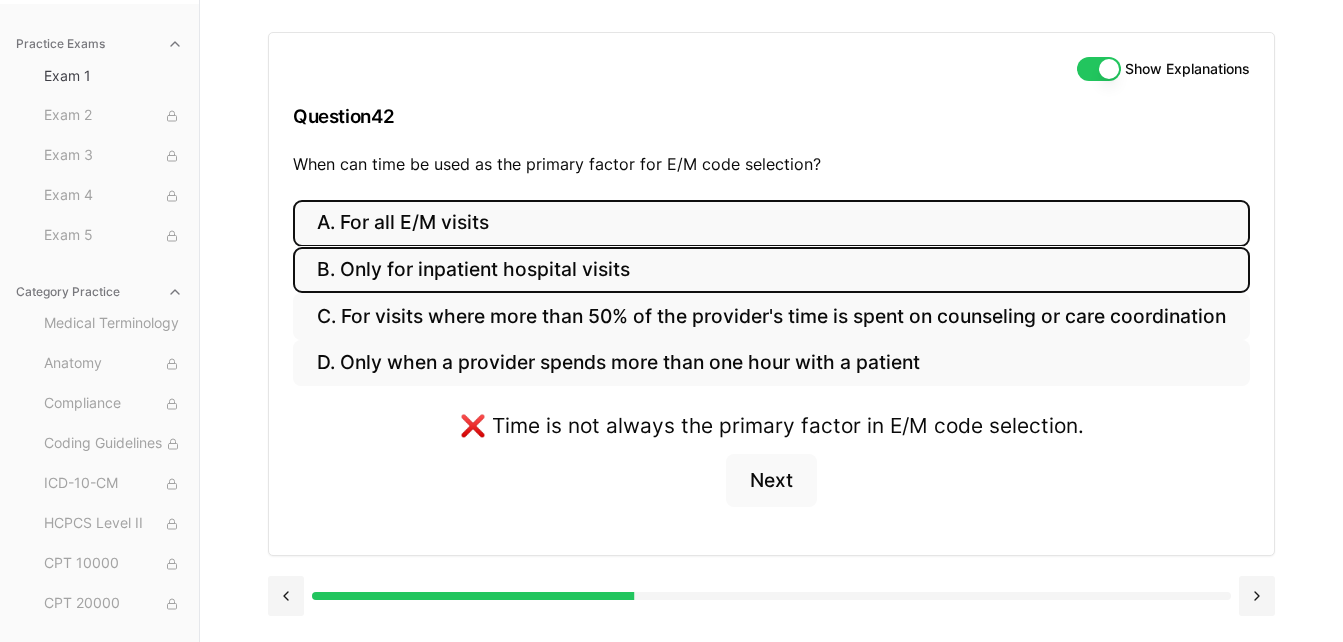 click on "B. Only for inpatient hospital visits" at bounding box center [771, 270] 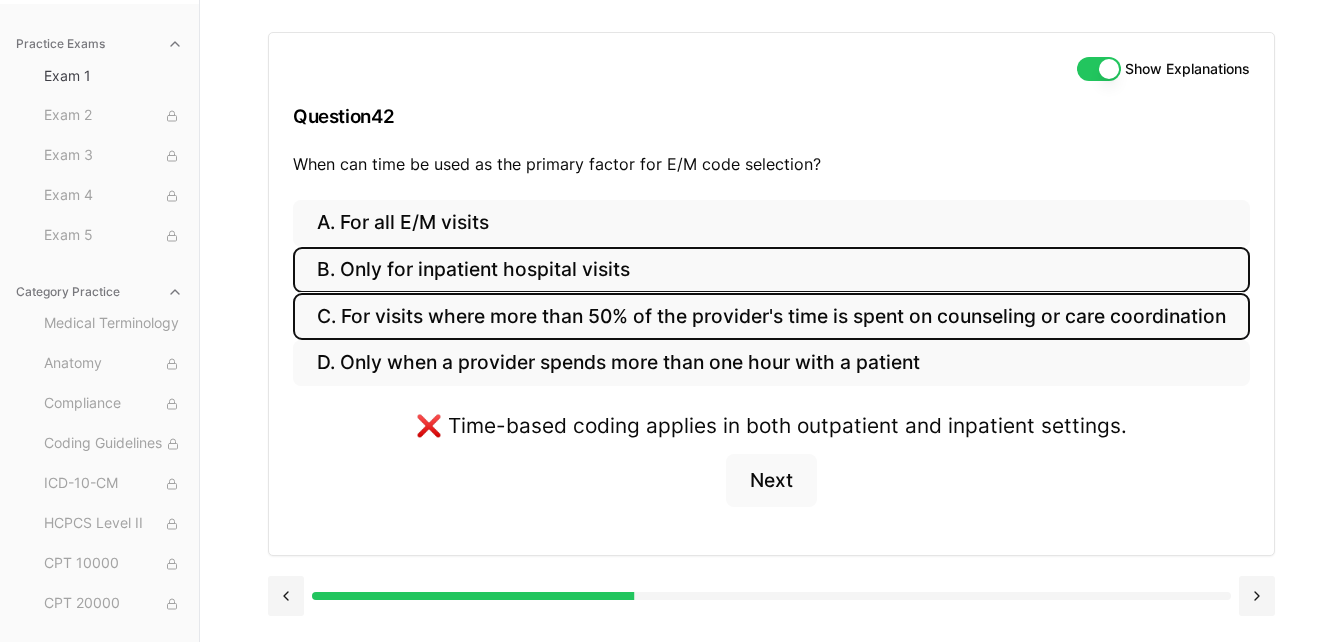 click on "C. For visits where more than 50% of the provider's time is spent on counseling or care coordination" at bounding box center [771, 316] 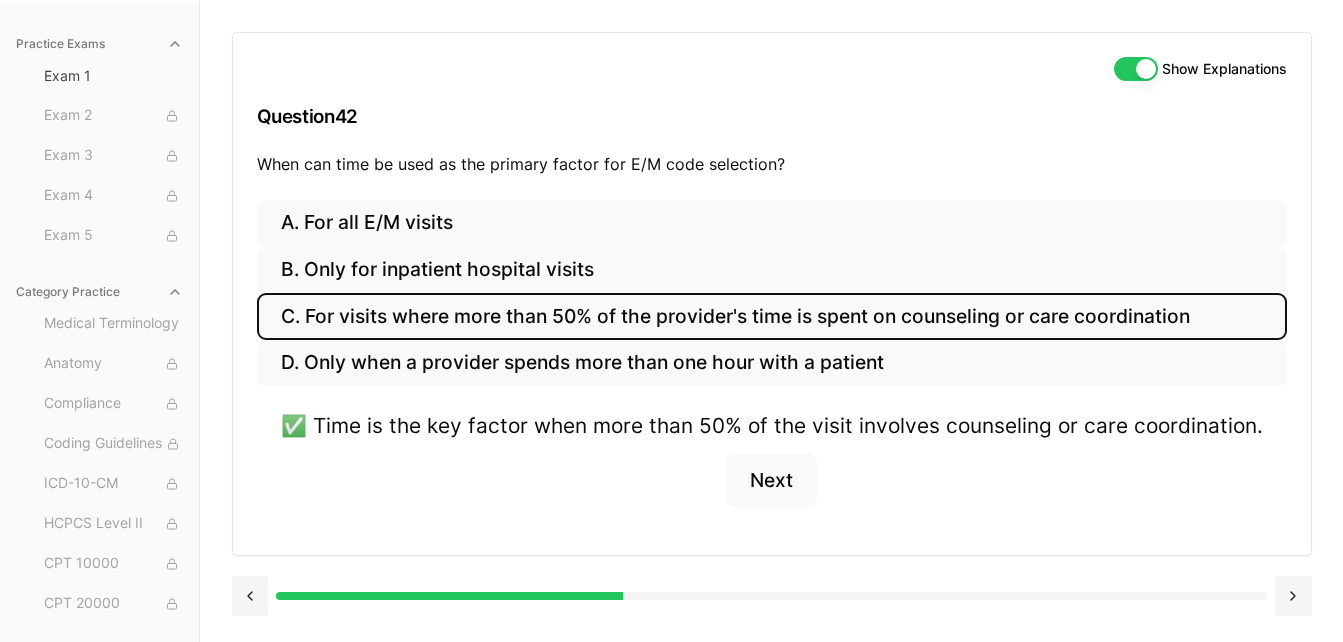 click on "Show Explanations" at bounding box center [1136, 69] 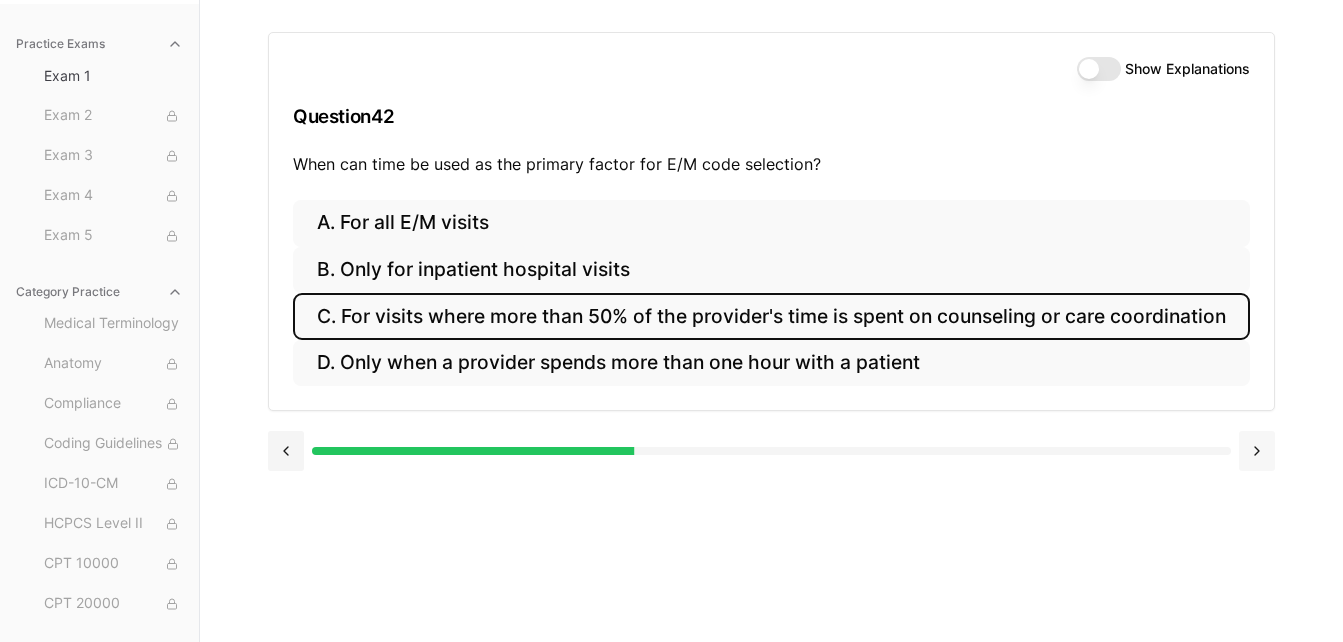 click at bounding box center [1257, 451] 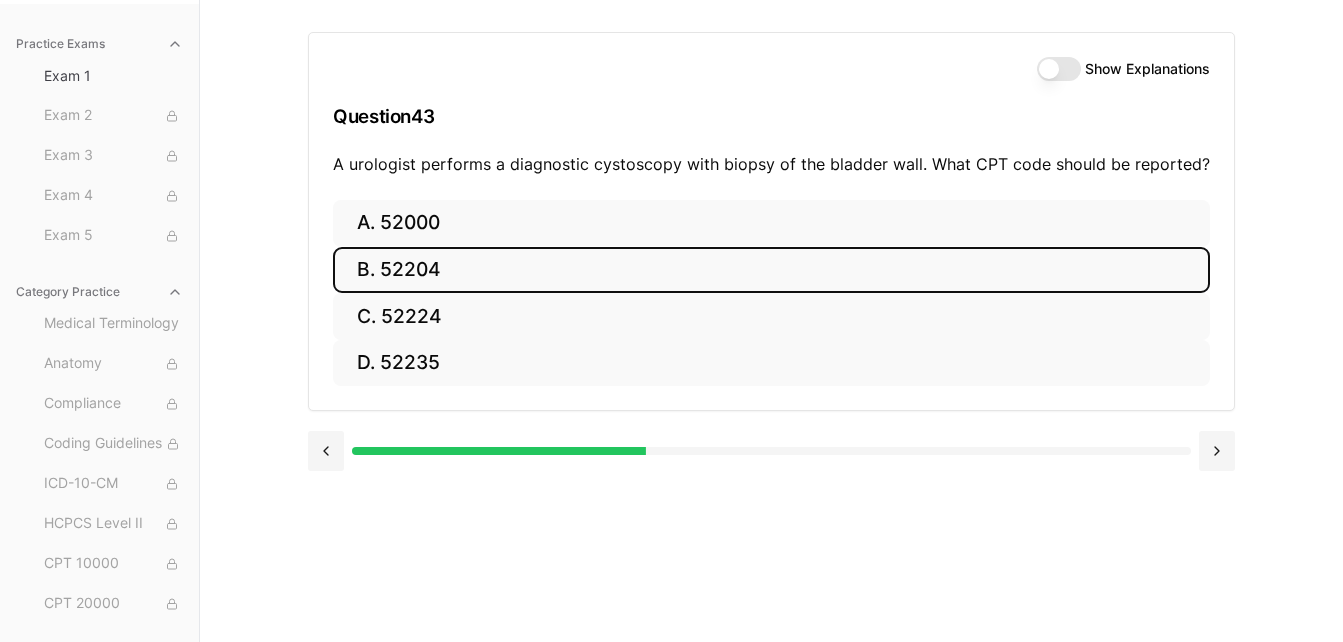 click on "B. 52204" at bounding box center (771, 270) 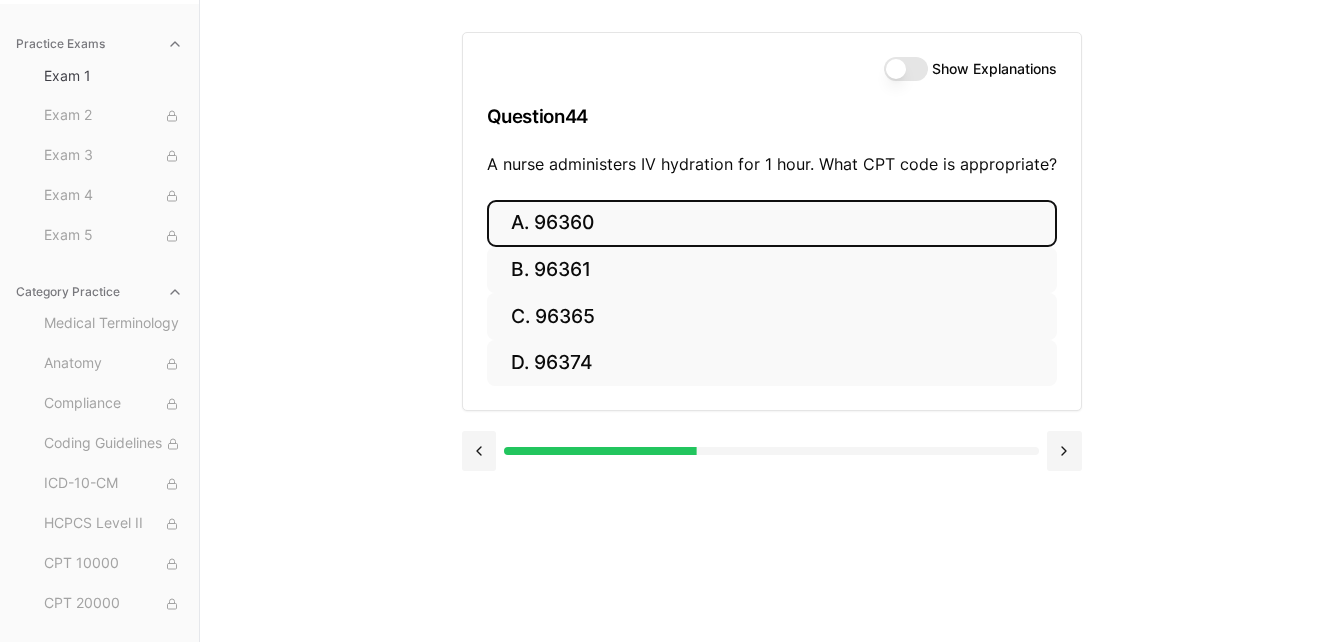 click on "A. 96360" at bounding box center (772, 223) 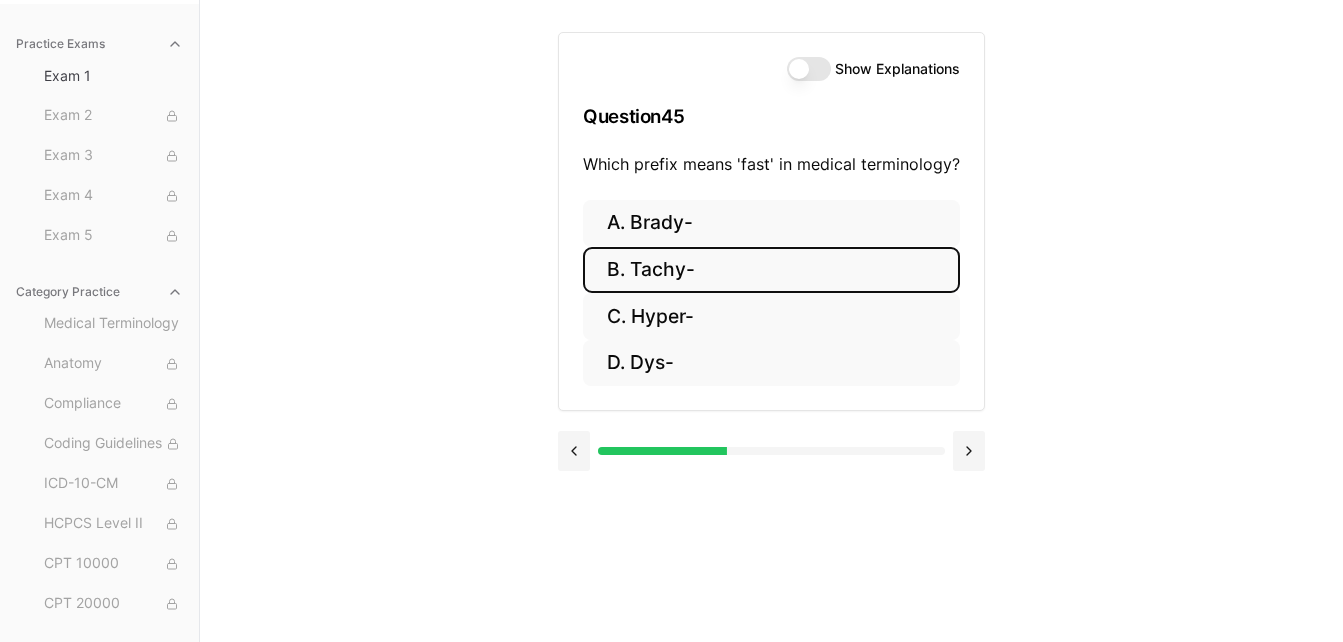 click on "B. Tachy-" at bounding box center [771, 270] 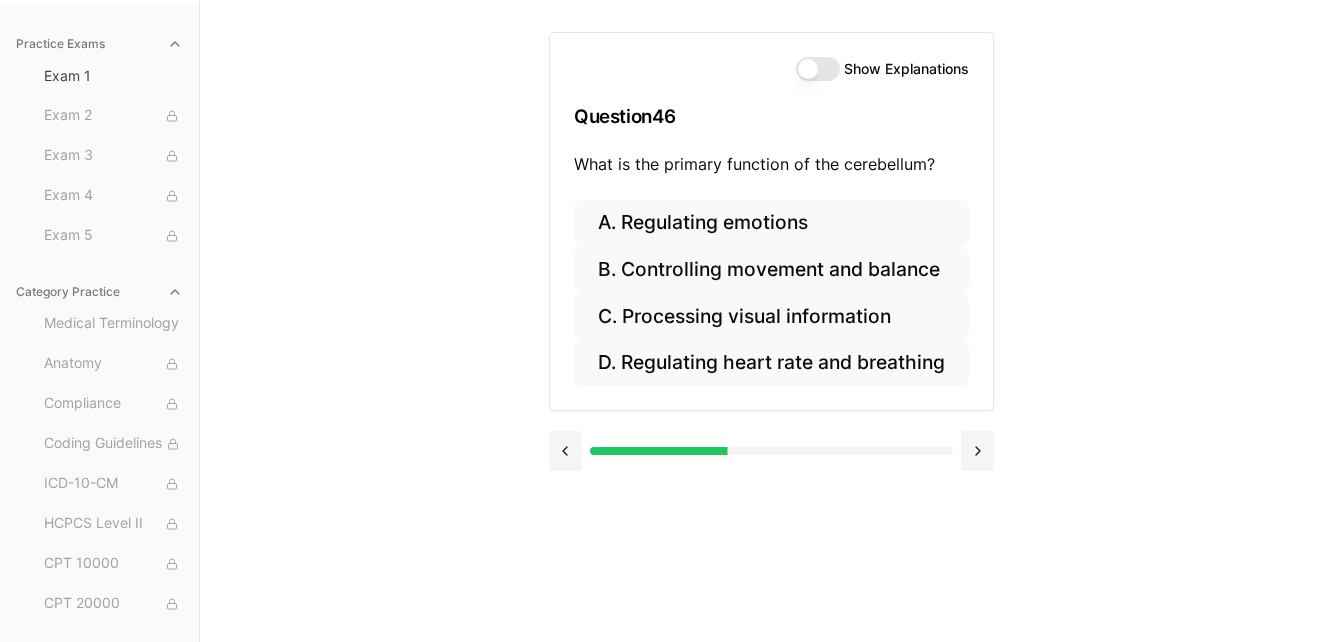 click on "Show Explanations" at bounding box center [818, 69] 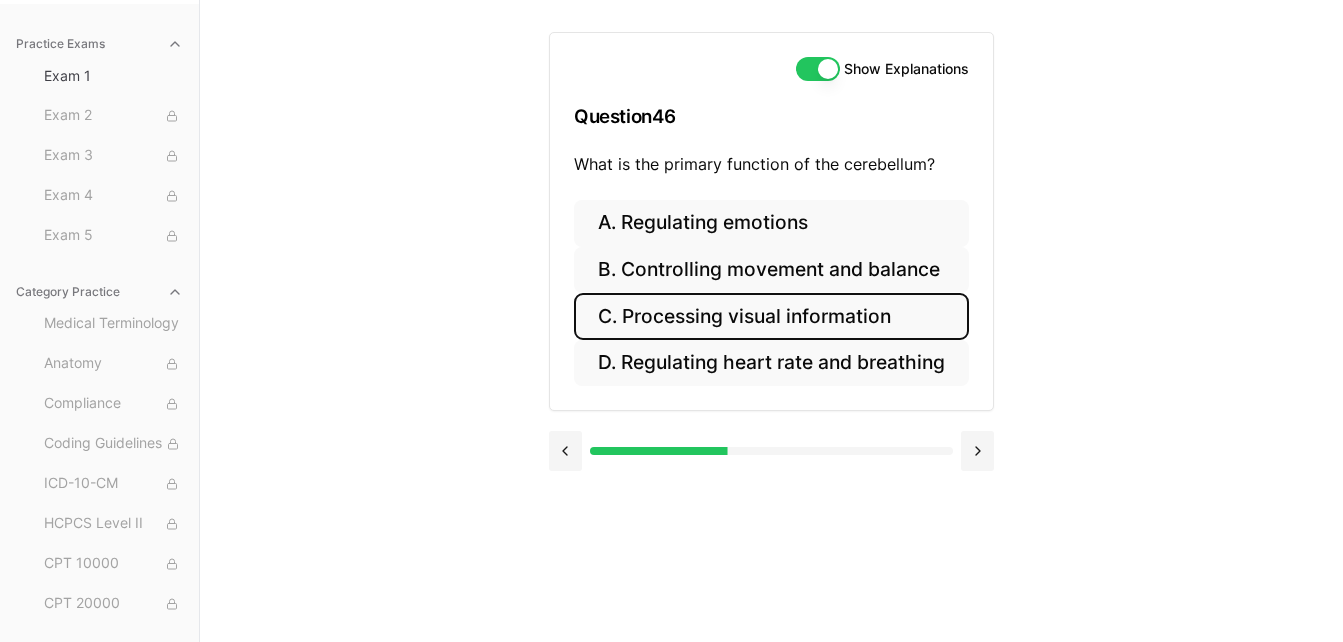 click on "C. Processing visual information" at bounding box center [771, 316] 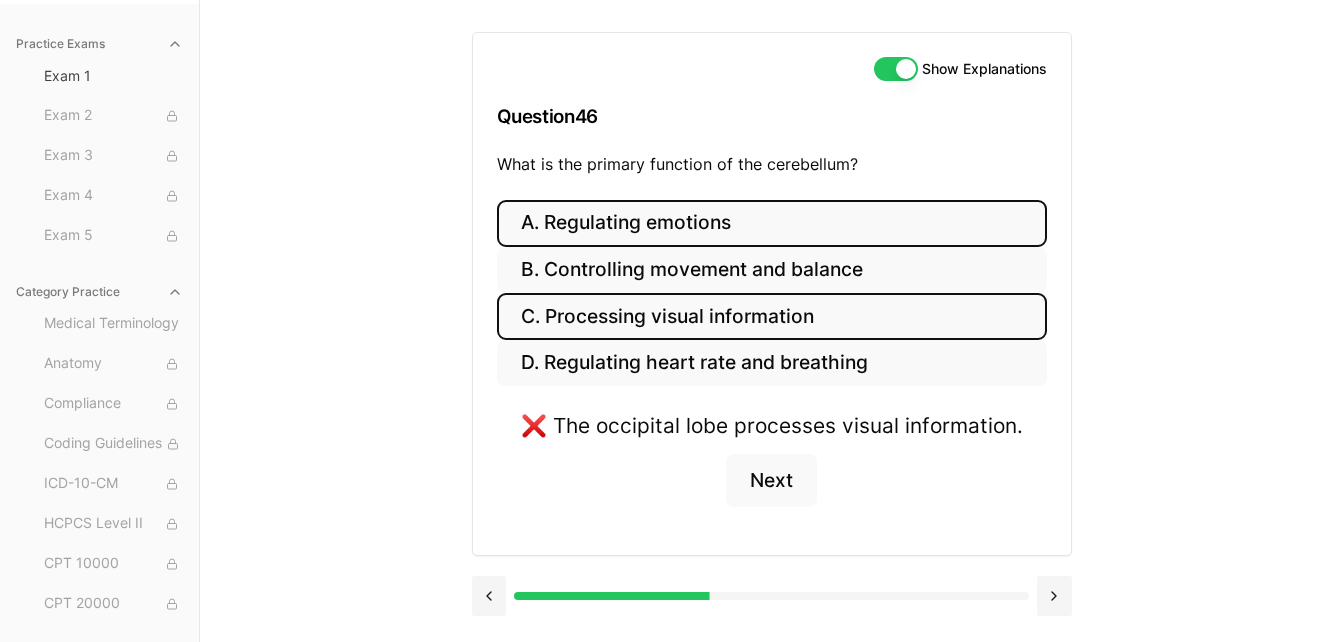 click on "A. Regulating emotions" at bounding box center [772, 223] 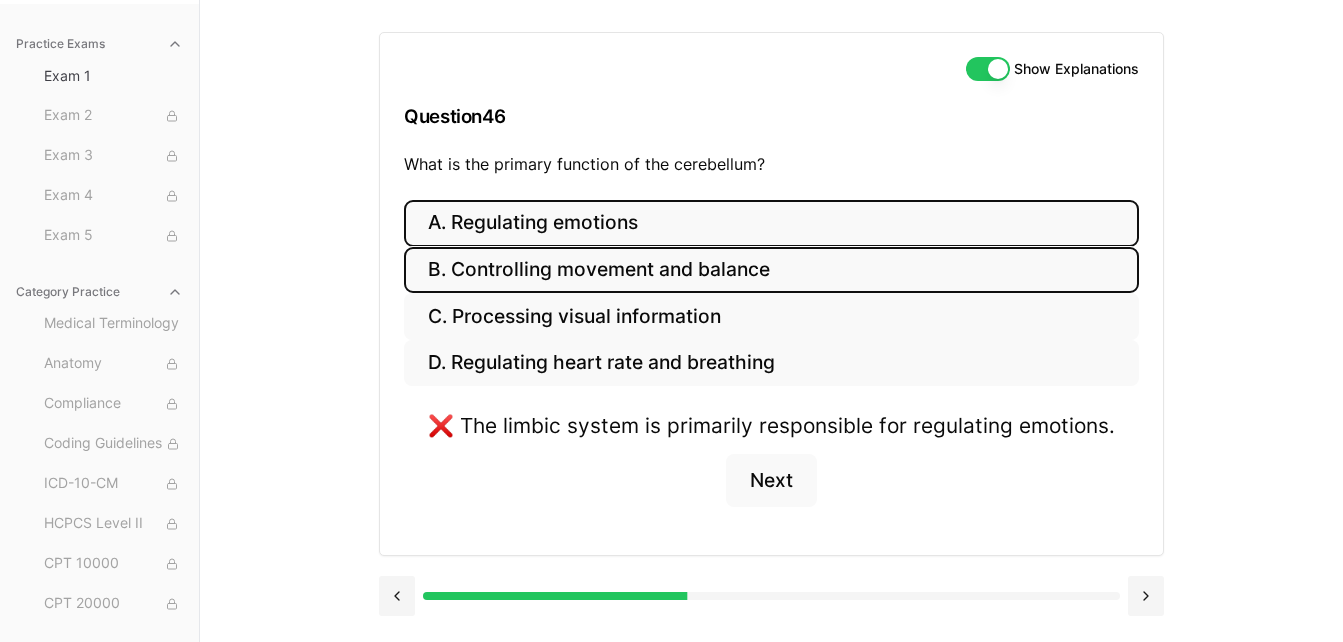 click on "B. Controlling movement and balance" at bounding box center [771, 270] 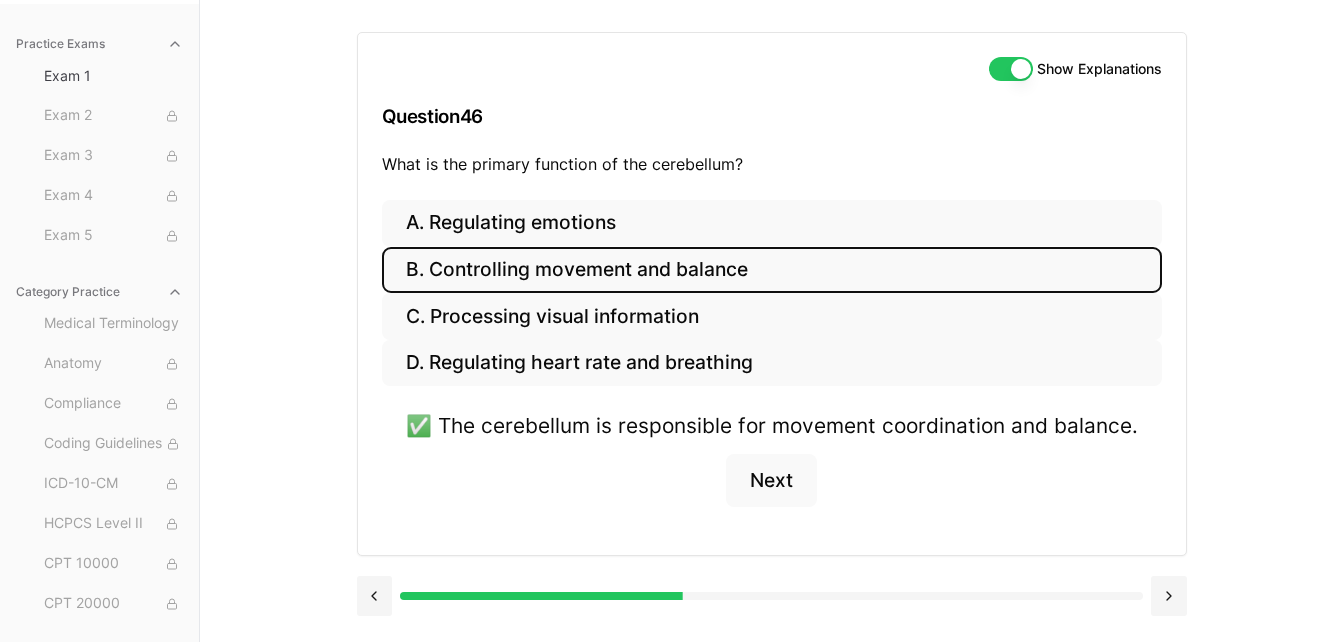 click on "Show Explanations" at bounding box center (1011, 69) 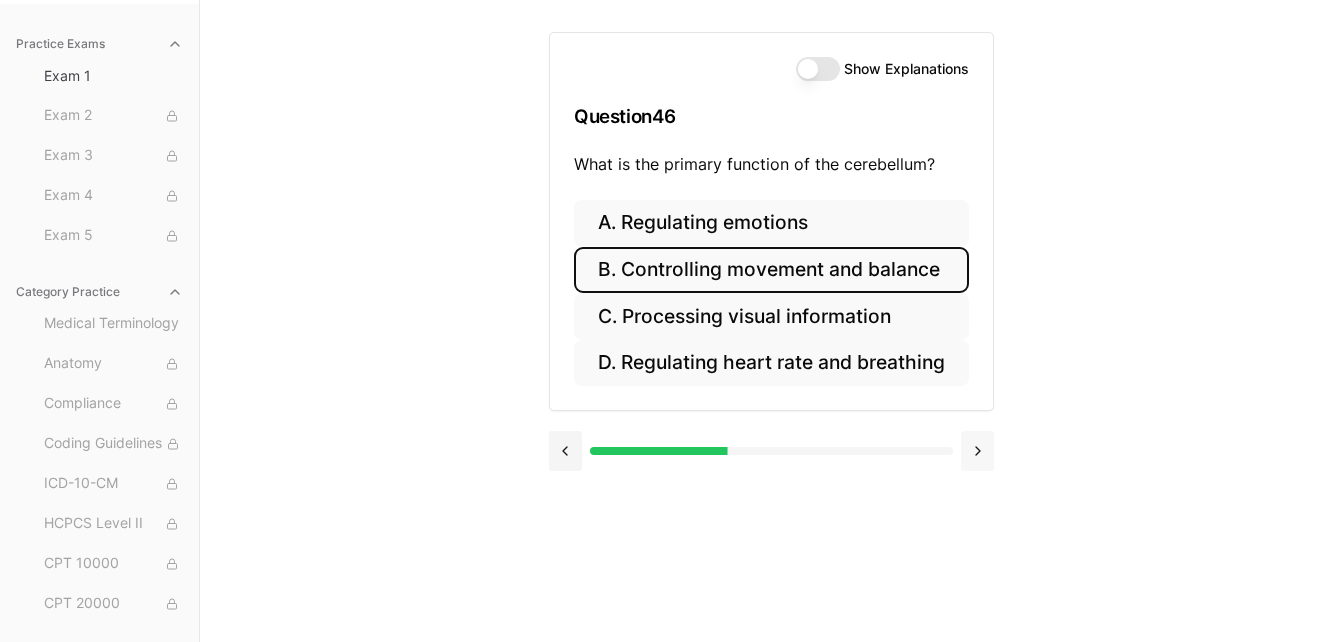 click at bounding box center (977, 451) 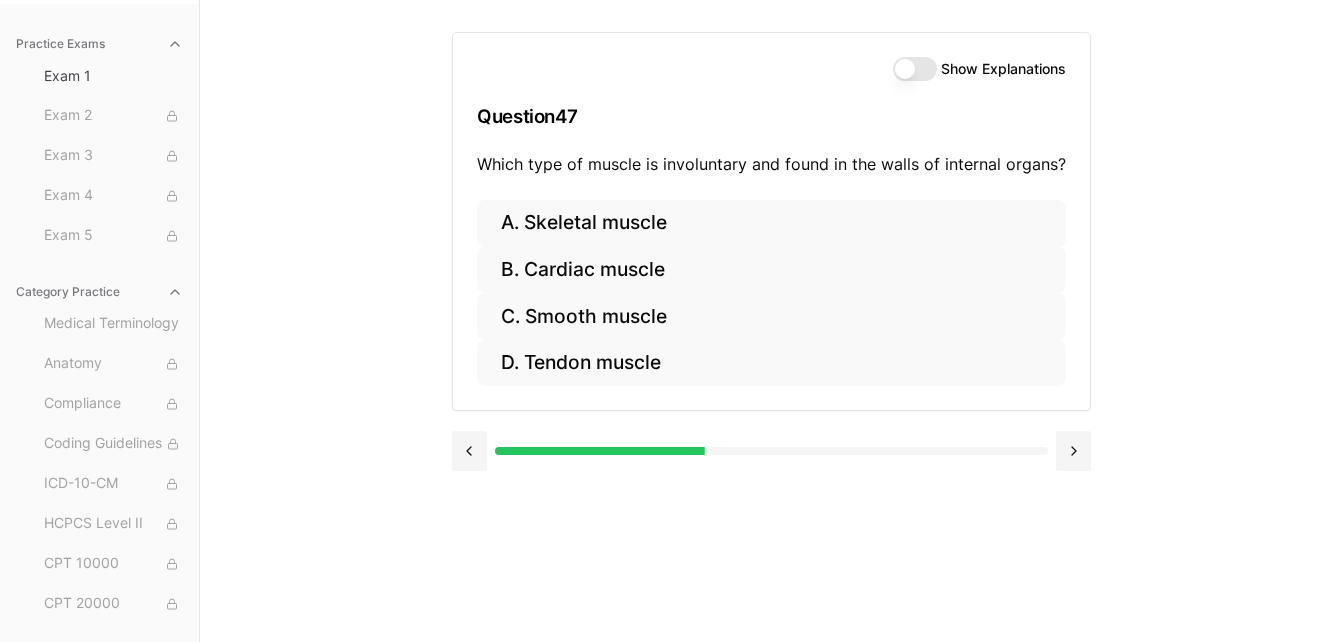 click on "Show Explanations" at bounding box center [915, 69] 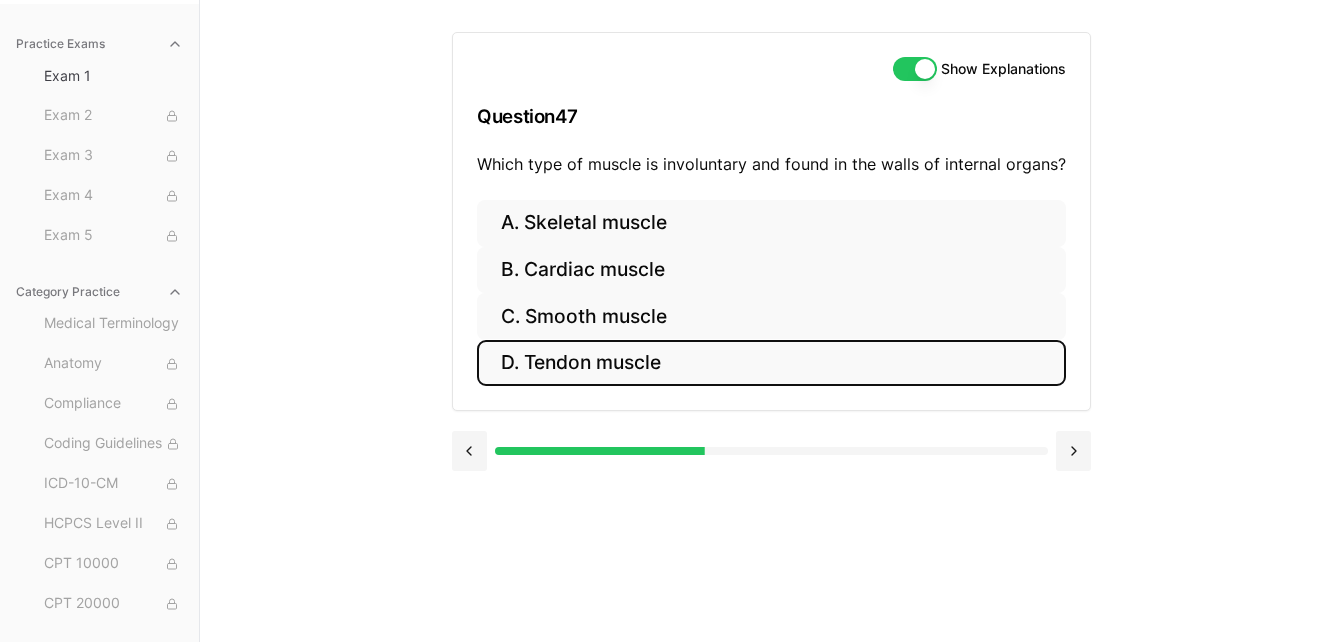 click on "D. Tendon muscle" at bounding box center (771, 363) 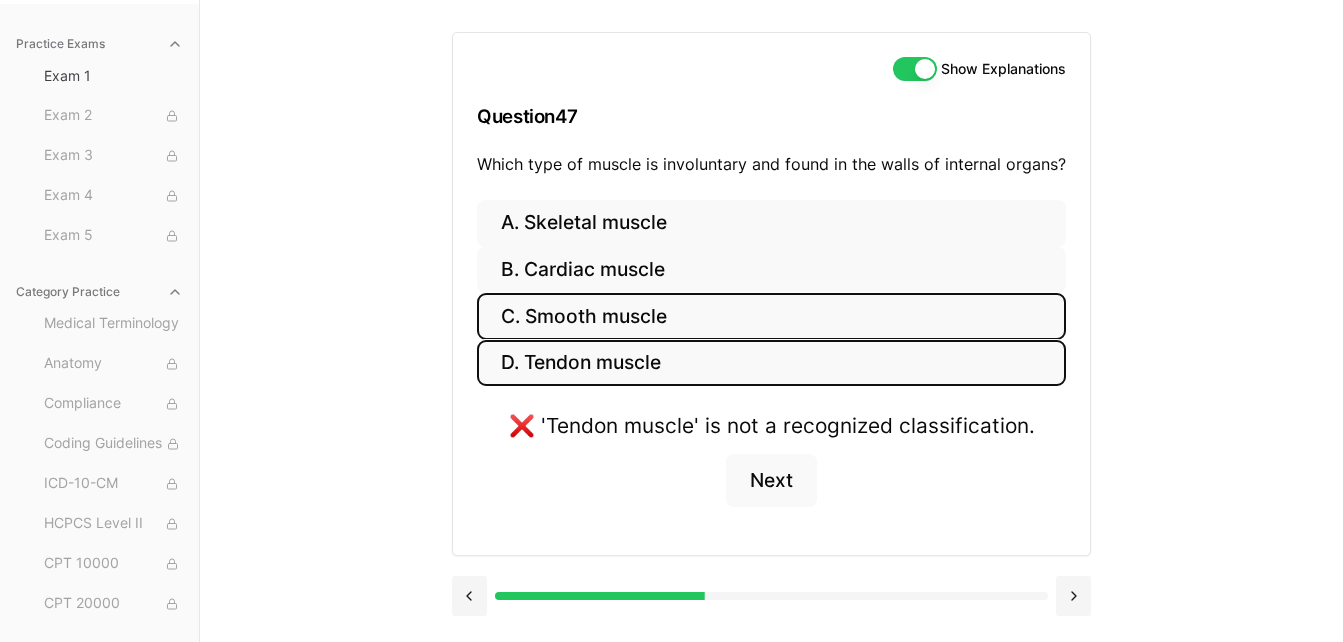 click on "C. Smooth muscle" at bounding box center (771, 316) 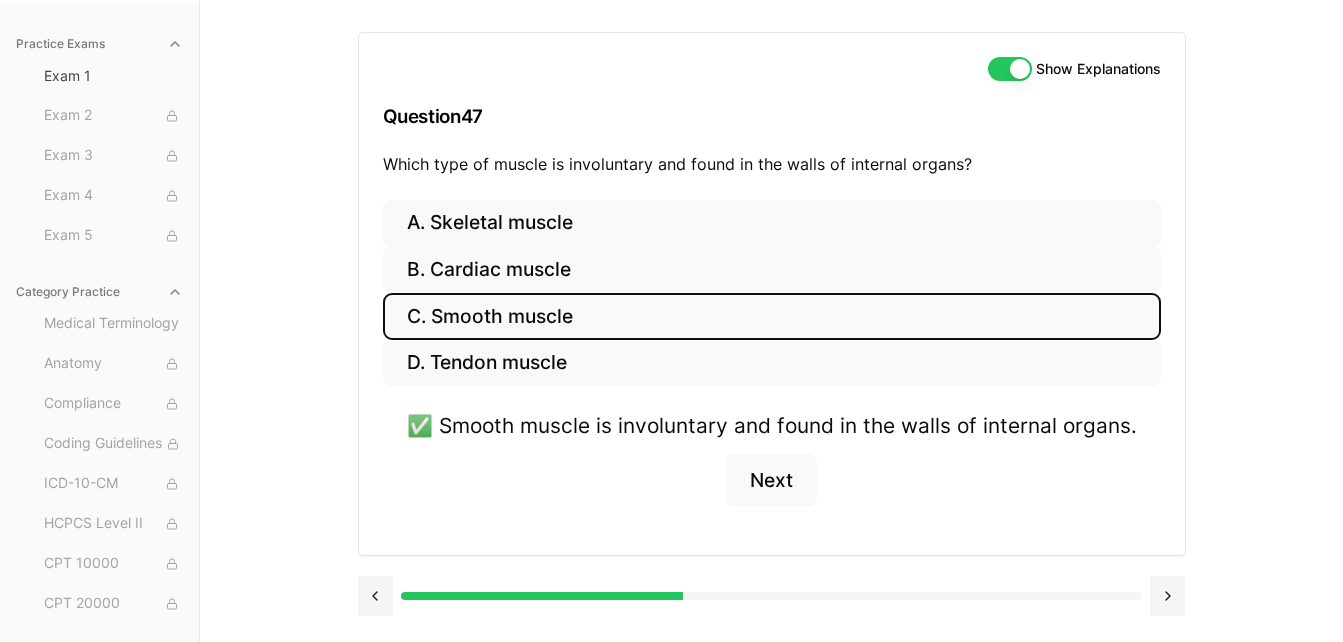 click on "Show Explanations" at bounding box center (1010, 69) 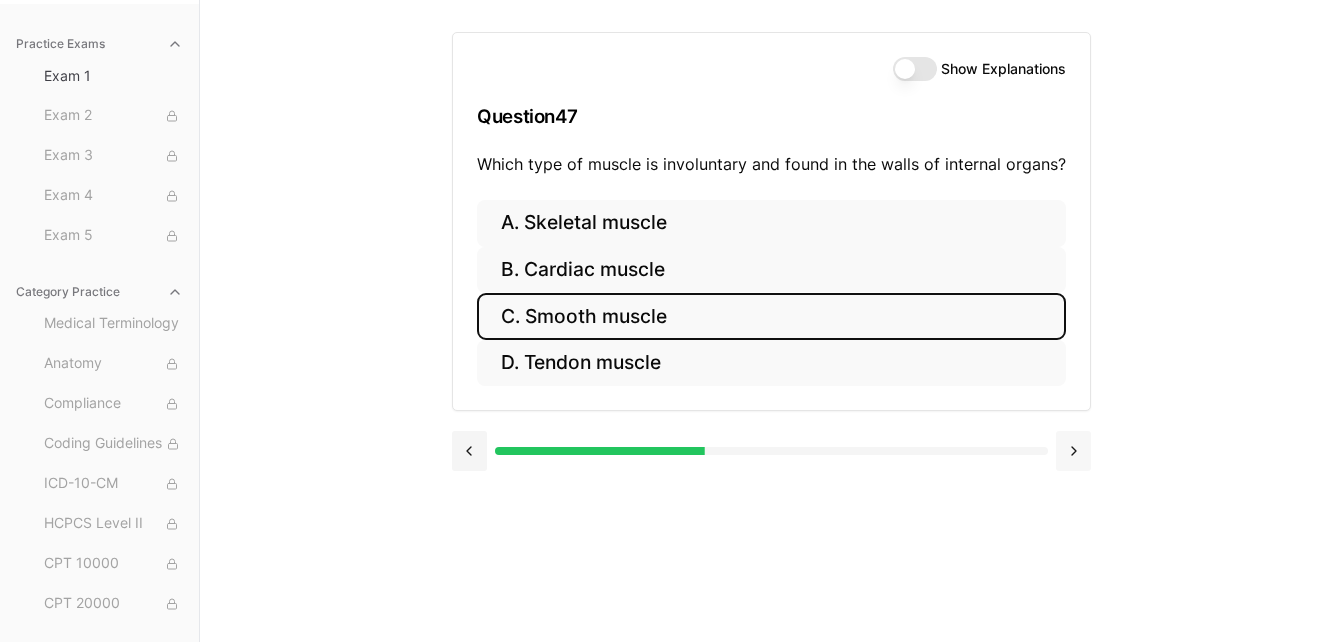 click at bounding box center (1073, 451) 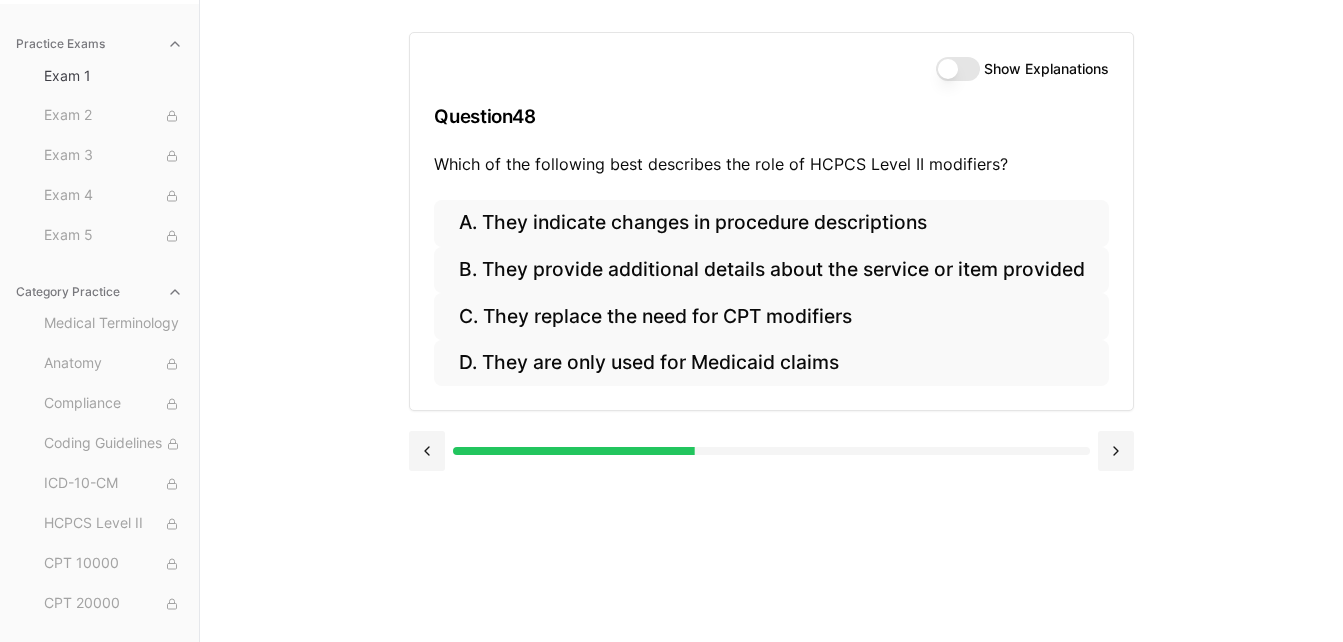 click on "Show Explanations" at bounding box center (958, 69) 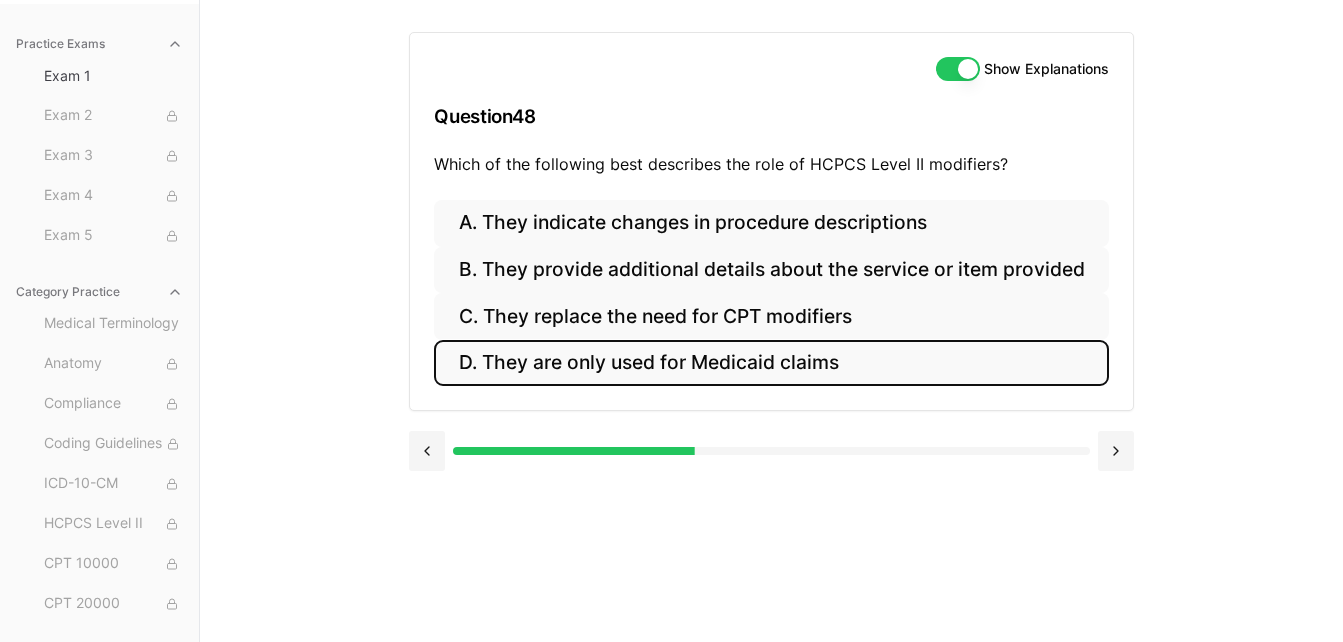 click on "D. They are only used for Medicaid claims" at bounding box center (771, 363) 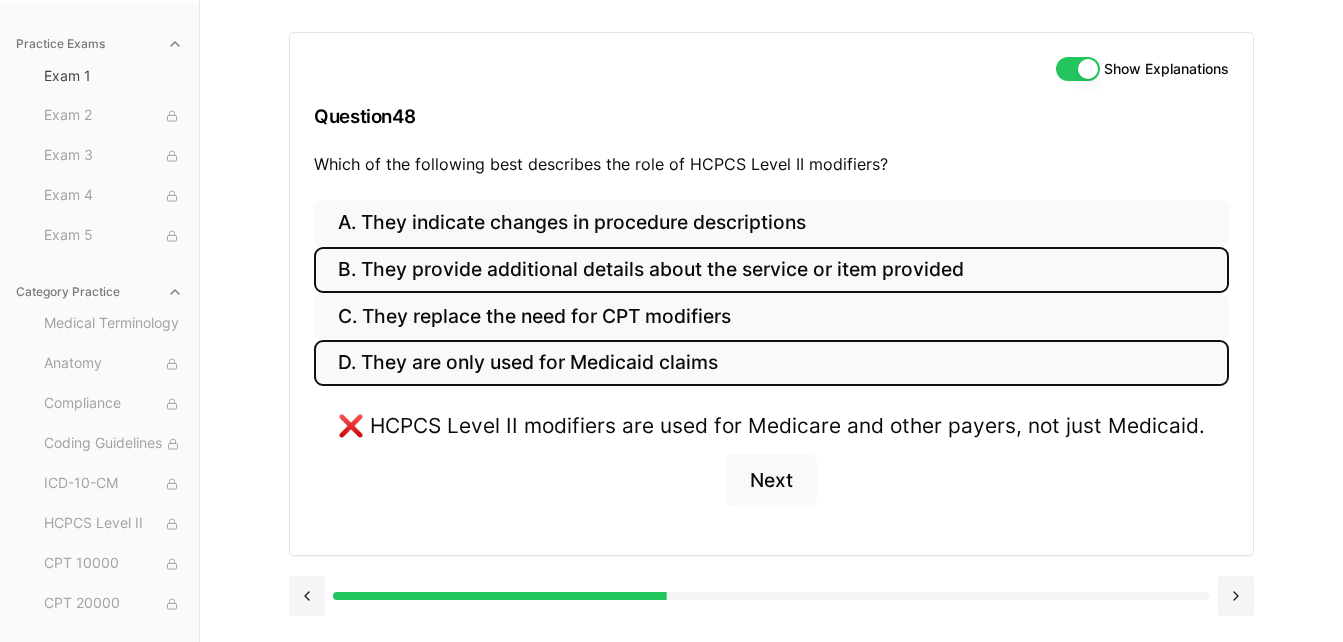 click on "B. They provide additional details about the service or item provided" at bounding box center [771, 270] 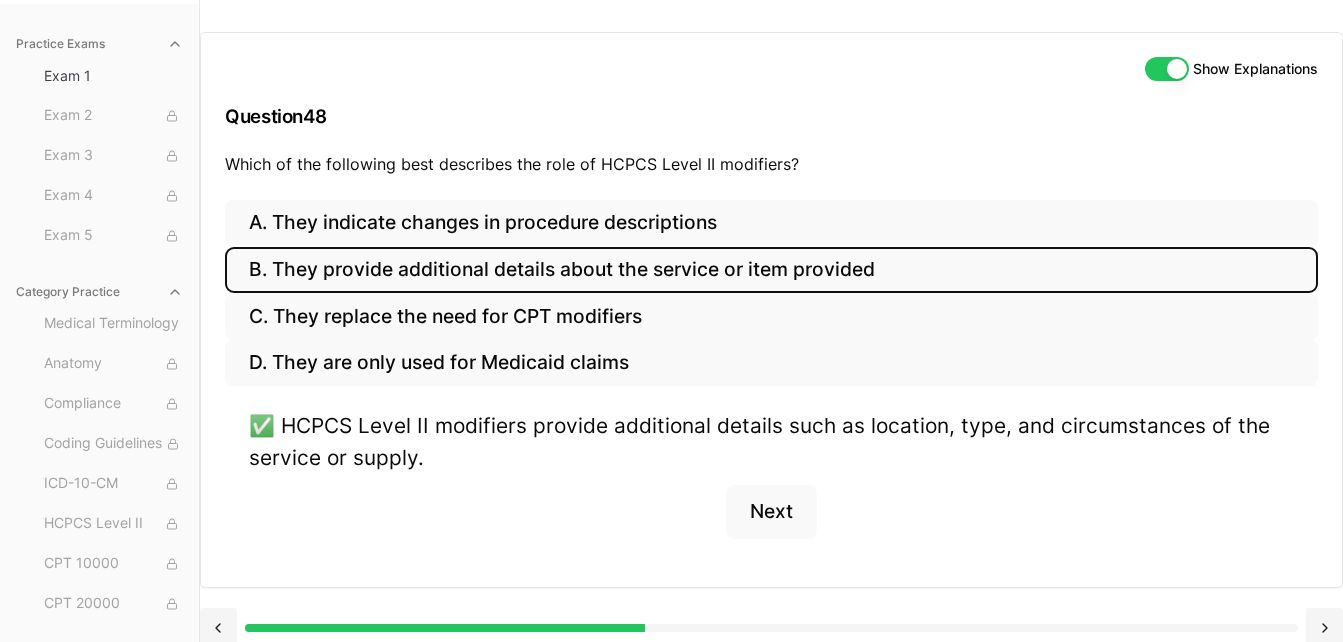 click on "Show Explanations" at bounding box center [1167, 69] 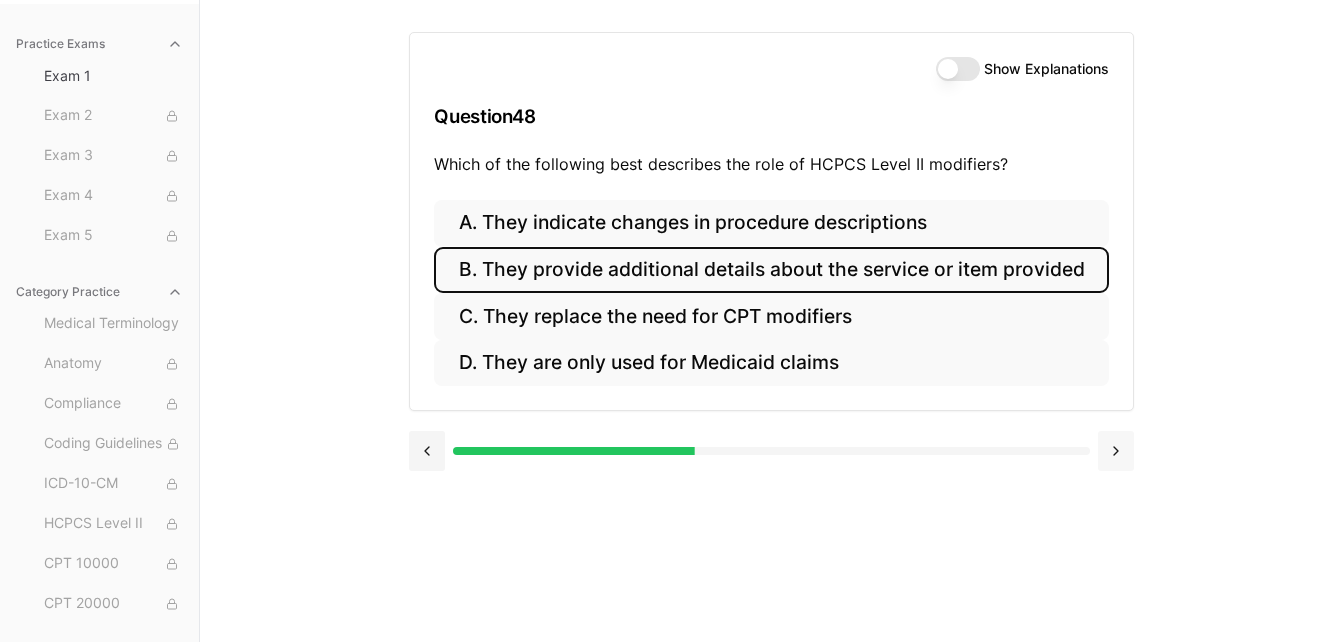 click at bounding box center [1115, 451] 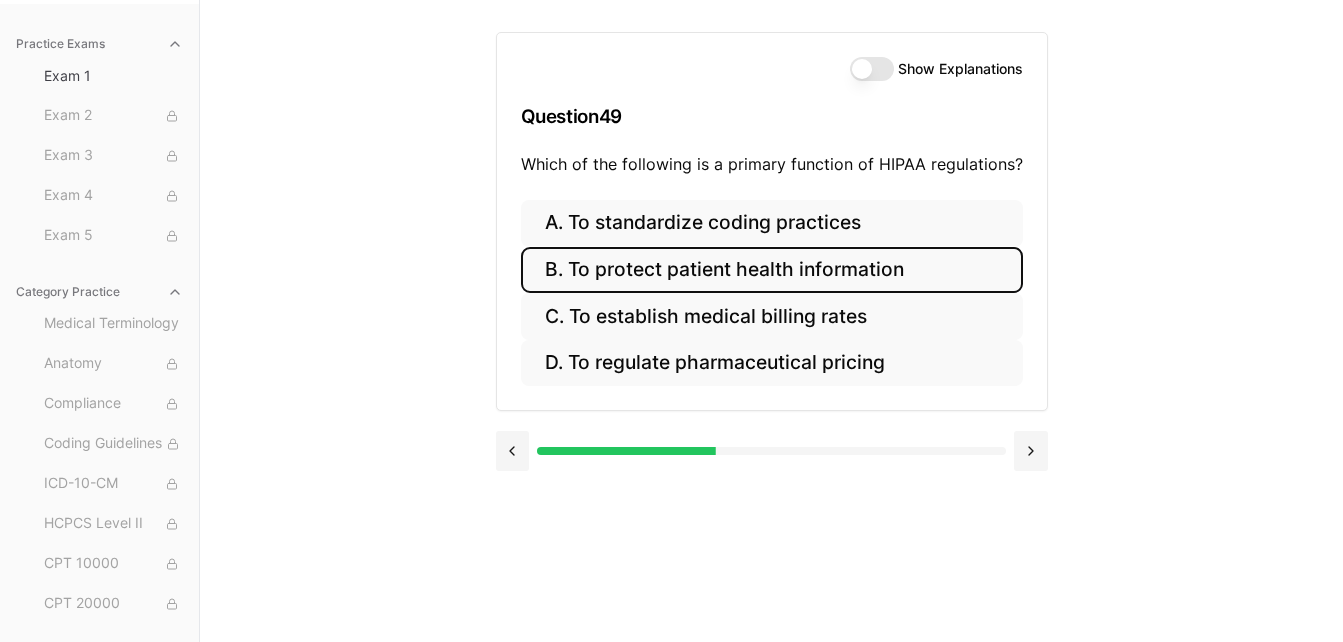 click on "B. To protect patient health information" at bounding box center (772, 270) 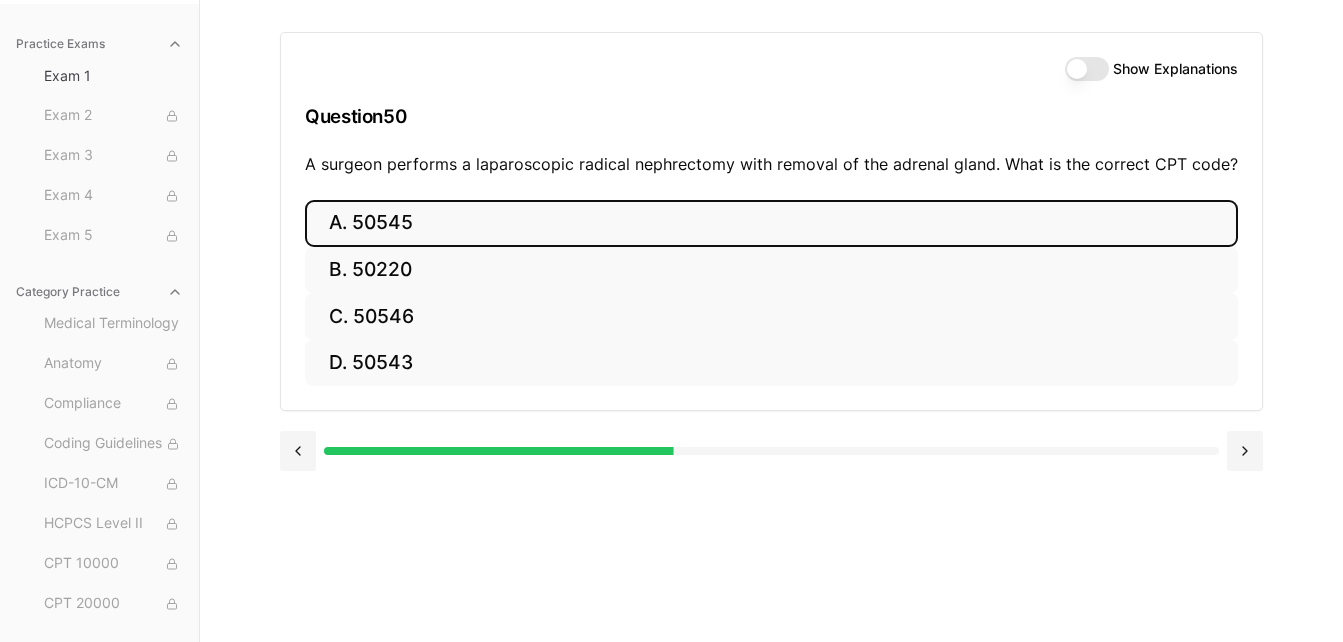 click on "A. 50545" at bounding box center (771, 223) 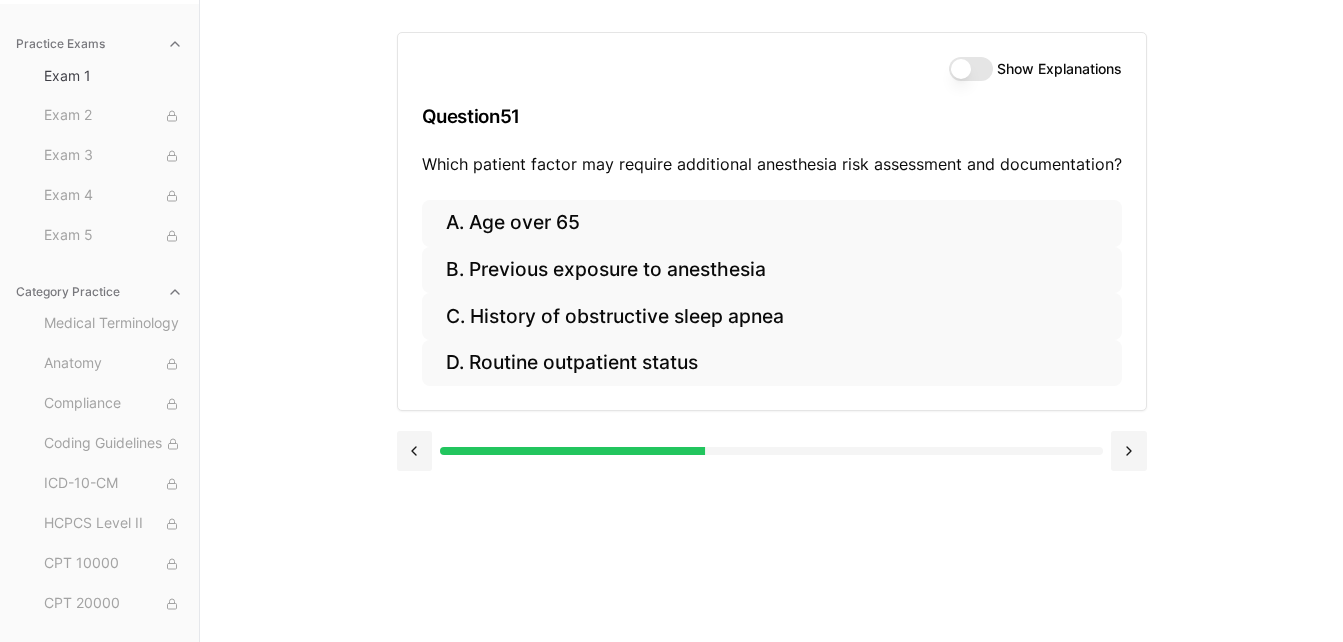 click on "Show Explanations" at bounding box center [971, 69] 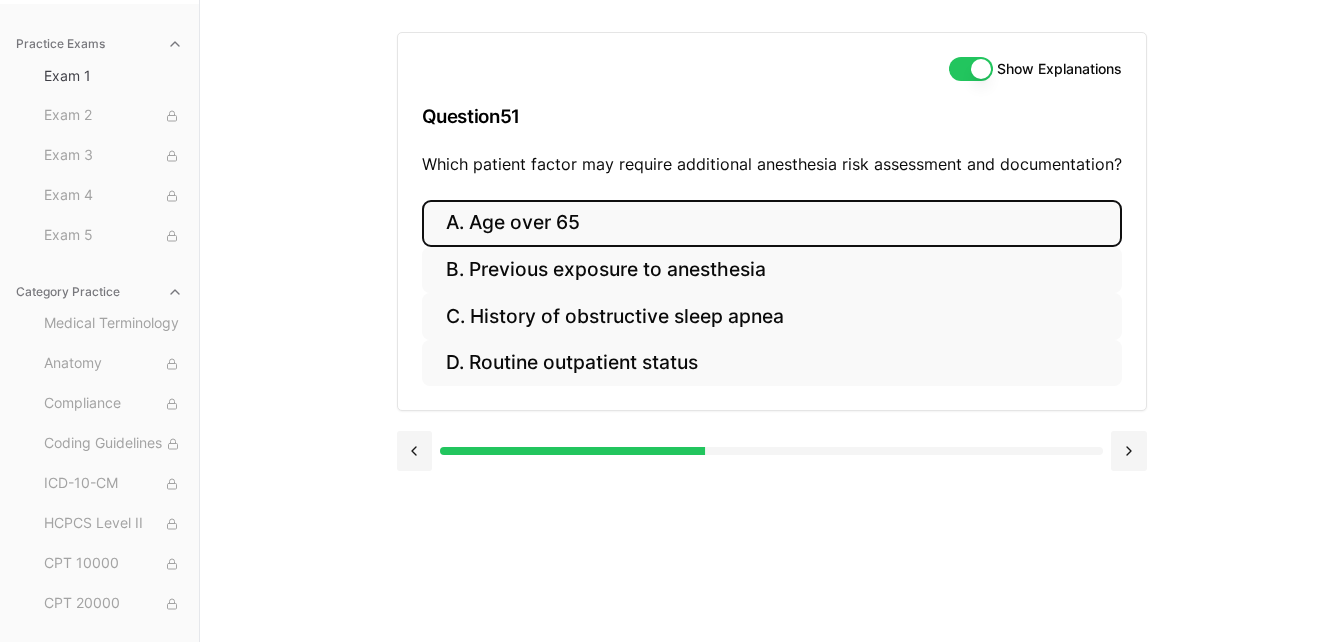 click on "A. Age over 65" at bounding box center (772, 223) 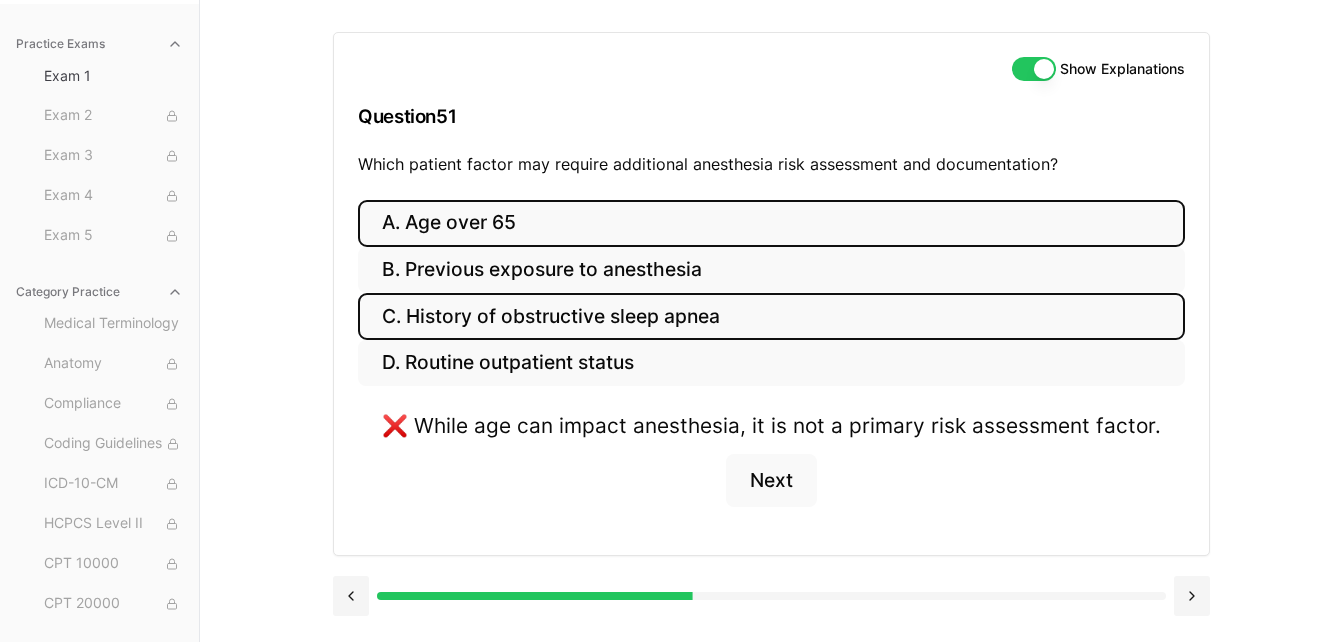 click on "C. History of obstructive sleep apnea" at bounding box center [771, 316] 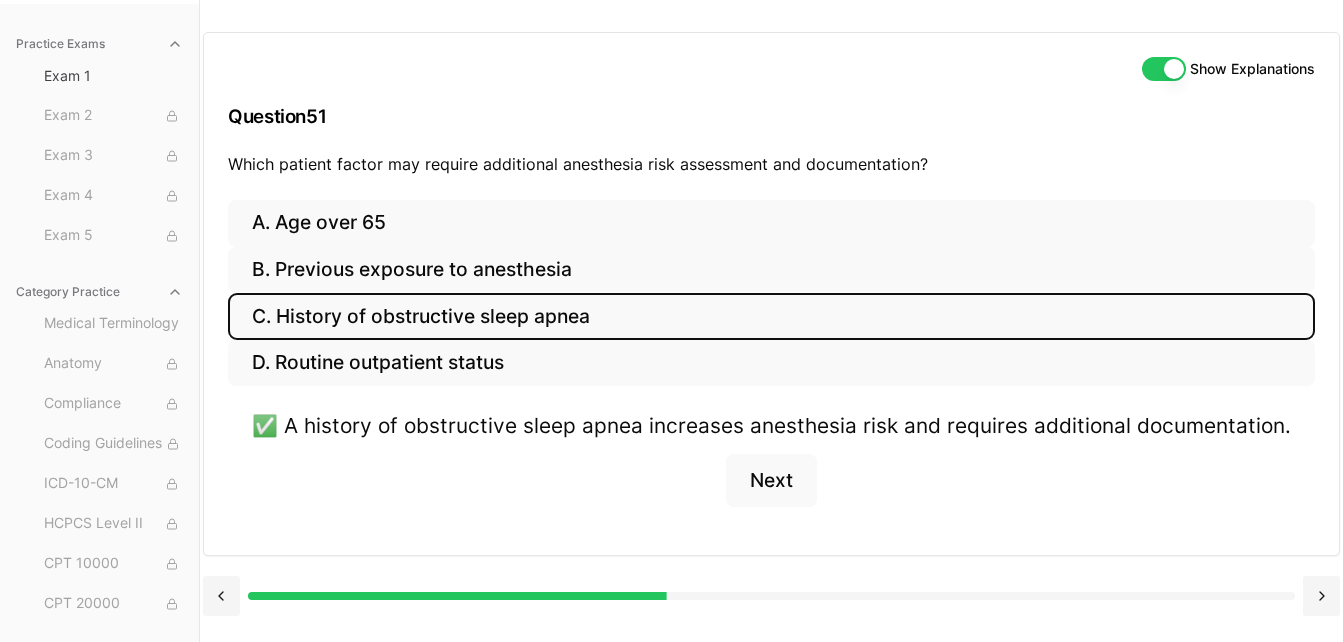 click on "Show Explanations" at bounding box center (1164, 69) 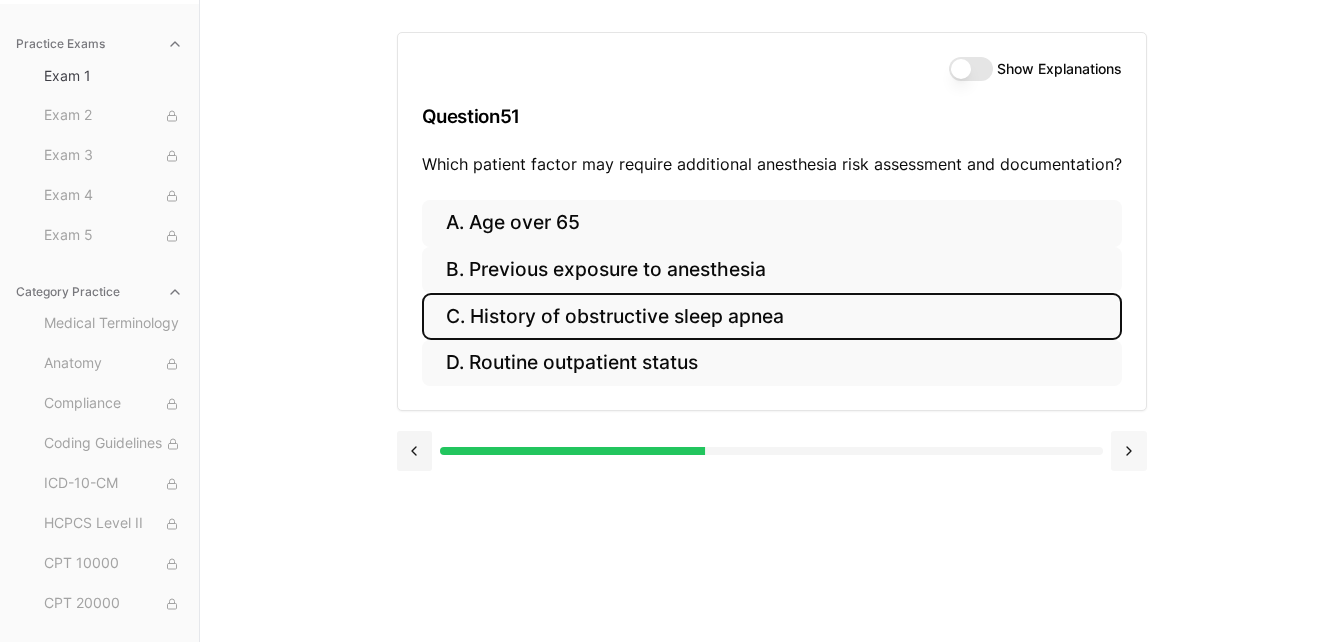 click at bounding box center [1128, 451] 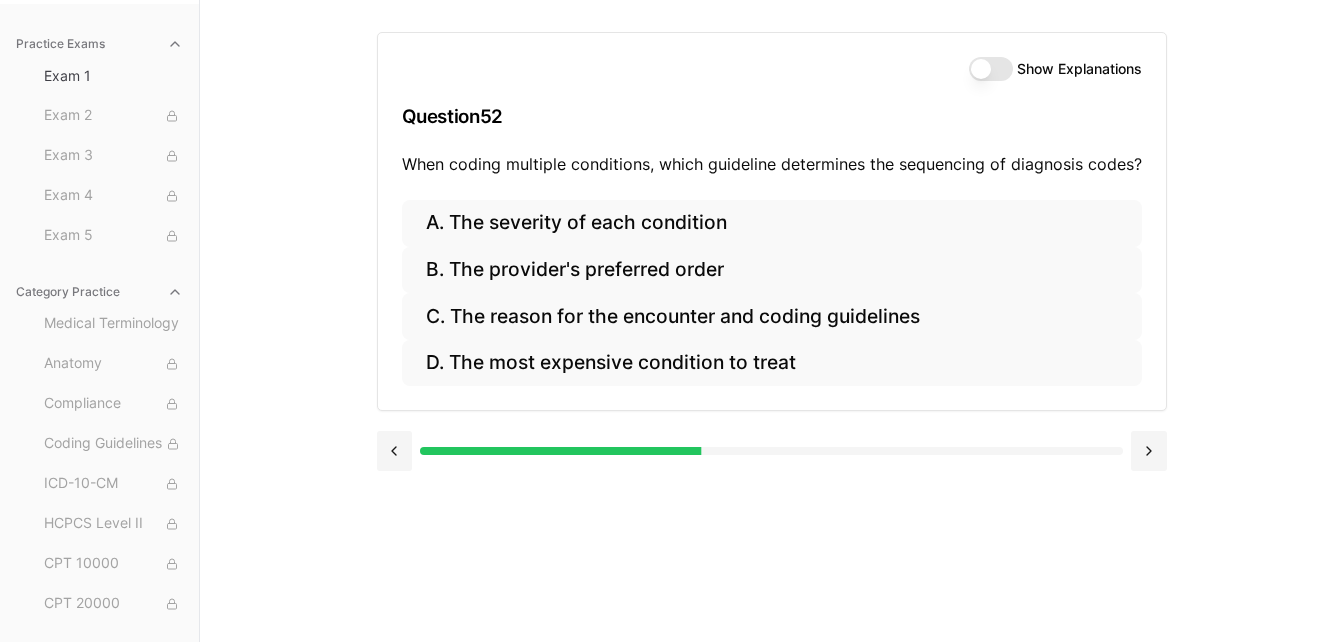 click on "Show Explanations" at bounding box center (991, 69) 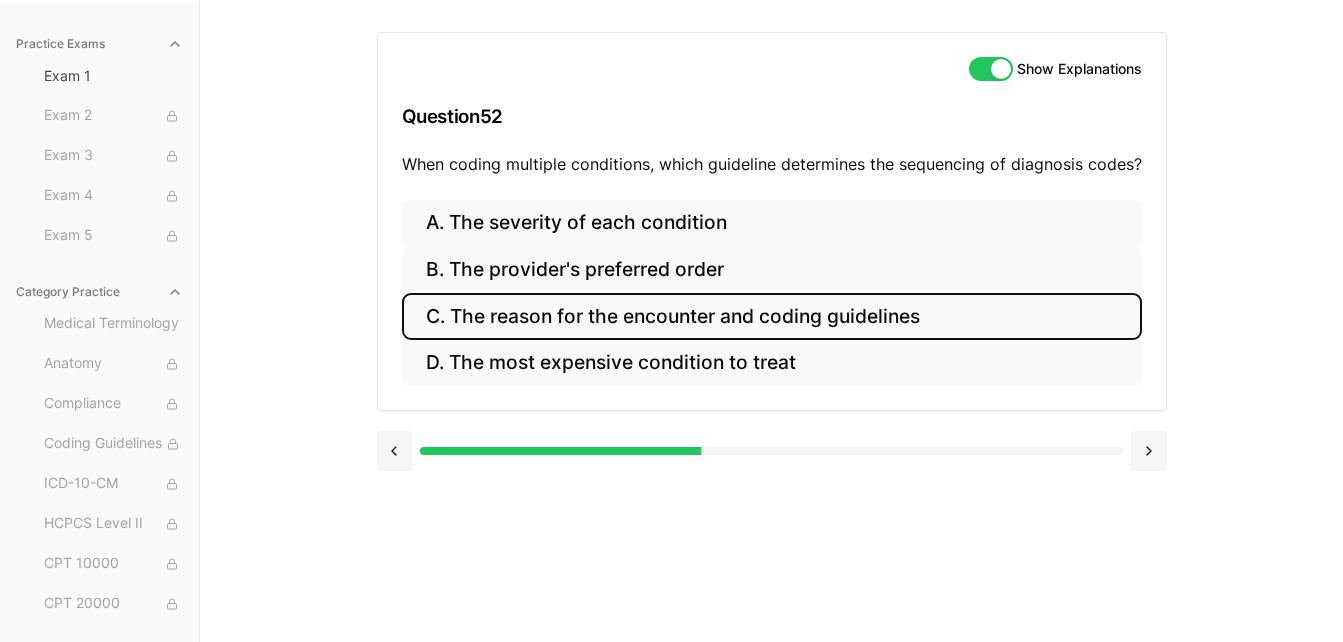 click on "C. The reason for the encounter and coding guidelines" at bounding box center (772, 316) 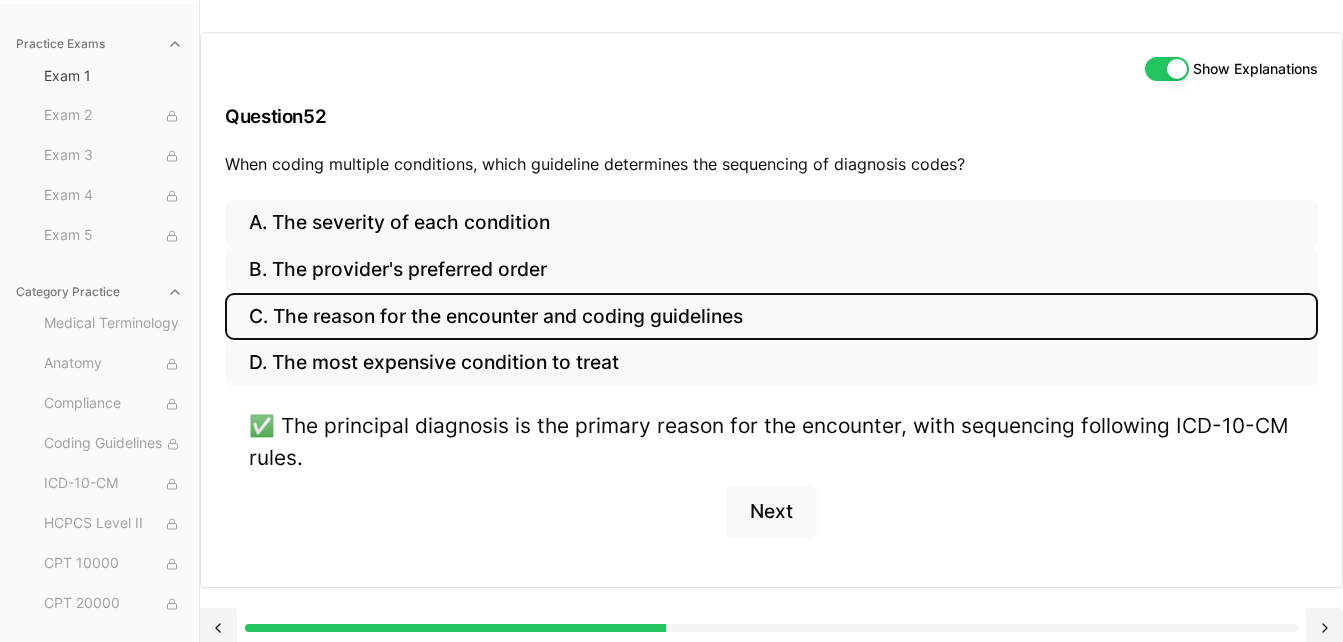click on "Show Explanations" at bounding box center (1167, 69) 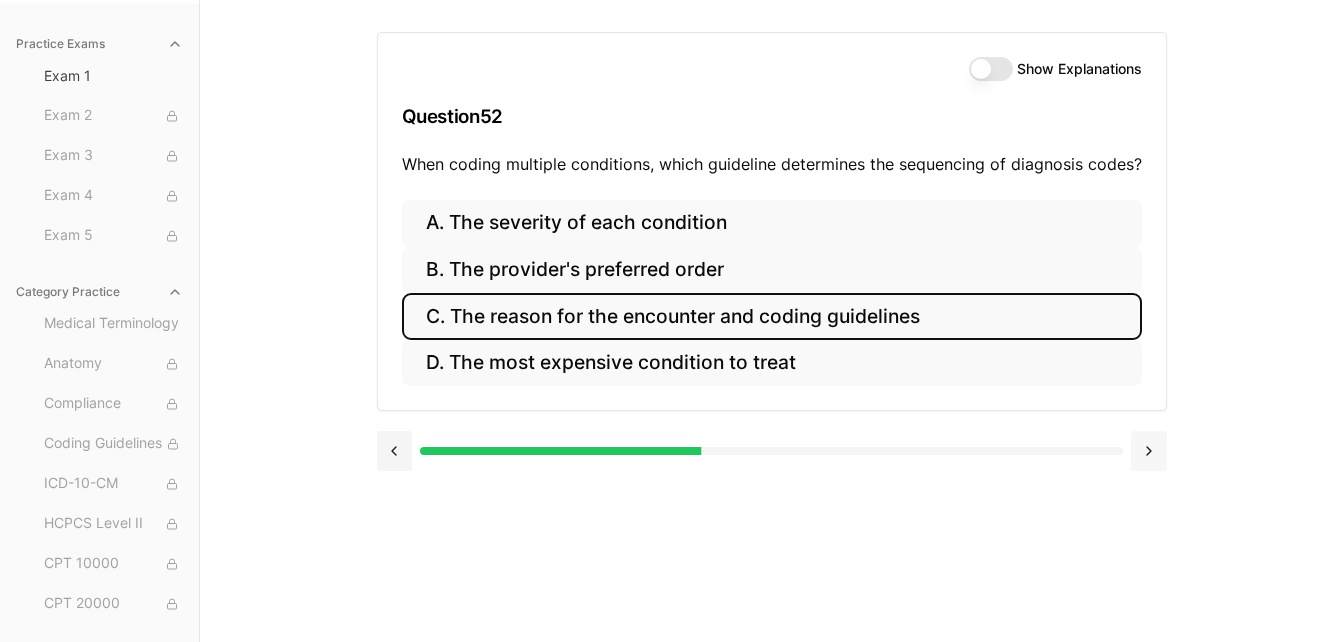 click at bounding box center (1149, 451) 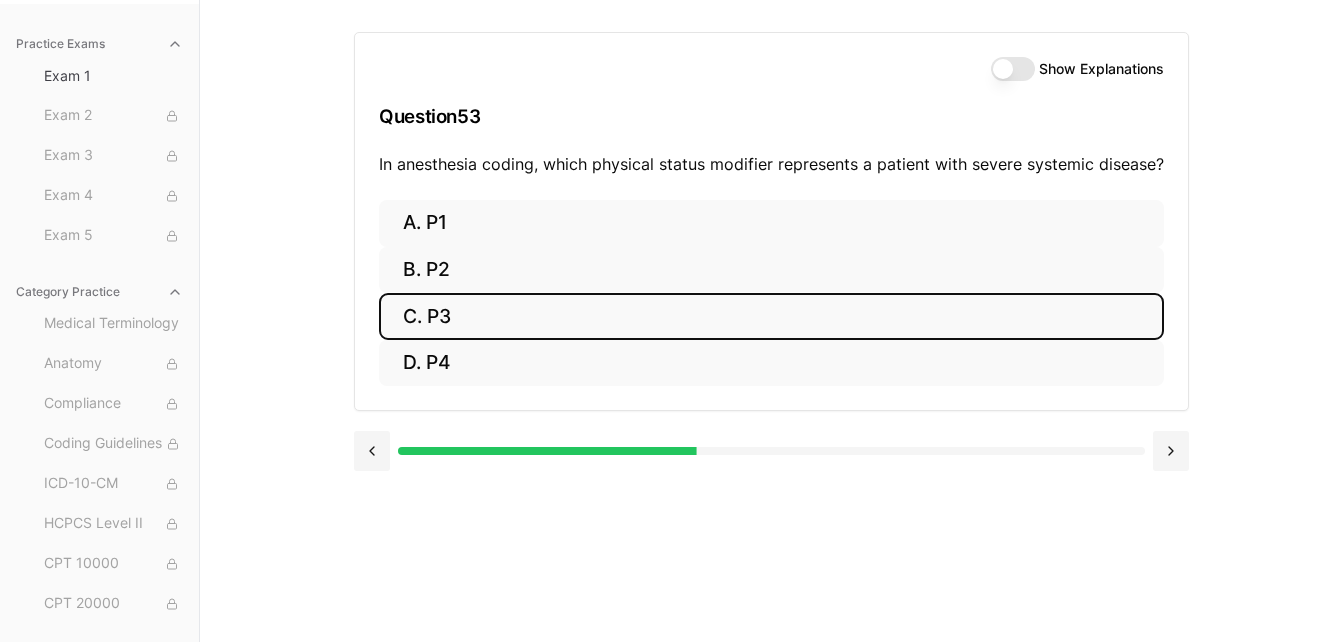 click on "C. P3" at bounding box center (771, 316) 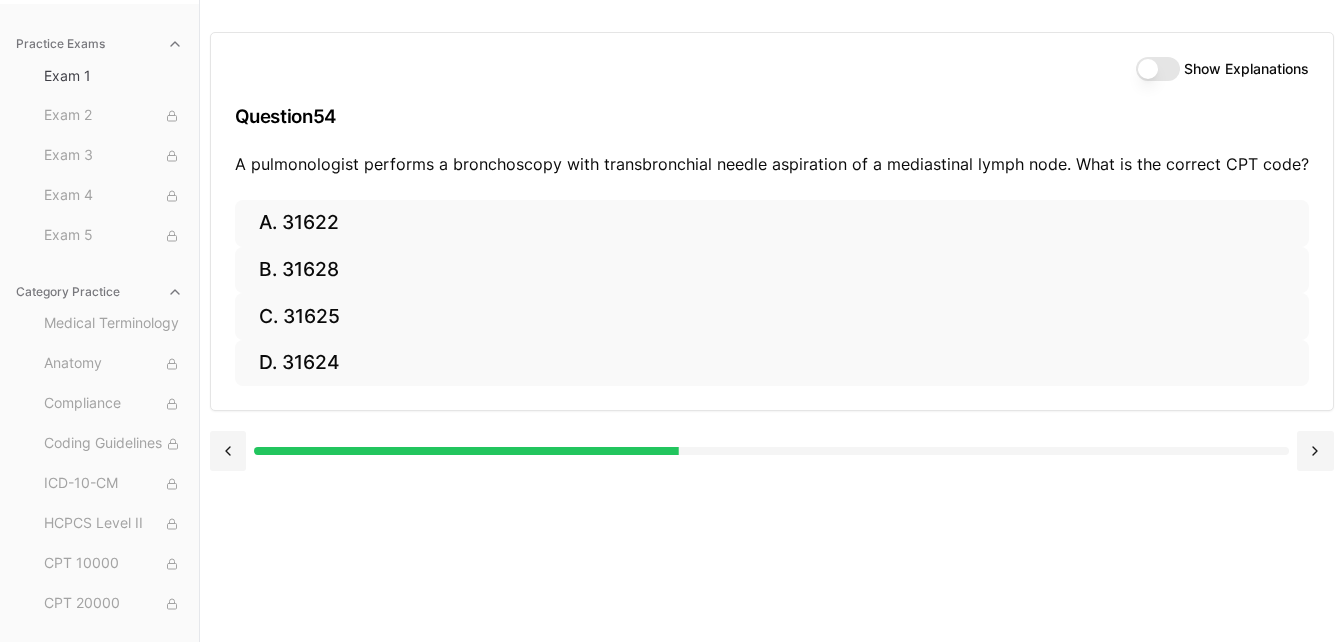 click on "Show Explanations" at bounding box center [1158, 69] 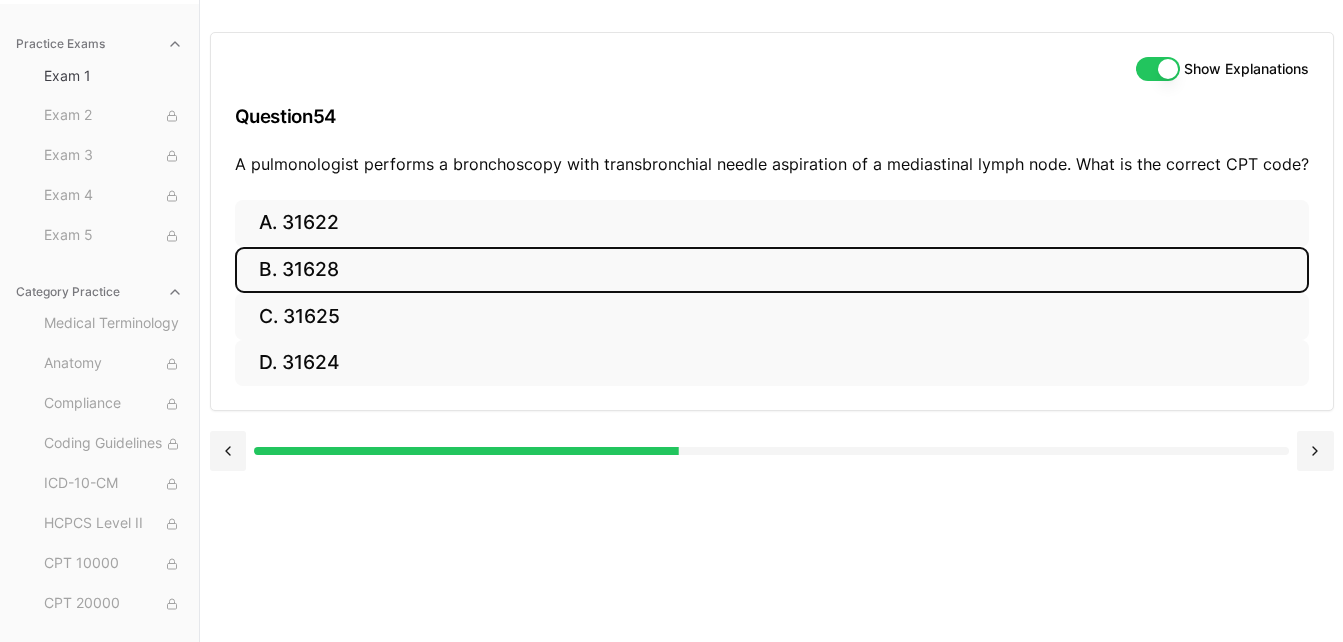 click on "B. 31628" at bounding box center [772, 270] 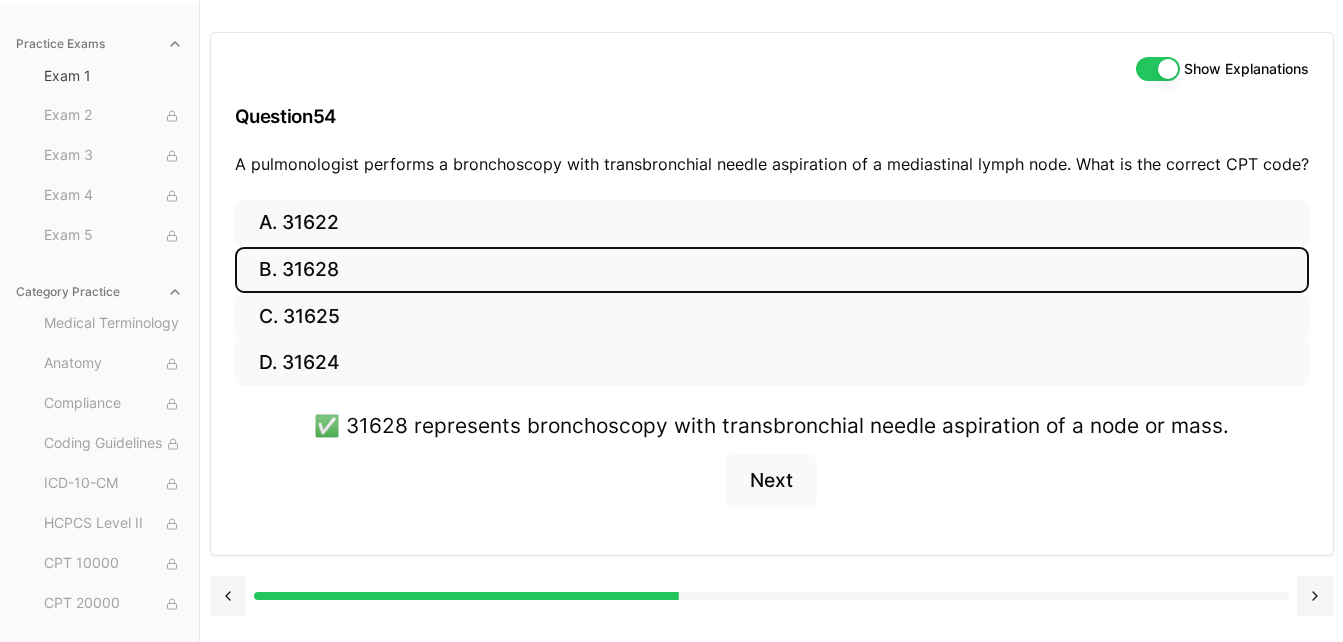 click on "Show Explanations" at bounding box center [1158, 69] 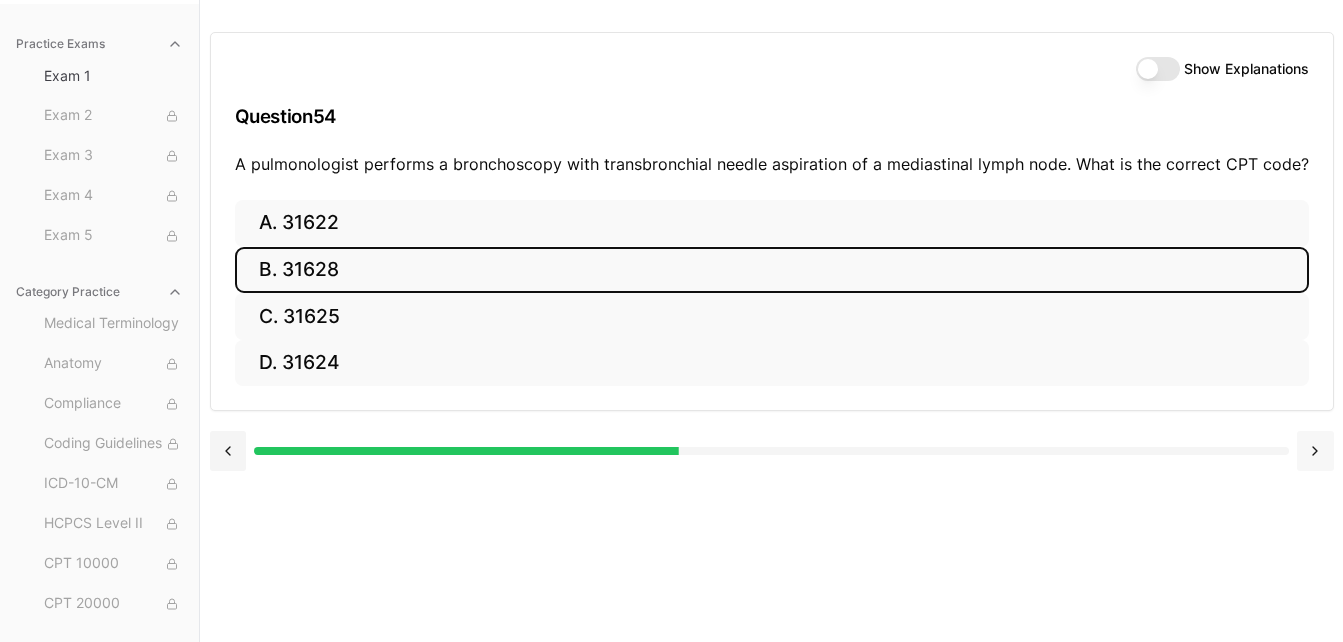 click at bounding box center [1315, 451] 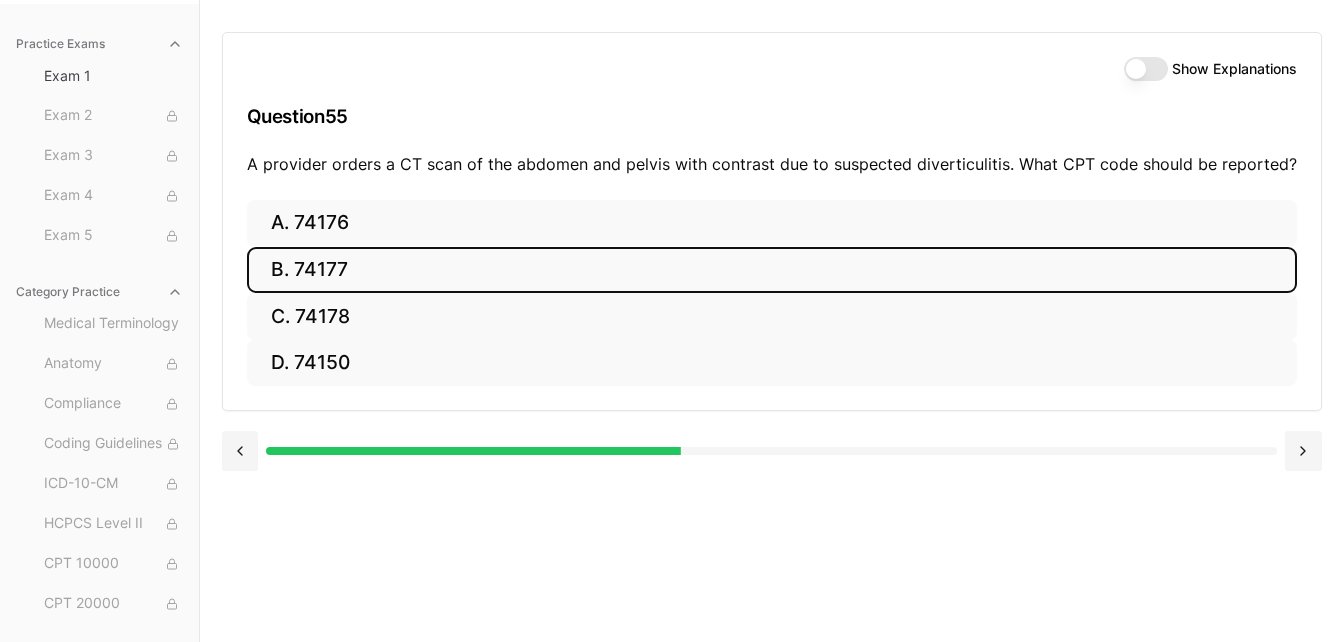 click on "B. 74177" at bounding box center (772, 270) 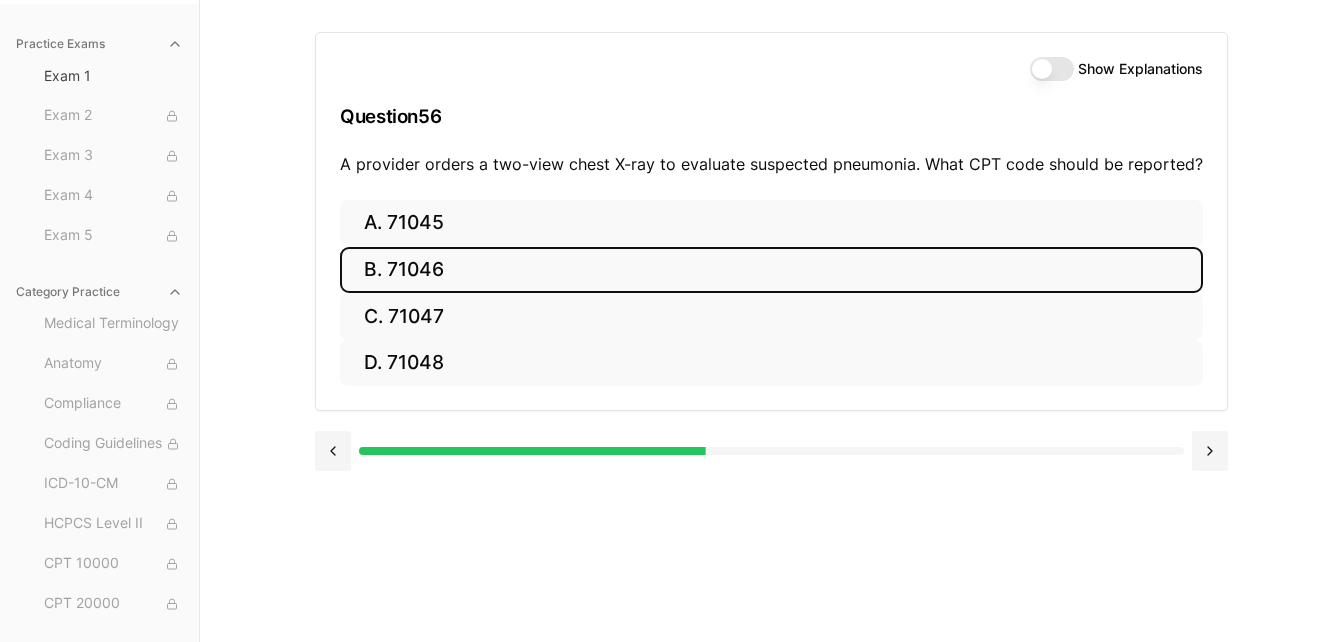 click on "B. 71046" at bounding box center (771, 270) 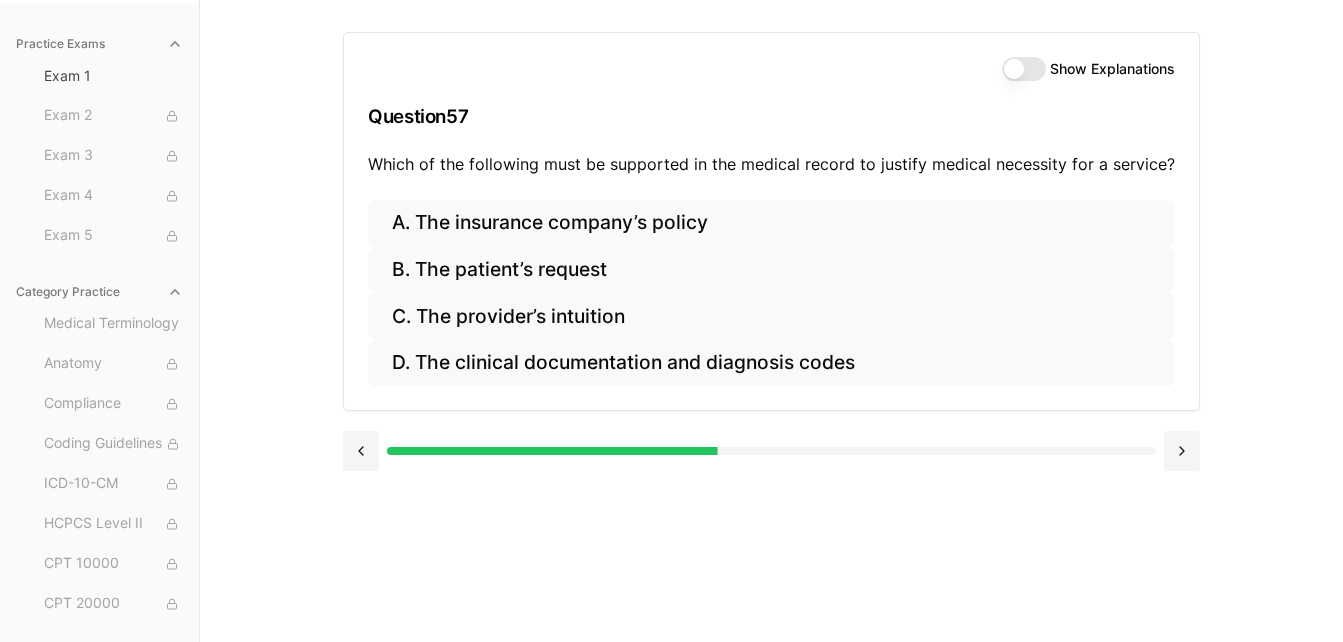 click on "Show Explanations" at bounding box center [1024, 69] 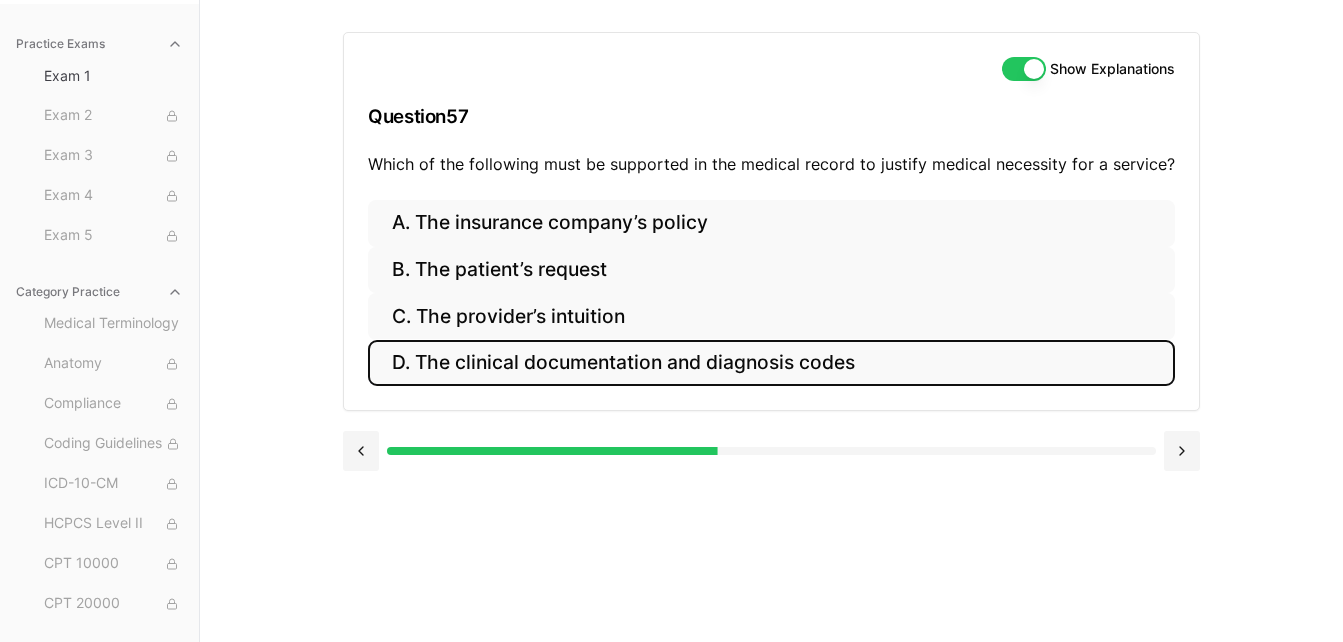 click on "D. The clinical documentation and diagnosis codes" at bounding box center (771, 363) 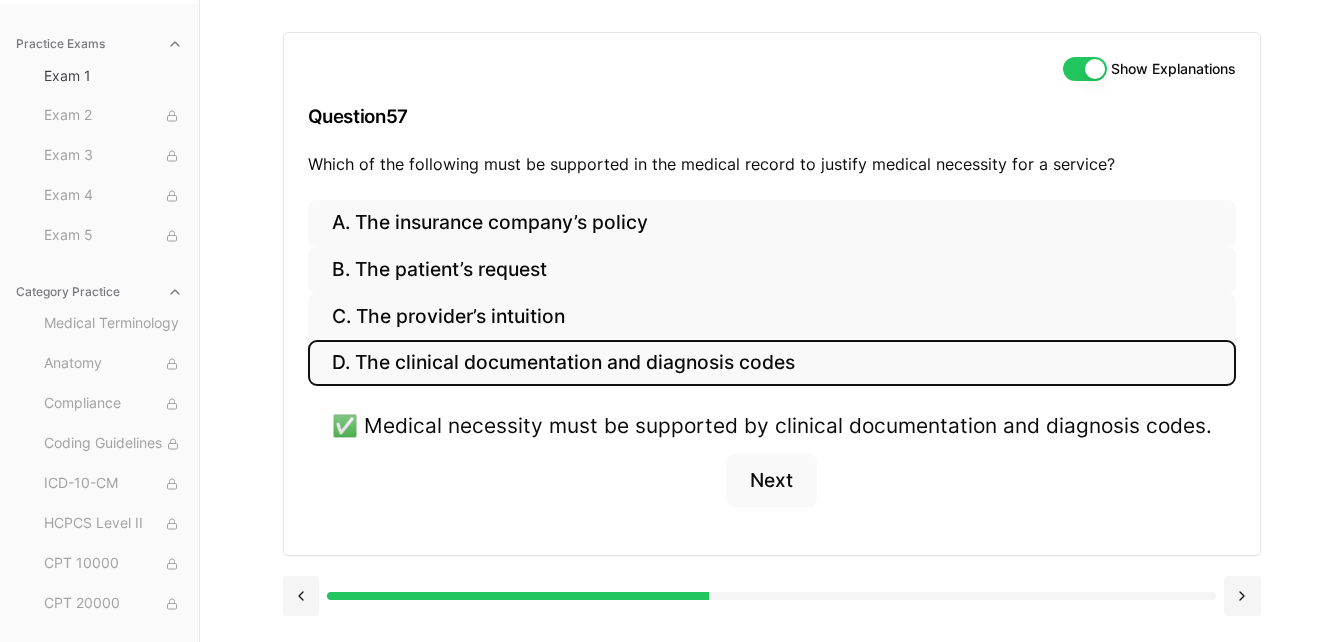 click on "Show Explanations" at bounding box center [1149, 69] 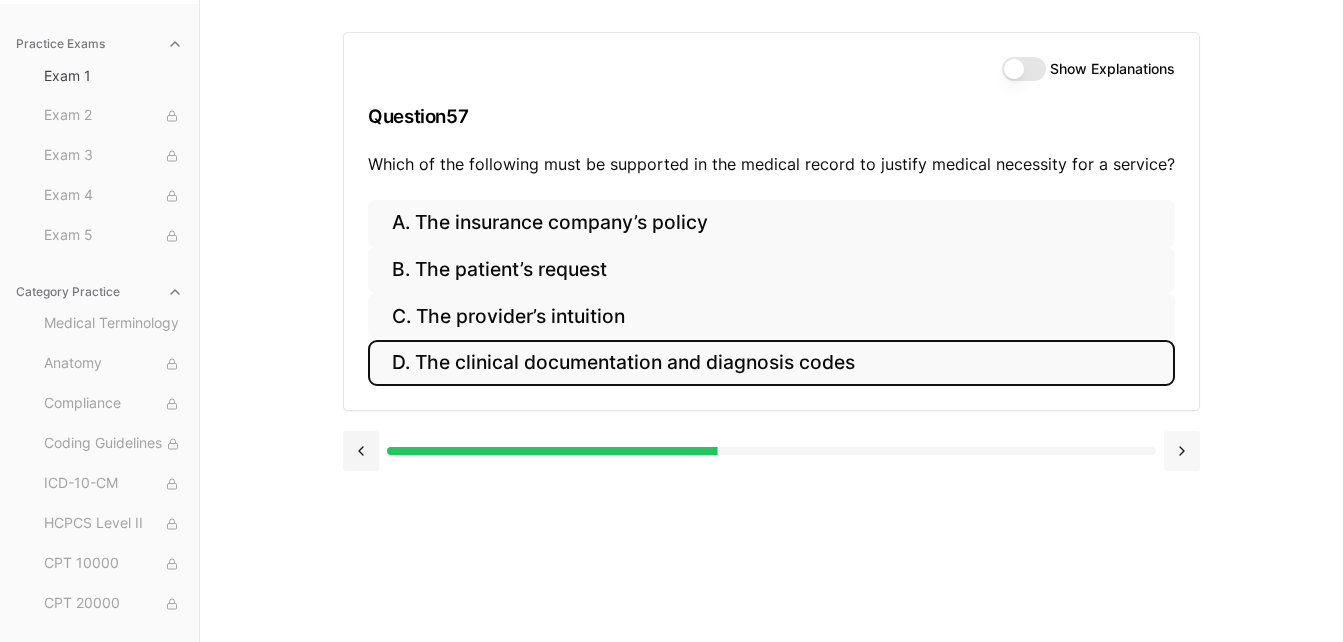click at bounding box center [1182, 451] 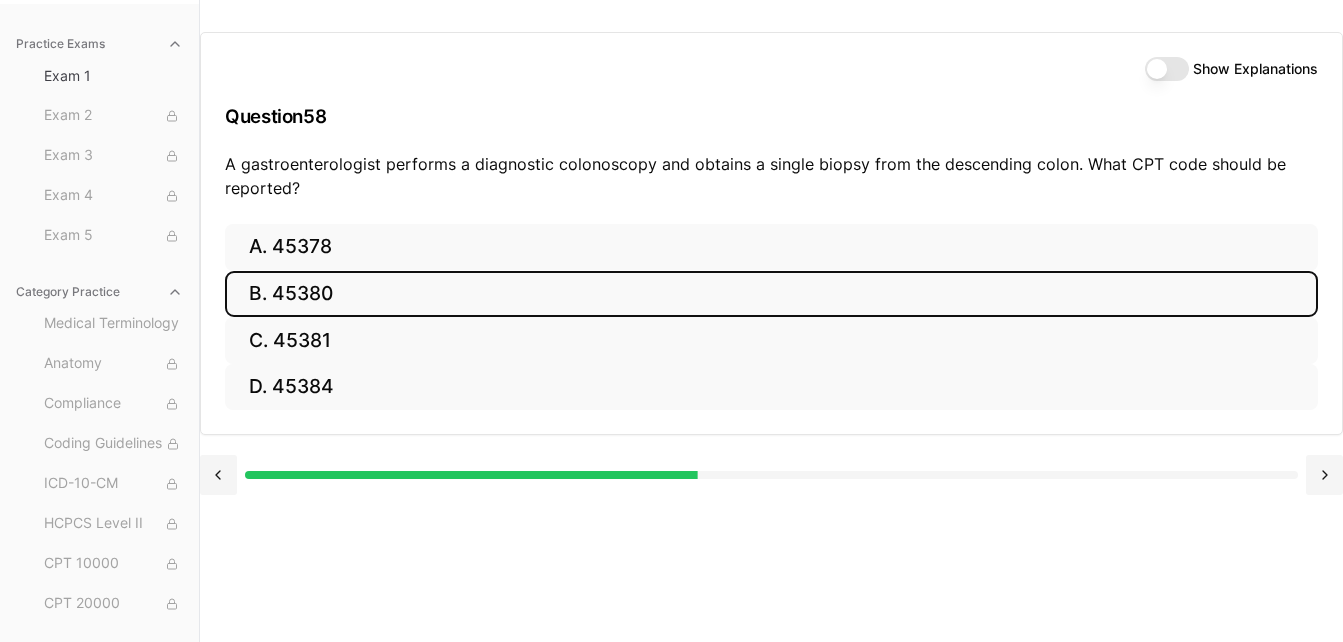 click on "B. 45380" at bounding box center [771, 294] 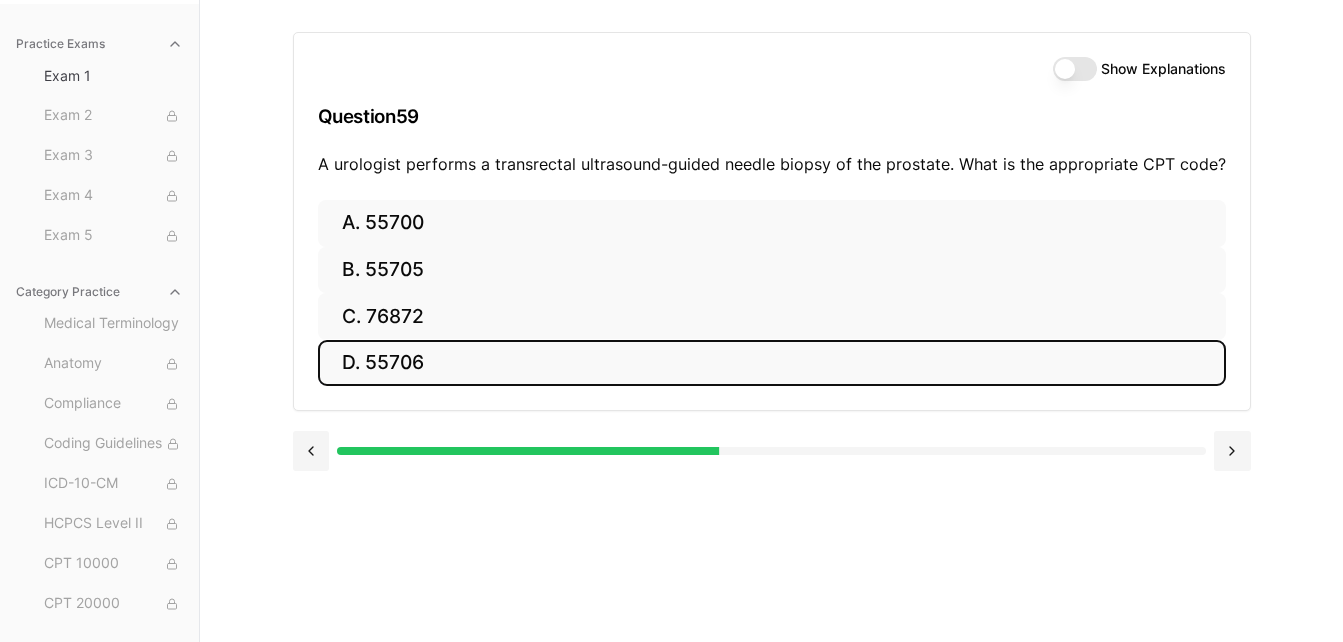 click on "D. 55706" at bounding box center (772, 363) 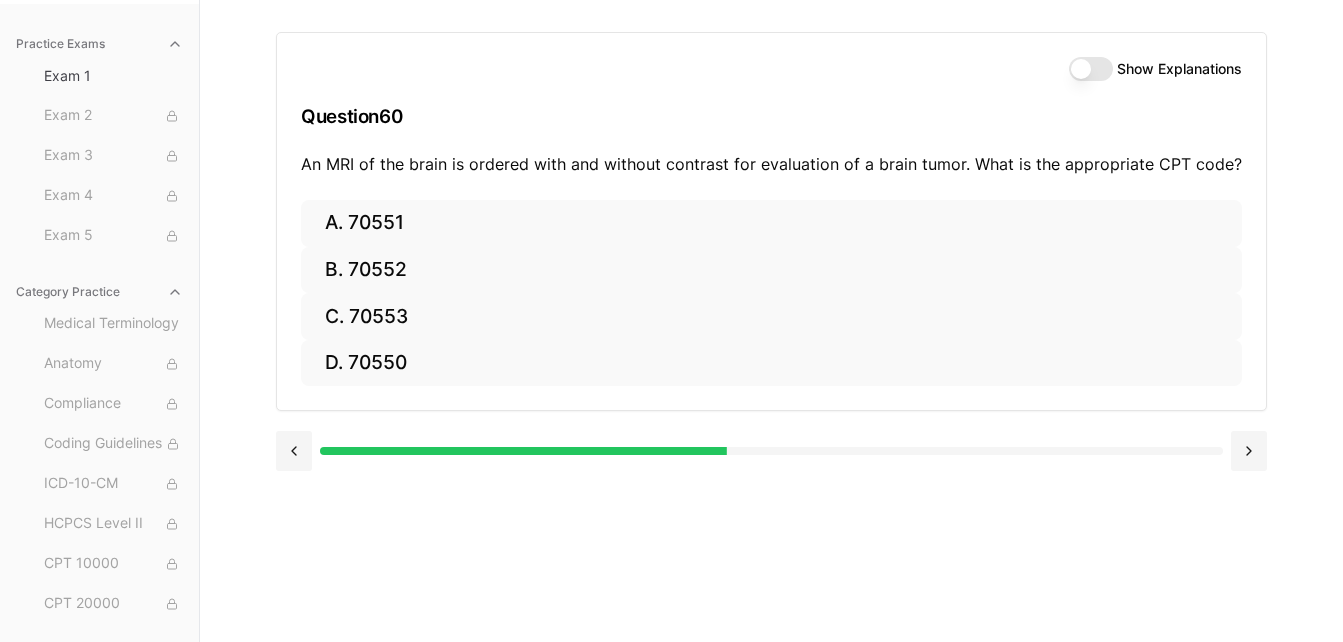 click on "Show Explanations" at bounding box center [1091, 69] 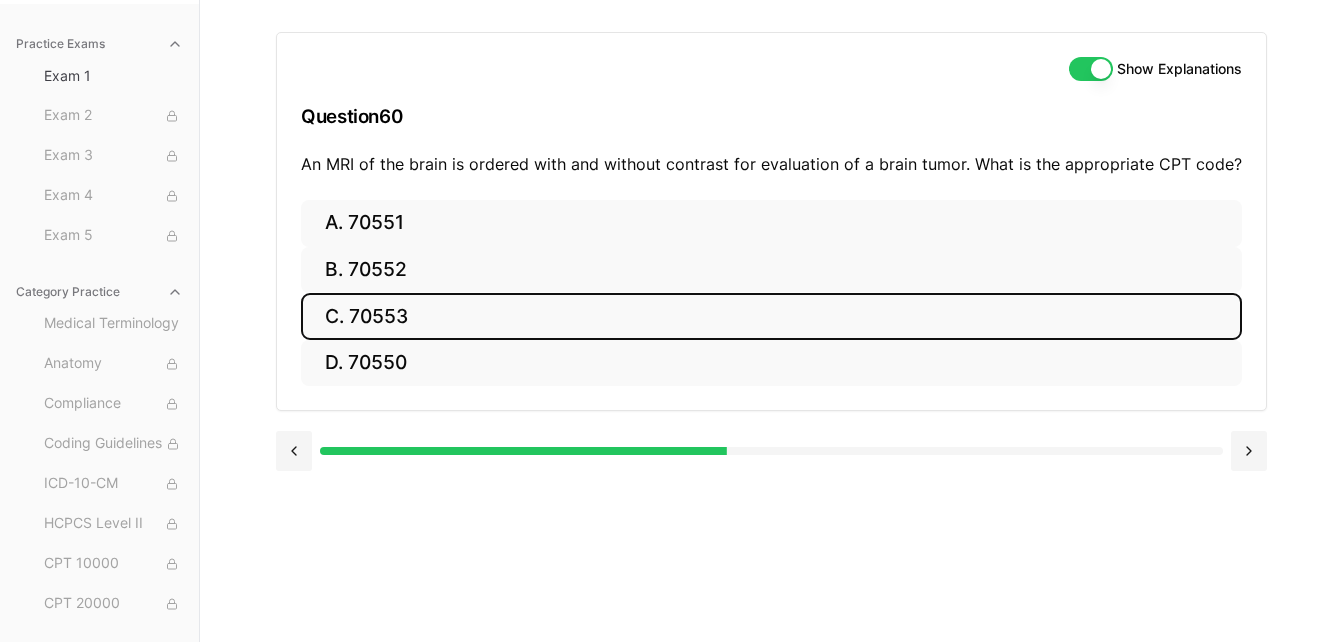 click on "C. 70553" at bounding box center (771, 316) 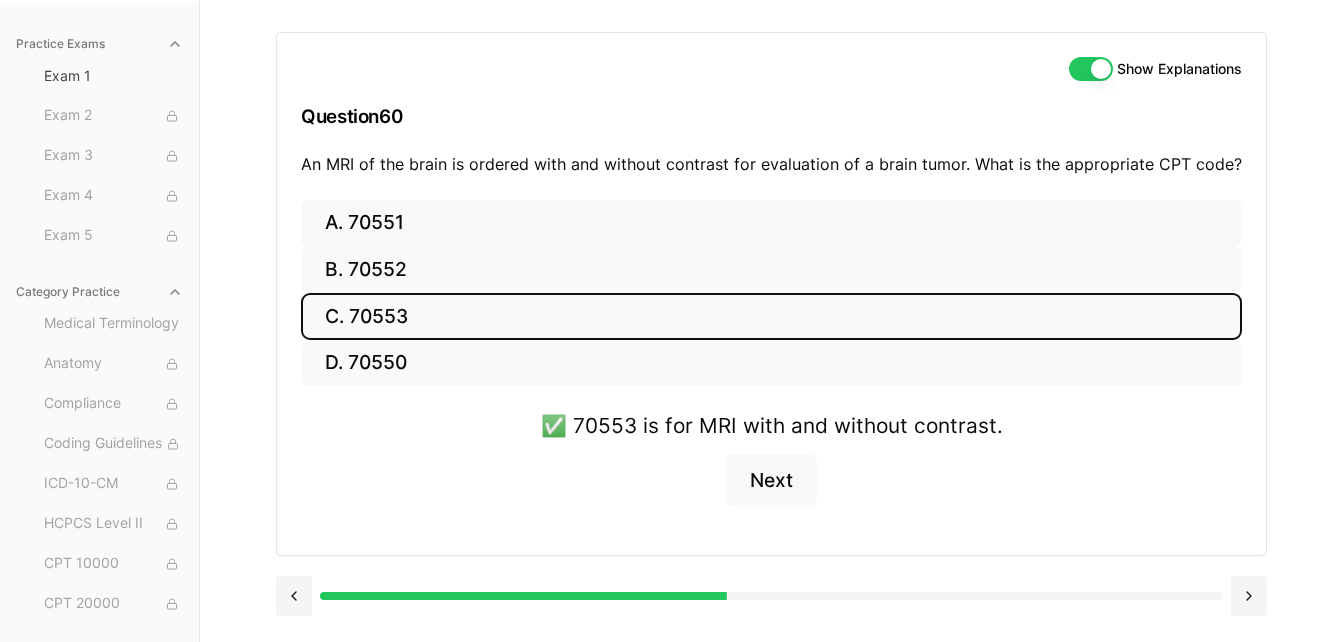 click on "Show Explanations Question  60 An MRI of the brain is ordered with and without contrast for evaluation of a brain tumor. What is the appropriate CPT code?" at bounding box center [771, 116] 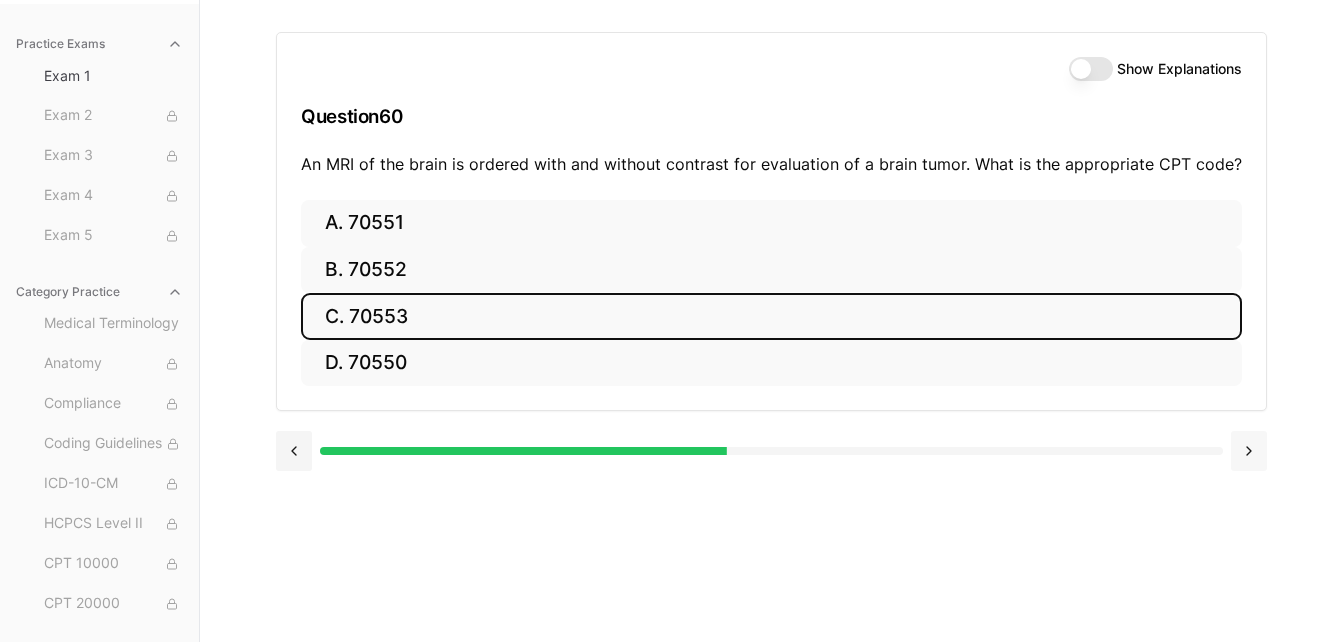 click at bounding box center [1249, 451] 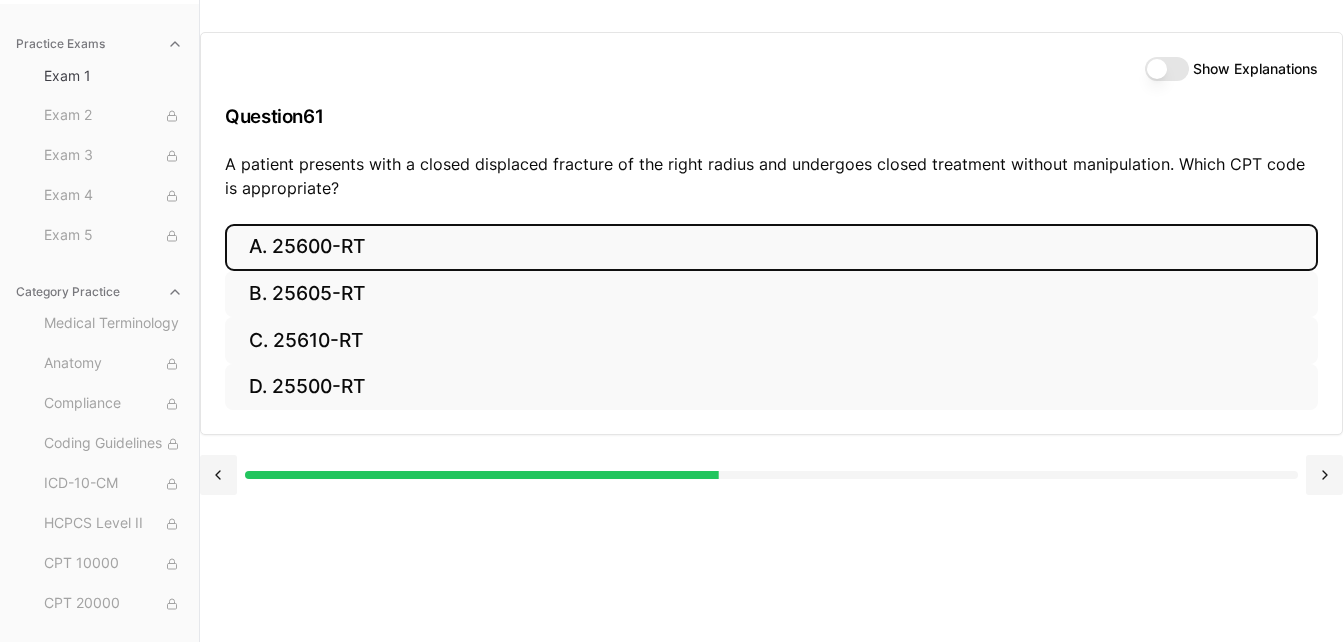 click on "A. 25600-RT" at bounding box center [771, 247] 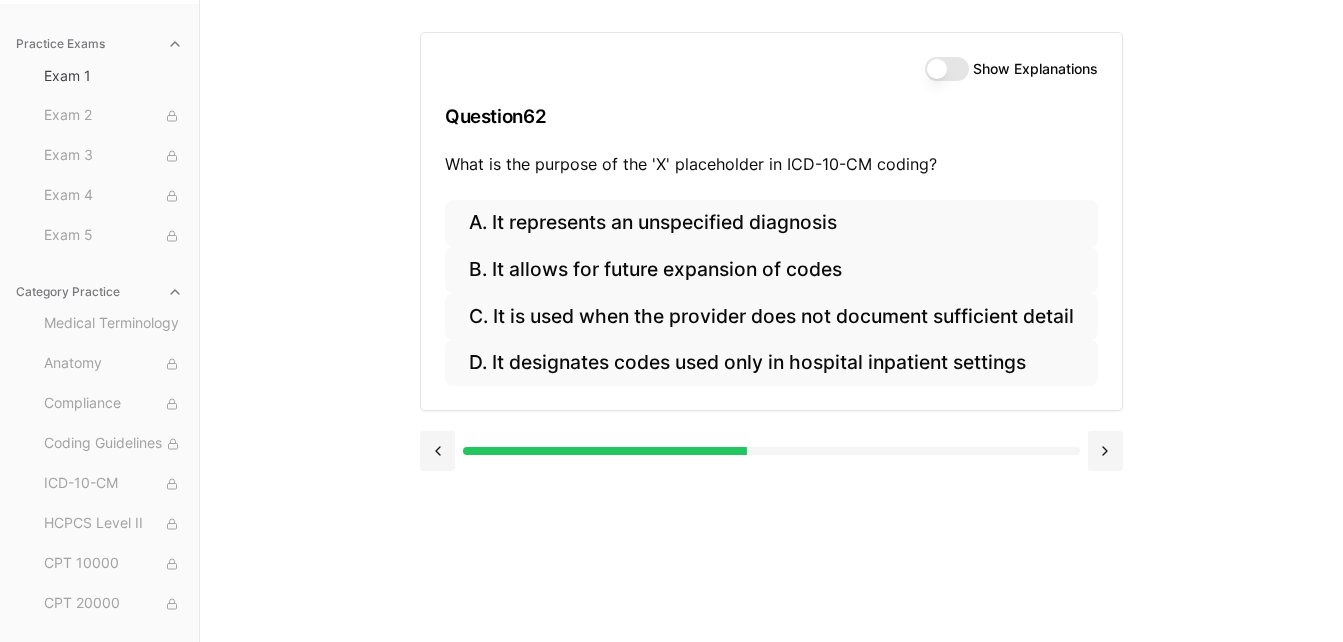 click on "Show Explanations" at bounding box center [947, 69] 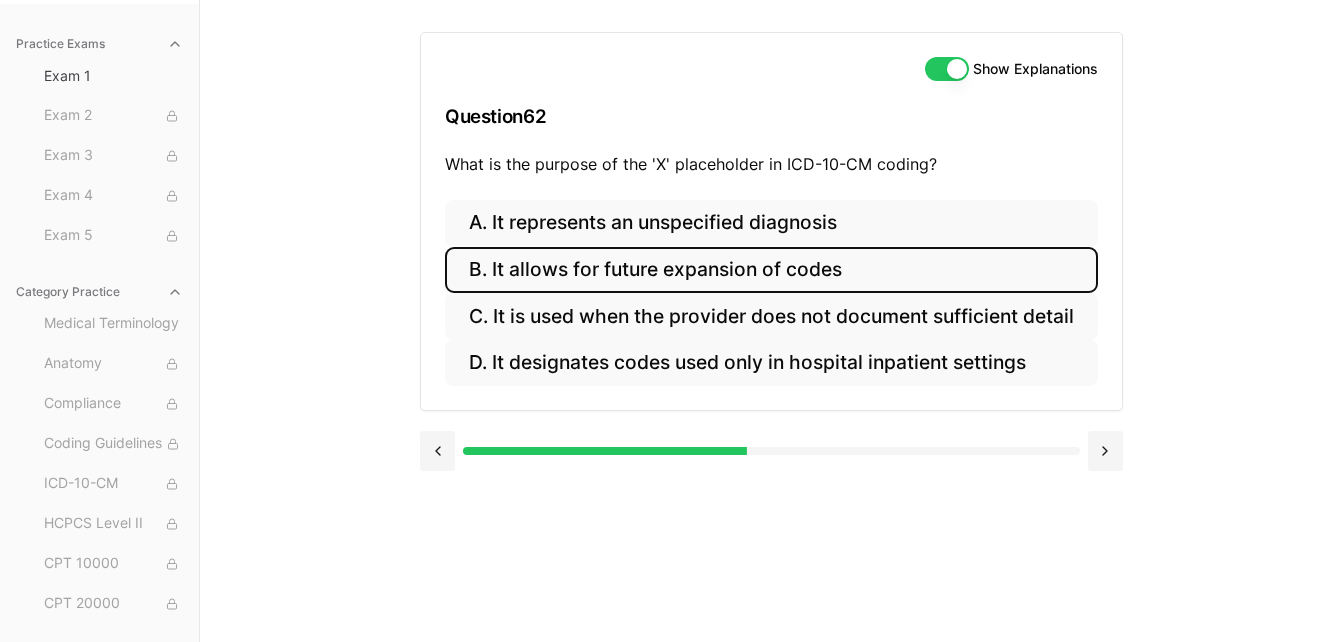 click on "B. It allows for future expansion of codes" at bounding box center [771, 270] 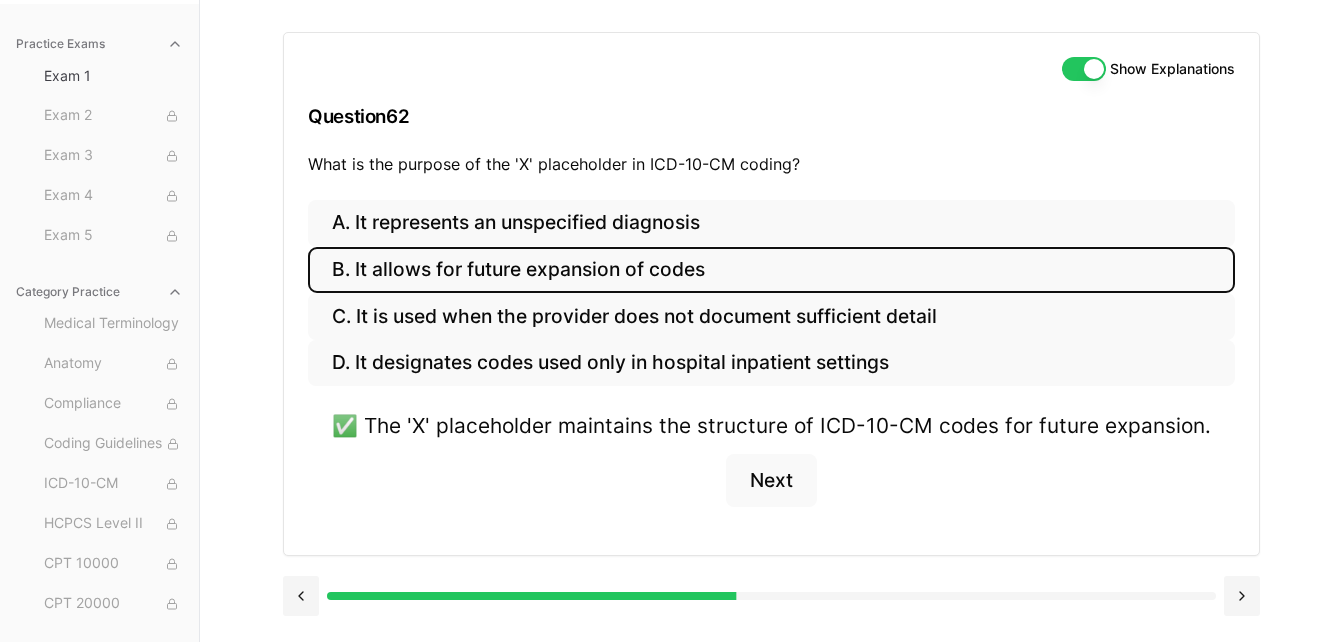 click on "Show Explanations" at bounding box center (1084, 69) 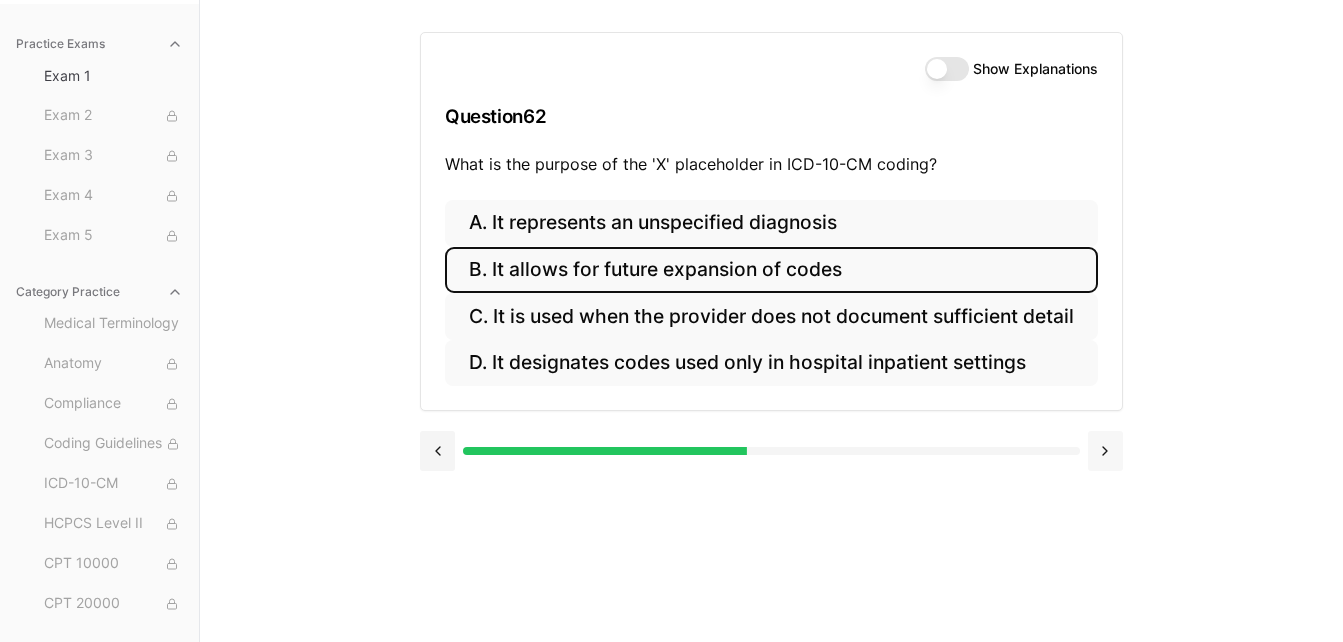 click at bounding box center [1105, 451] 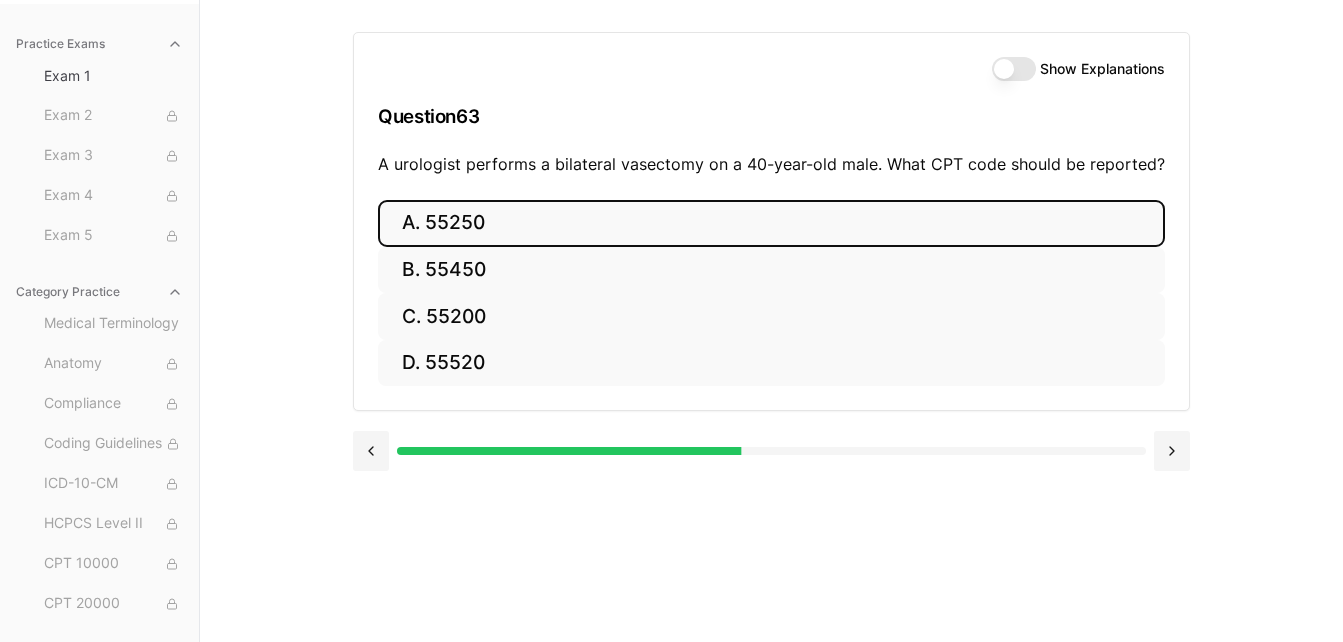 click on "A. 55250" at bounding box center (771, 223) 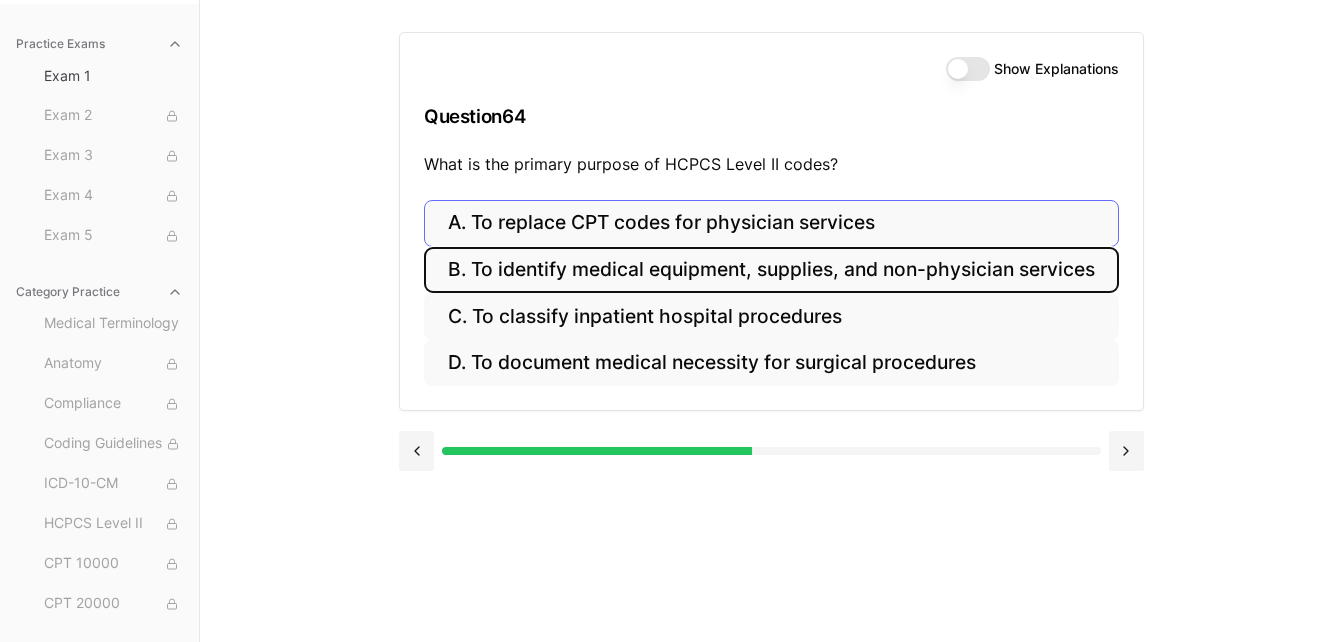 click on "B. To identify medical equipment, supplies, and non-physician services" at bounding box center [771, 270] 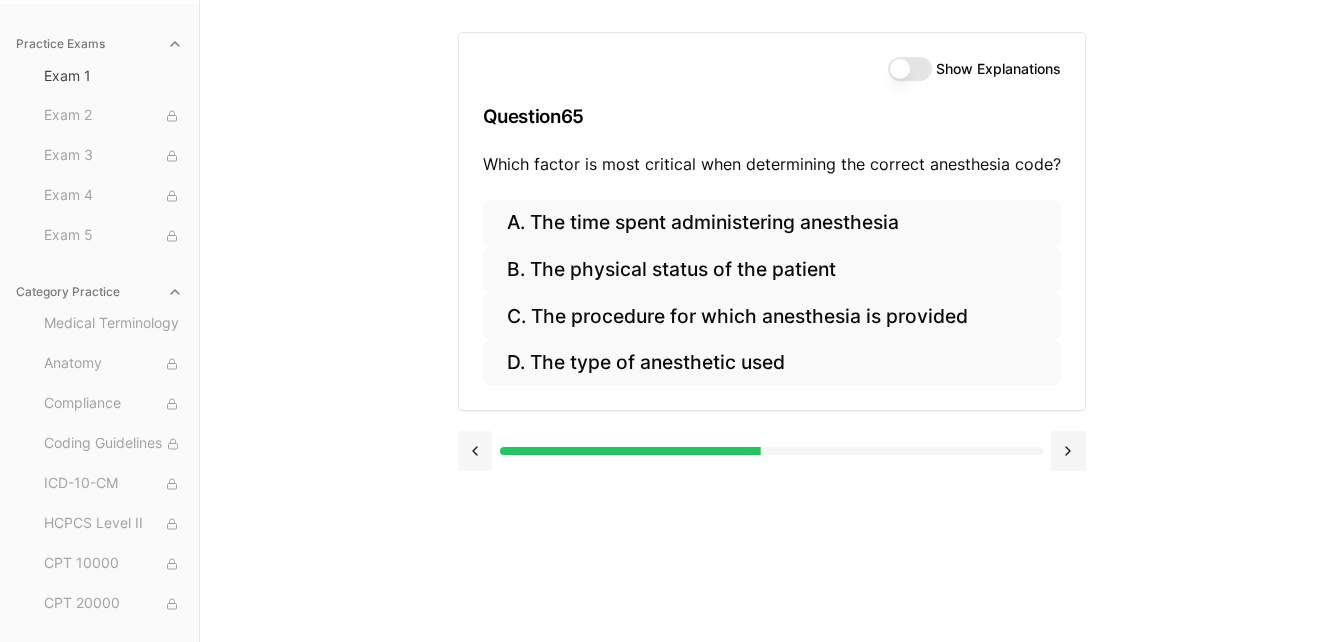 click at bounding box center (475, 451) 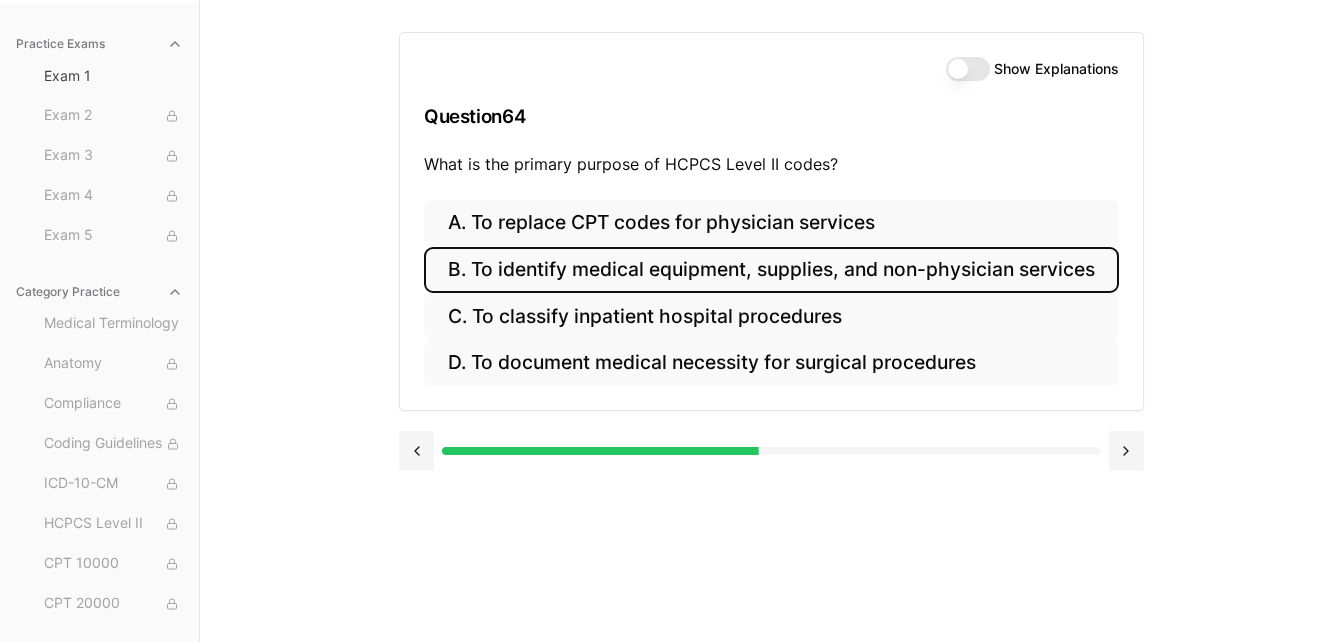 click on "Show Explanations" at bounding box center (968, 69) 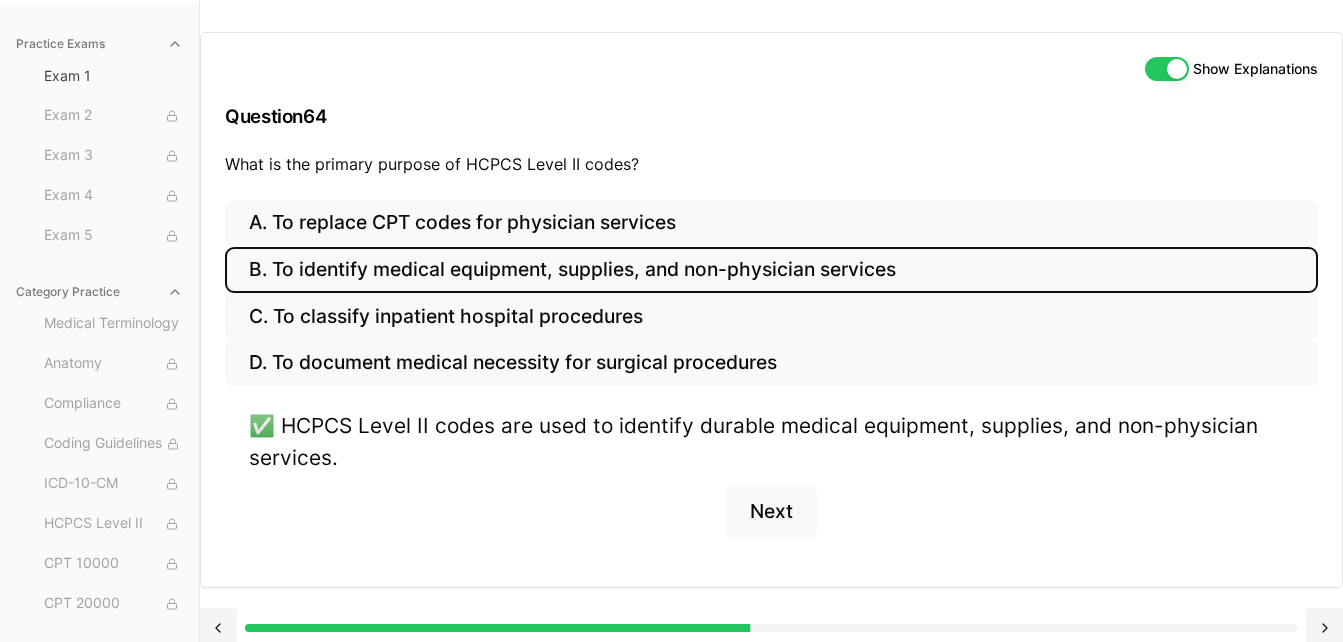 scroll, scrollTop: 227, scrollLeft: 0, axis: vertical 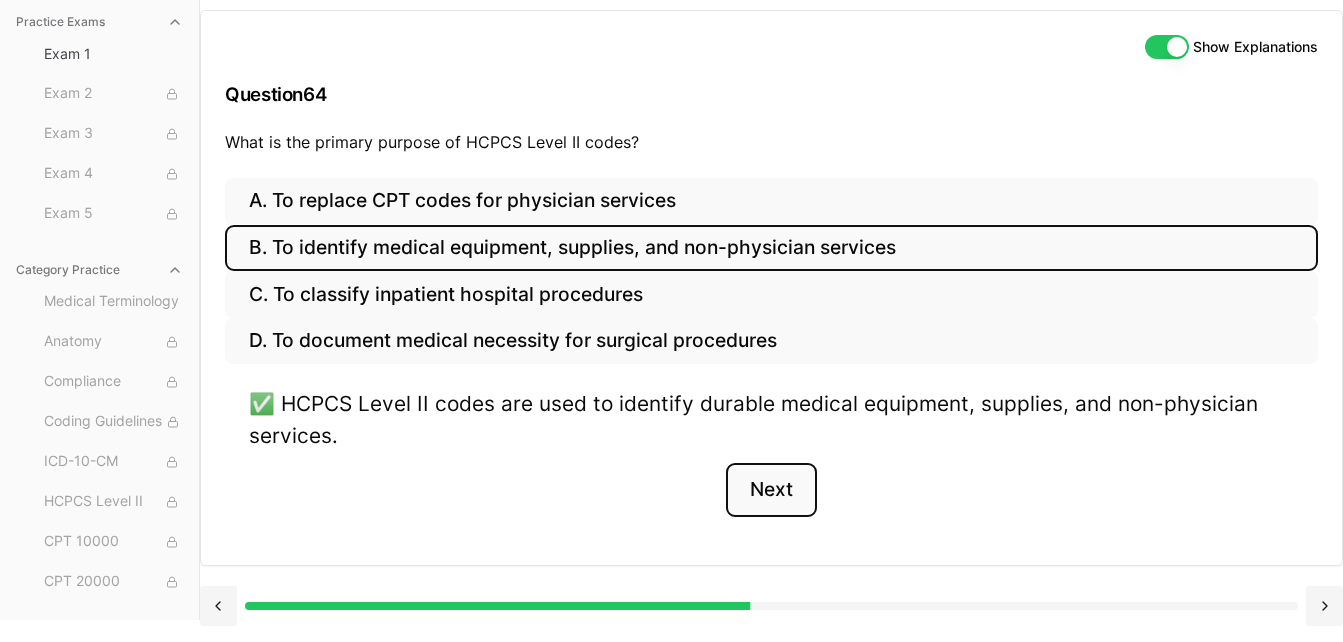 click on "Next" at bounding box center (771, 490) 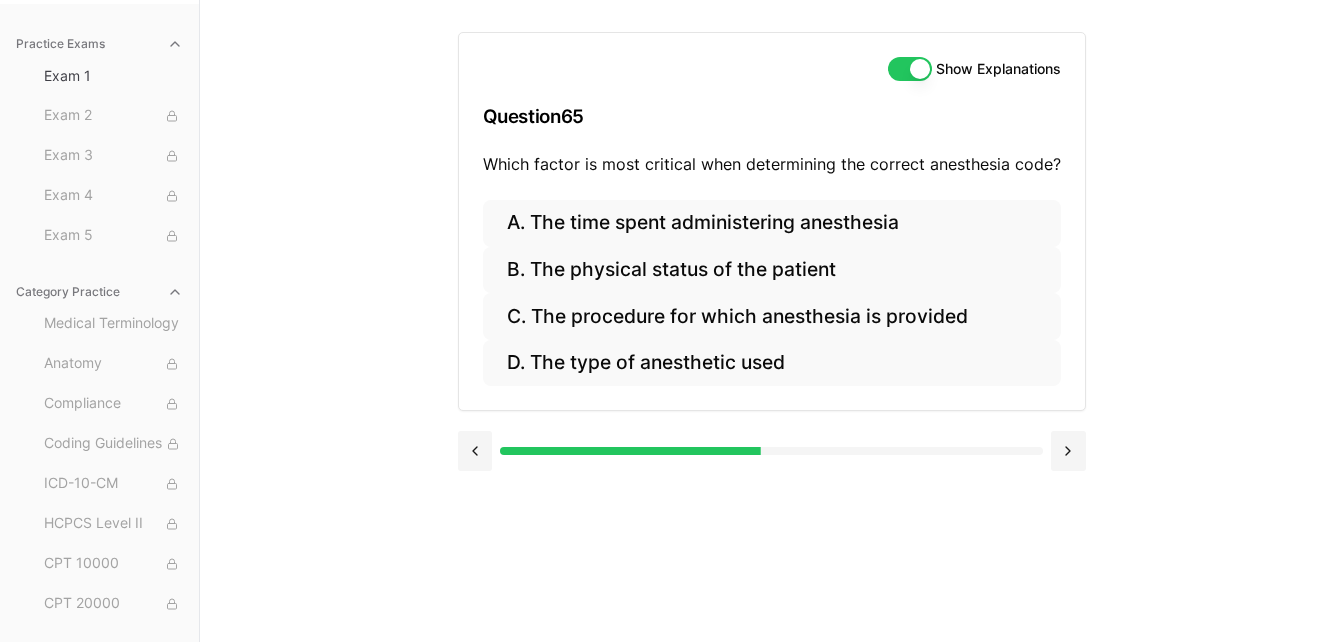 scroll, scrollTop: 184, scrollLeft: 0, axis: vertical 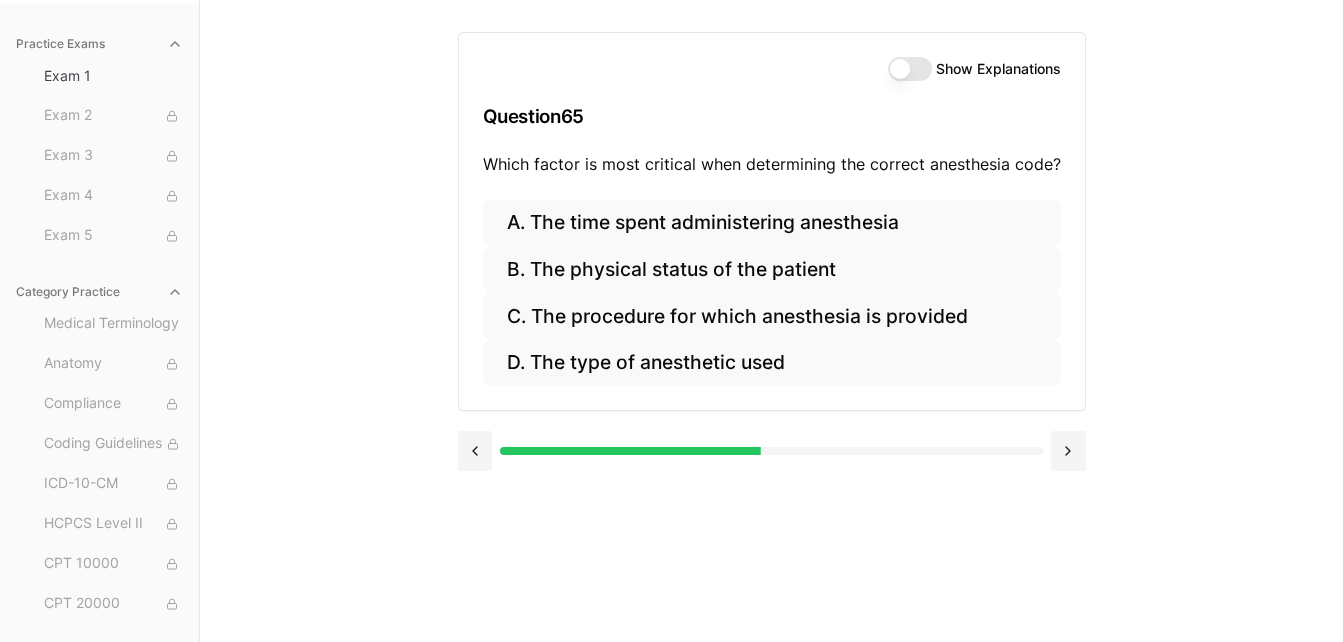 click on "Show Explanations" at bounding box center (910, 69) 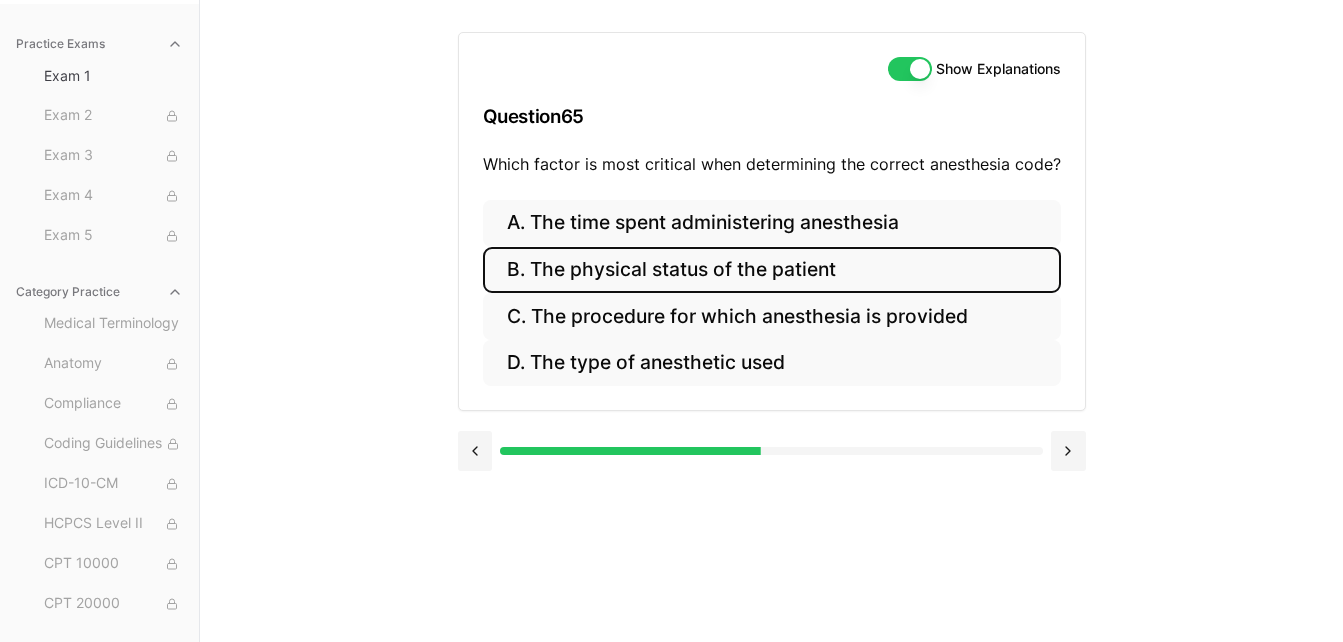click on "B. The physical status of the patient" at bounding box center (772, 270) 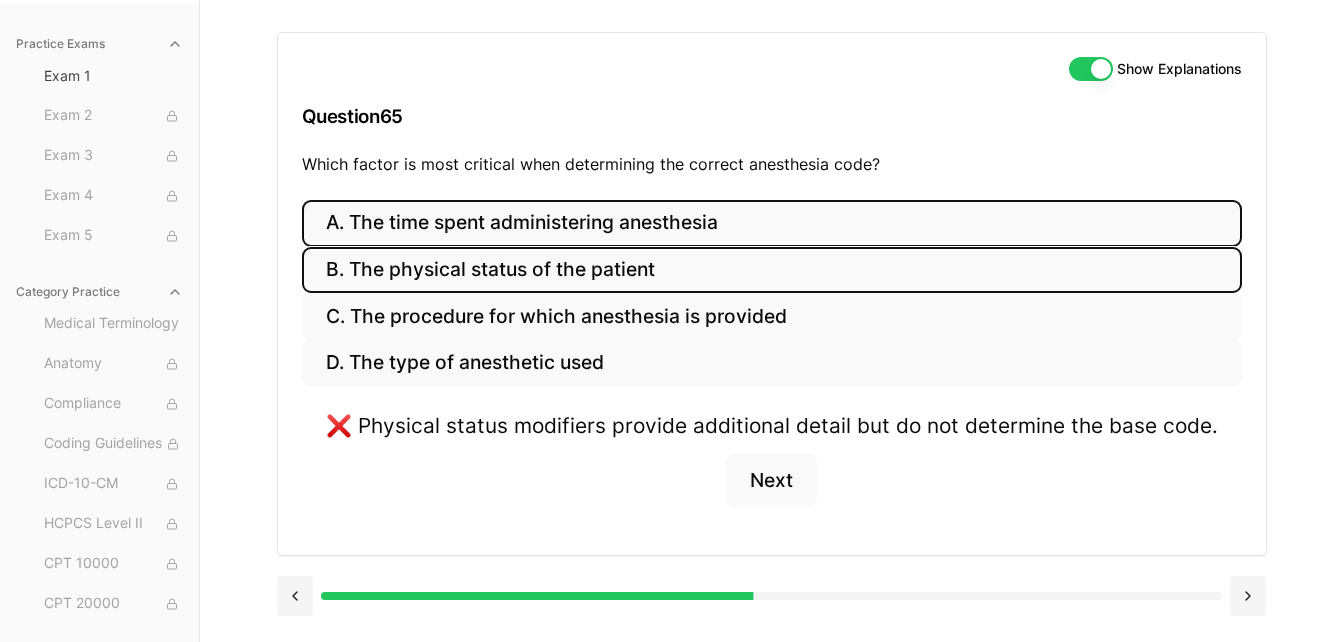 click on "A. The time spent administering anesthesia" at bounding box center (772, 223) 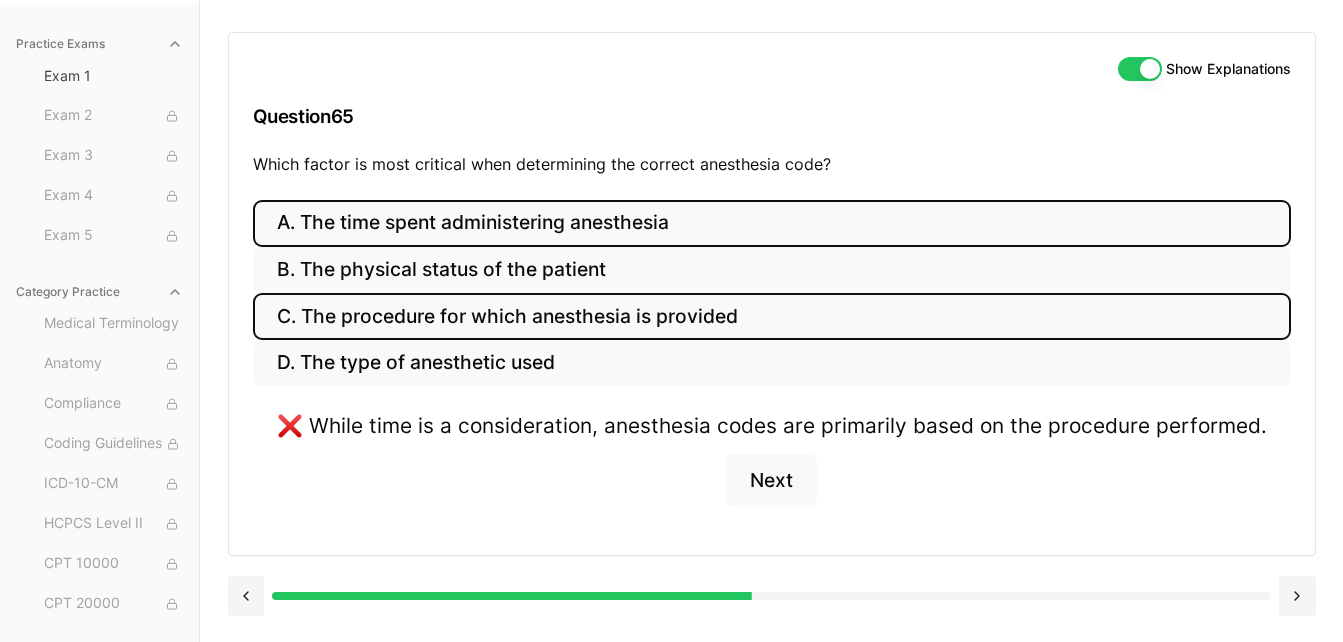 click on "C. The procedure for which anesthesia is provided" at bounding box center [772, 316] 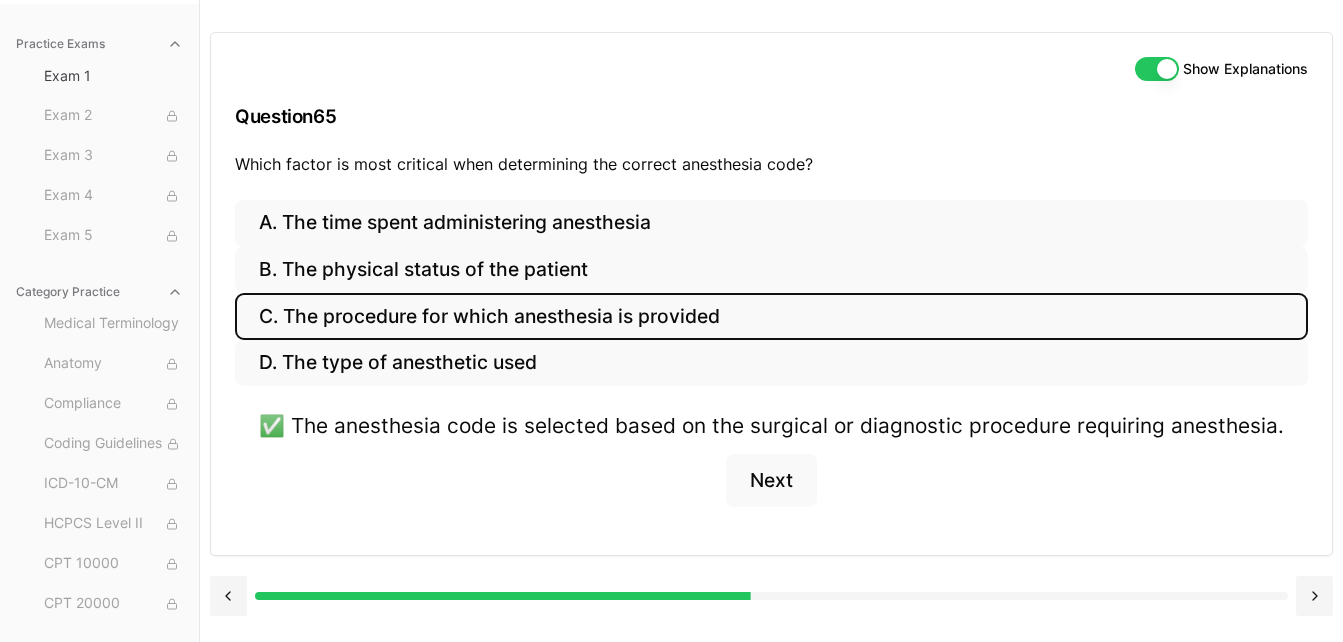 click on "Show Explanations" at bounding box center [1157, 69] 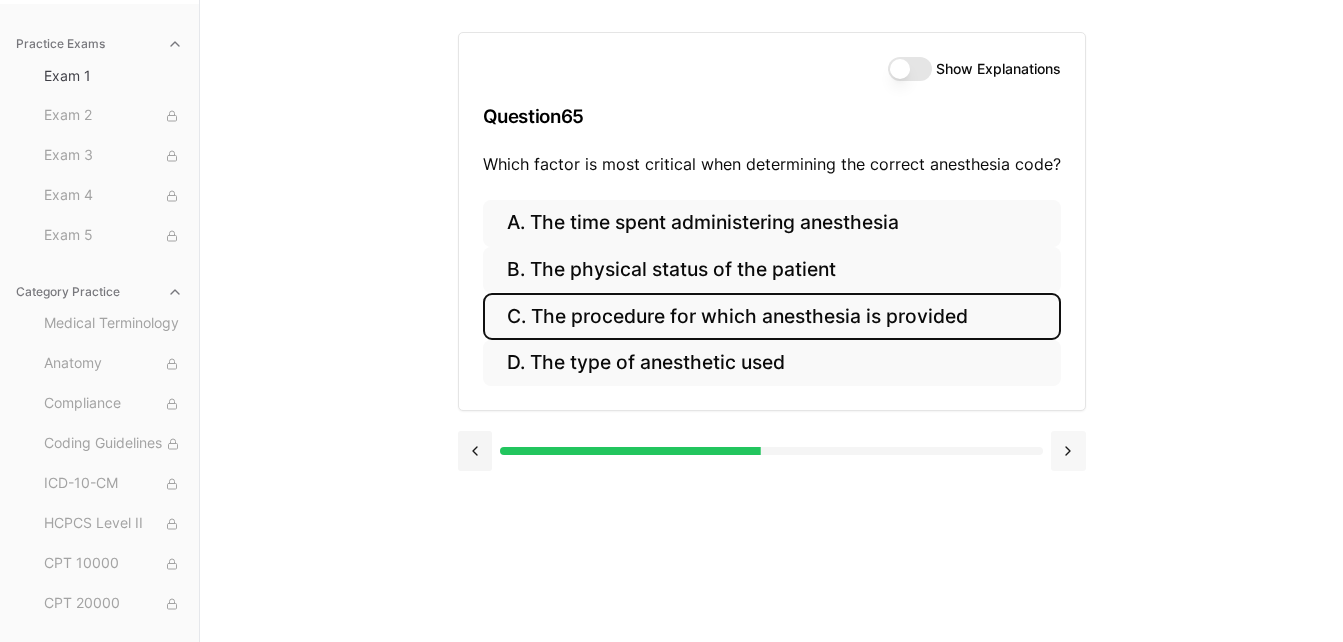 click at bounding box center [1068, 451] 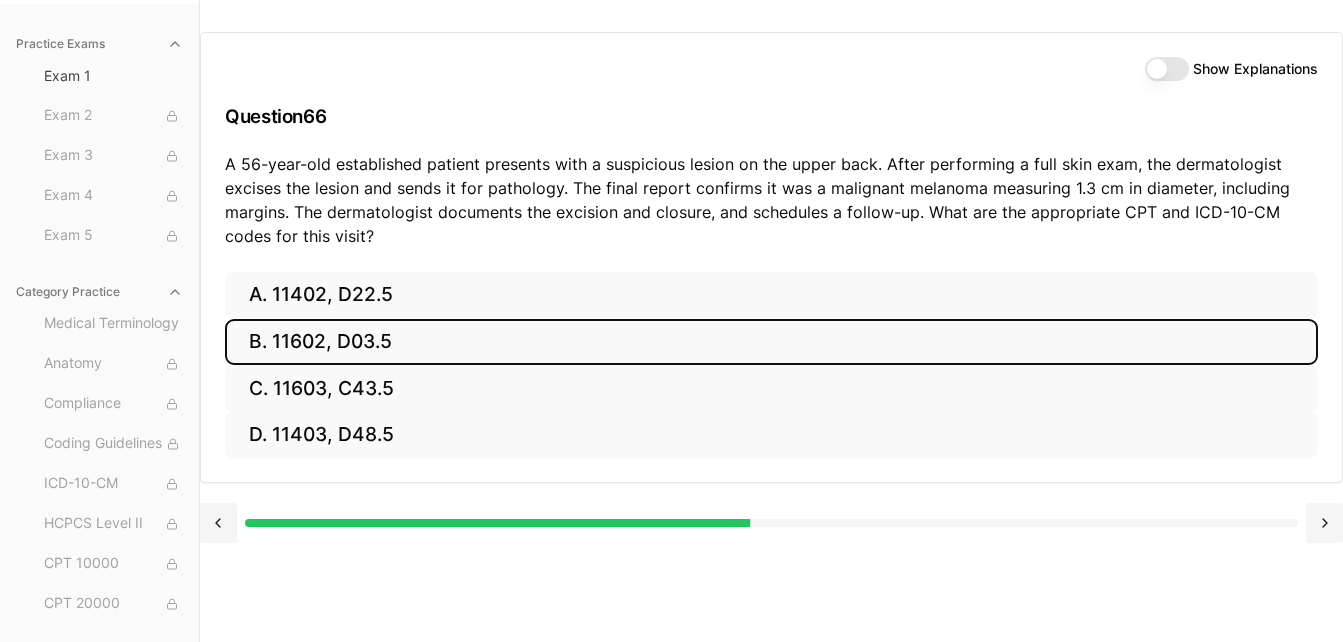 click on "B. 11602, D03.5" at bounding box center [771, 342] 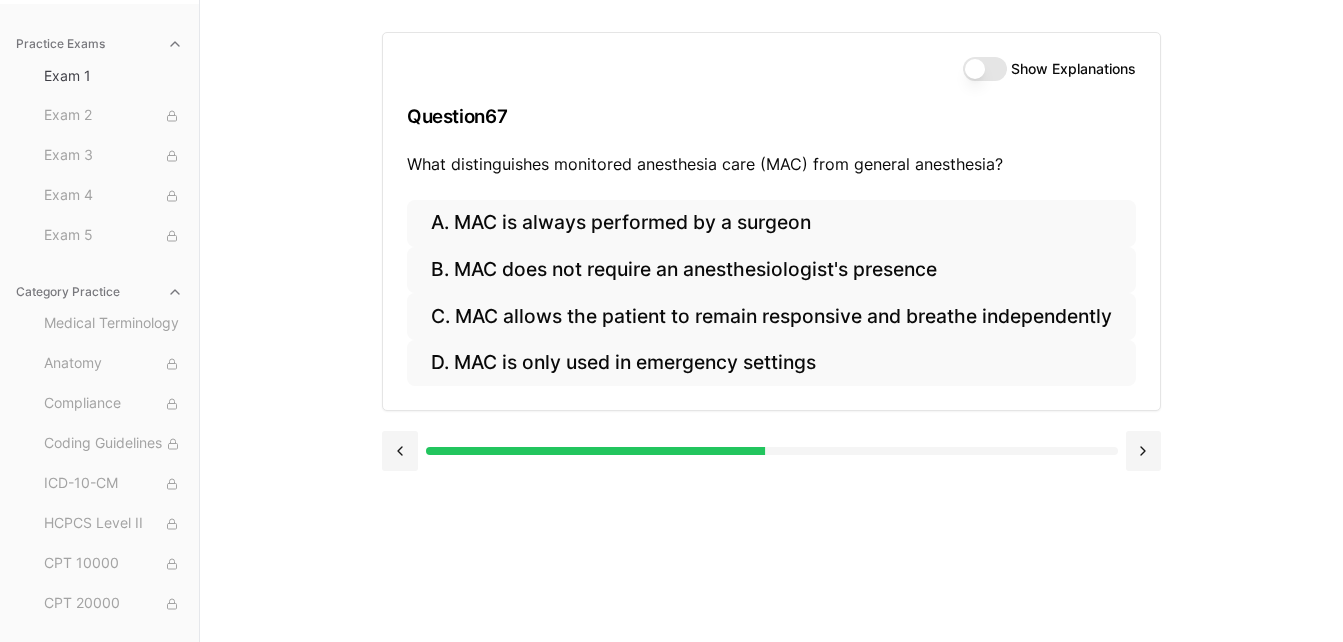 click on "Show Explanations" at bounding box center [985, 69] 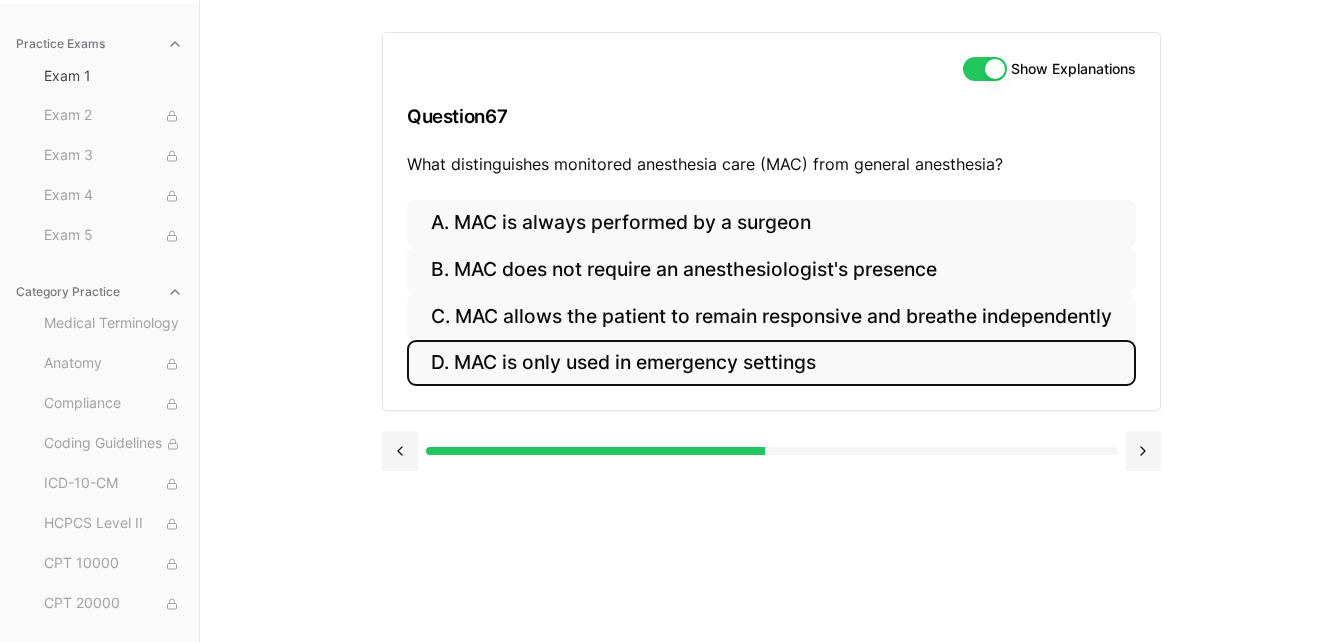 click on "D. MAC is only used in emergency settings" at bounding box center (771, 363) 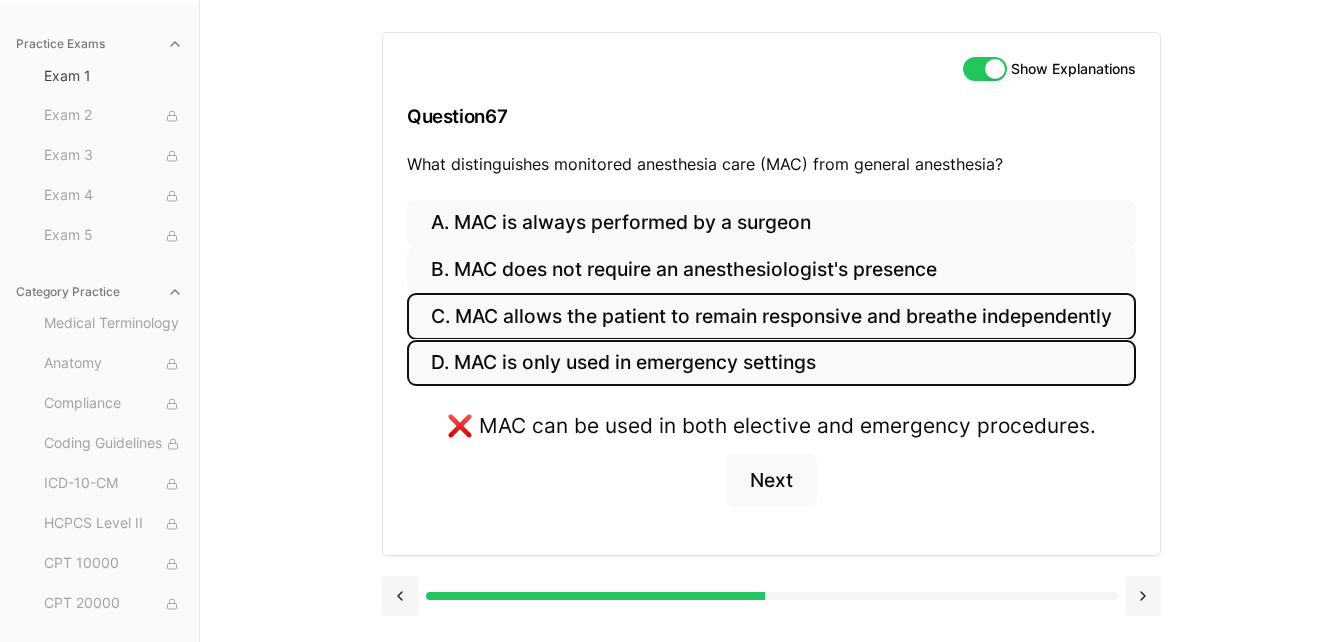 click on "C. MAC allows the patient to remain responsive and breathe independently" at bounding box center [771, 316] 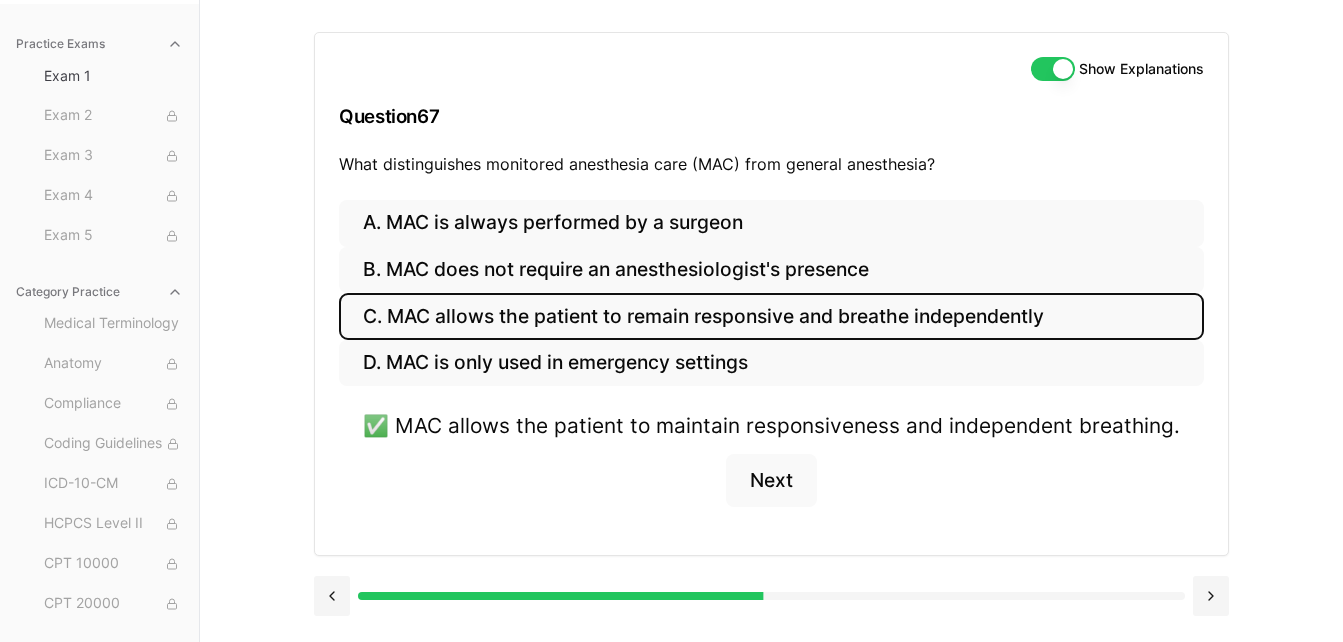 click on "Show Explanations" at bounding box center [1053, 69] 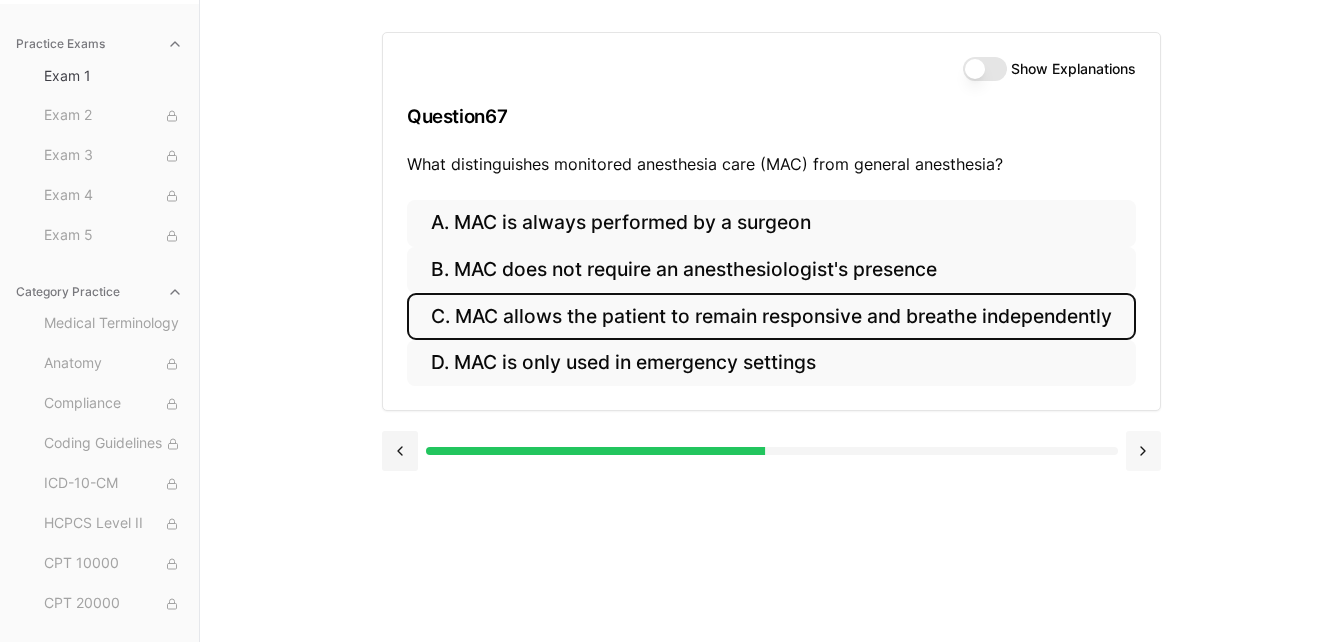 click at bounding box center (1144, 451) 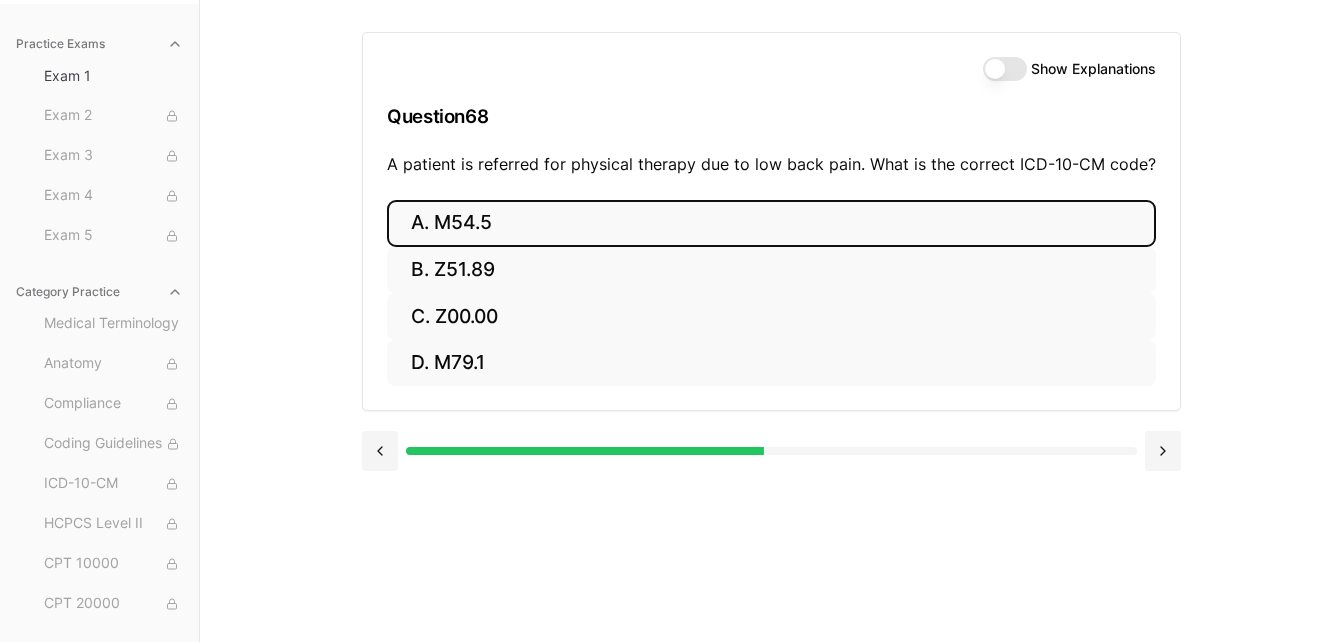 click on "A. M54.5" at bounding box center [771, 223] 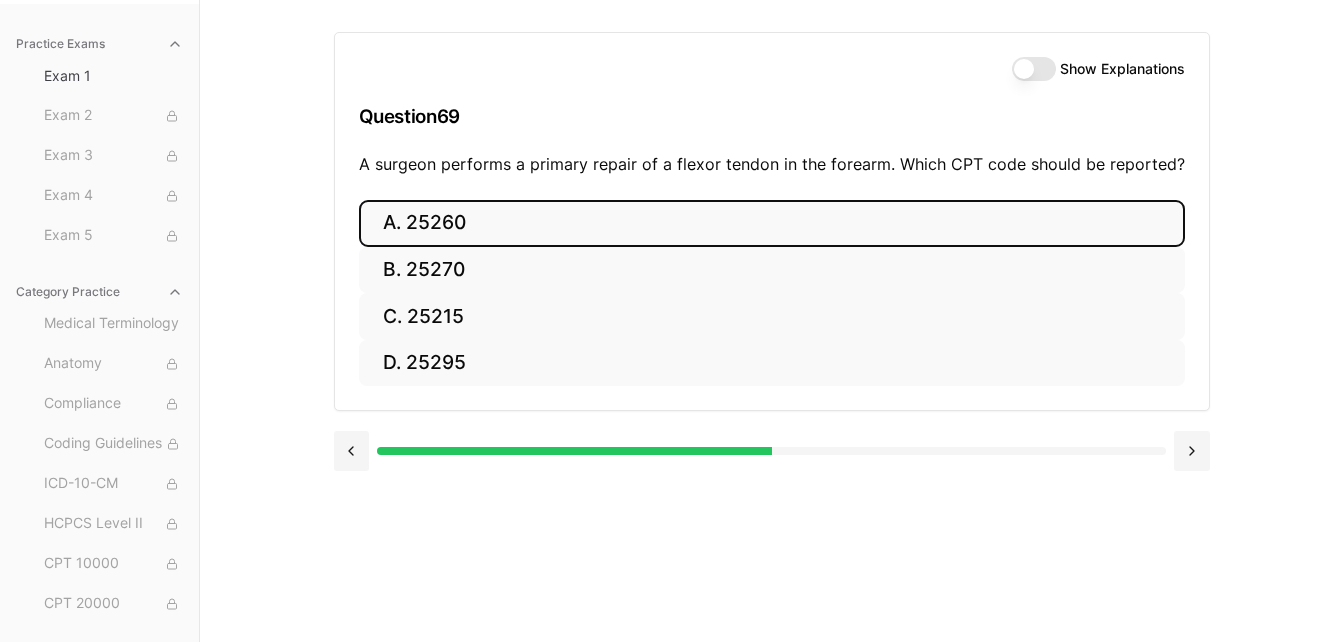 click on "A. 25260" at bounding box center (772, 223) 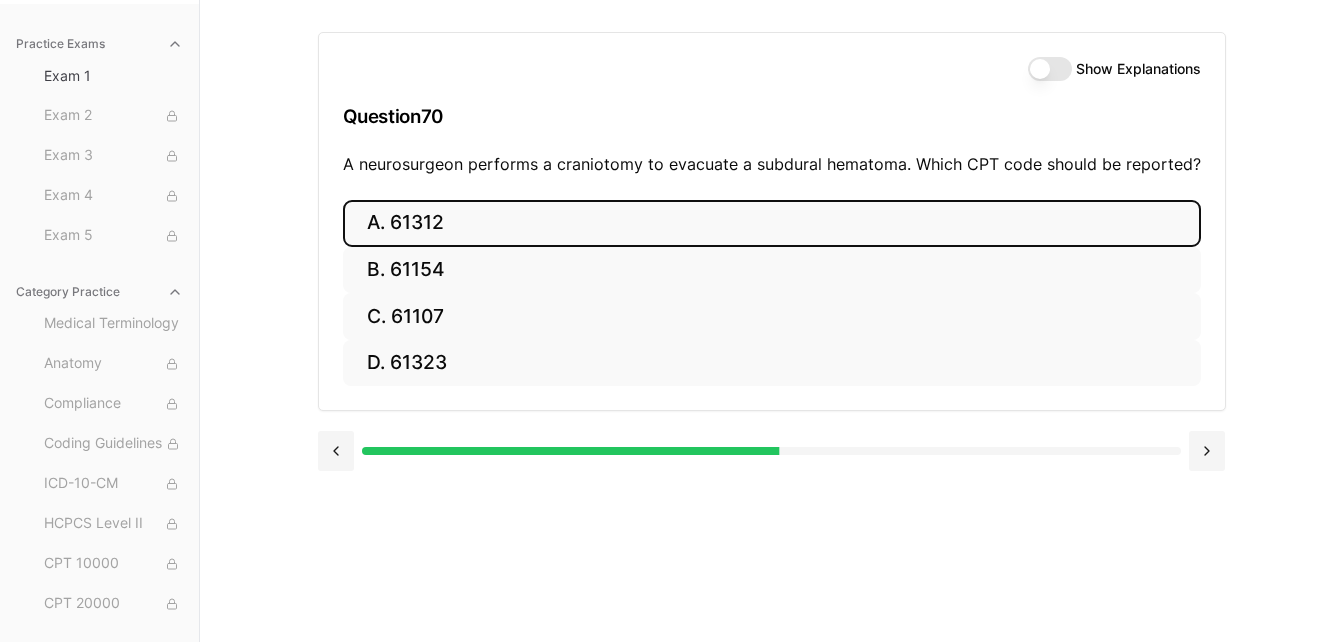 click on "A. 61312" at bounding box center [772, 223] 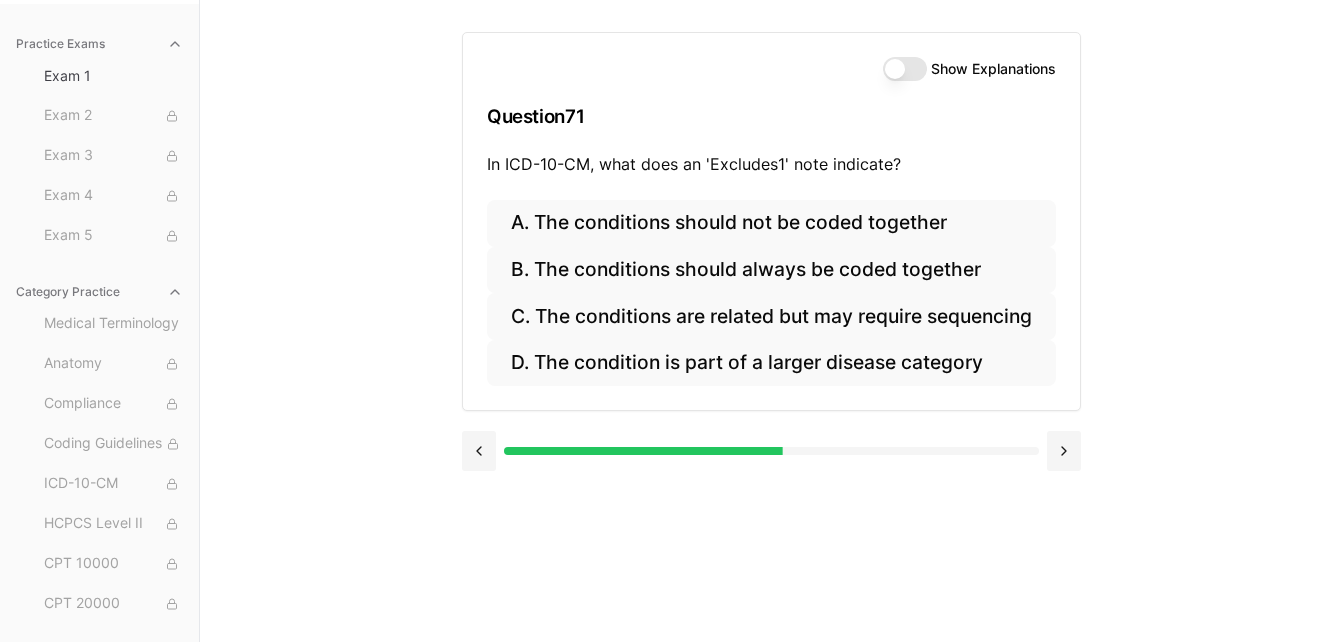 click on "Show Explanations" at bounding box center [993, 69] 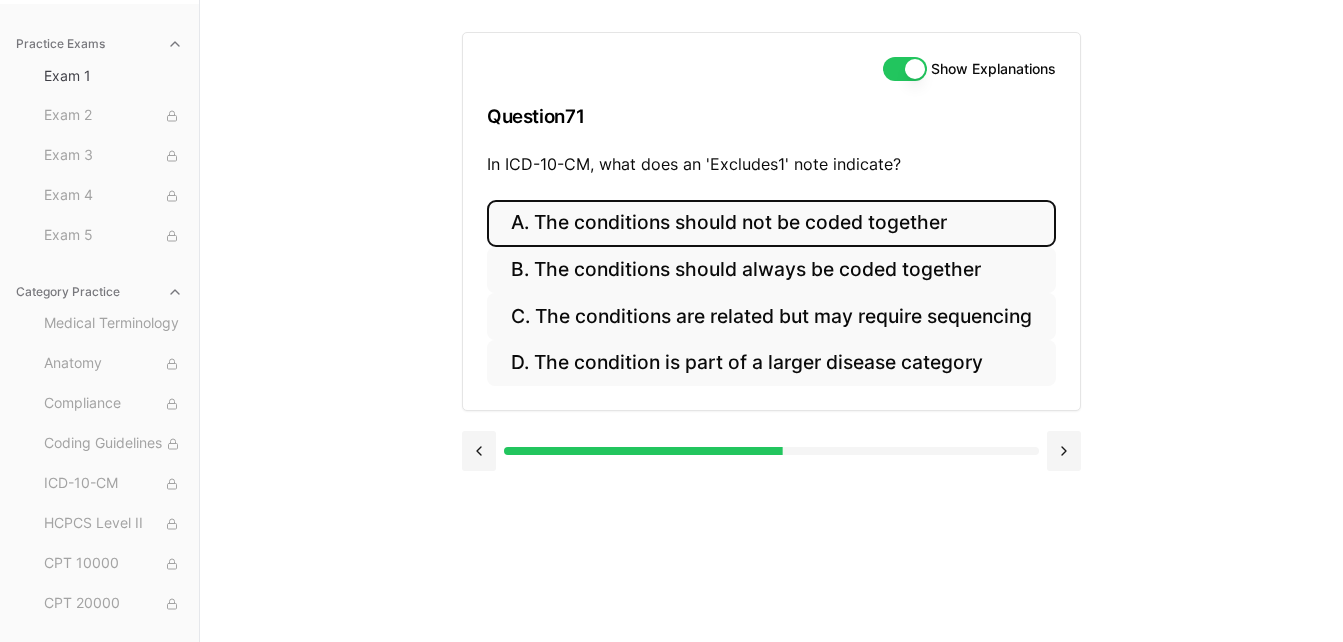 click on "A. The conditions should not be coded together" at bounding box center [771, 223] 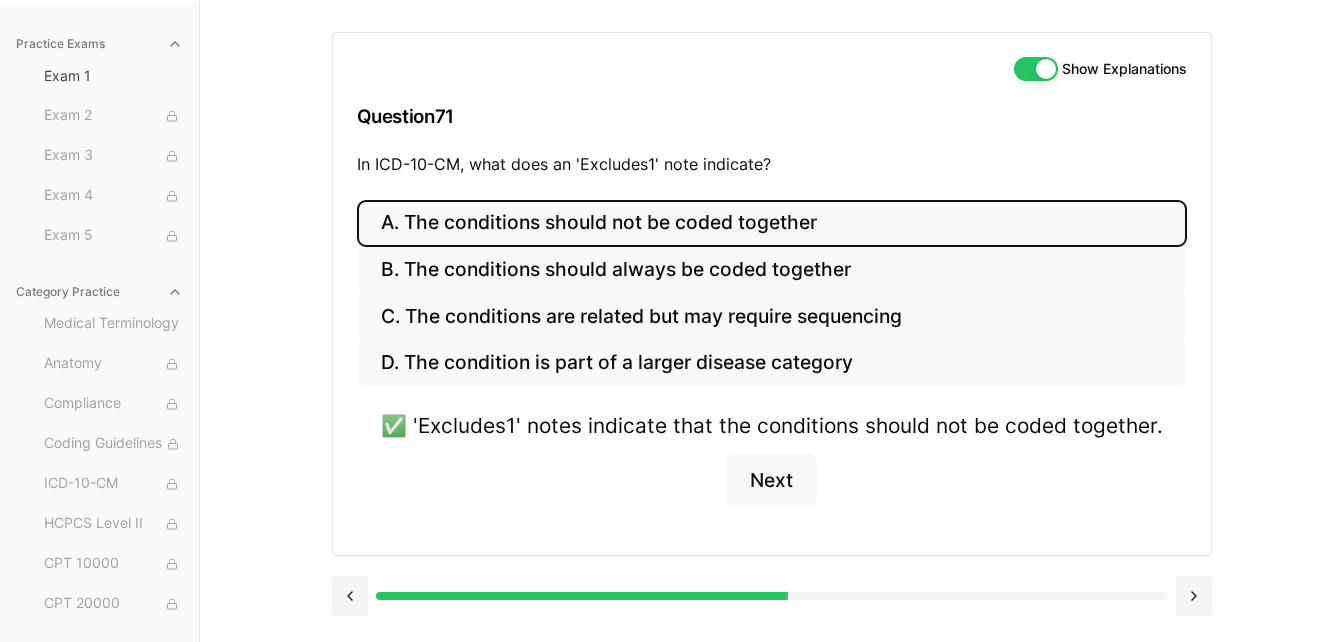 click on "Show Explanations" at bounding box center (1036, 69) 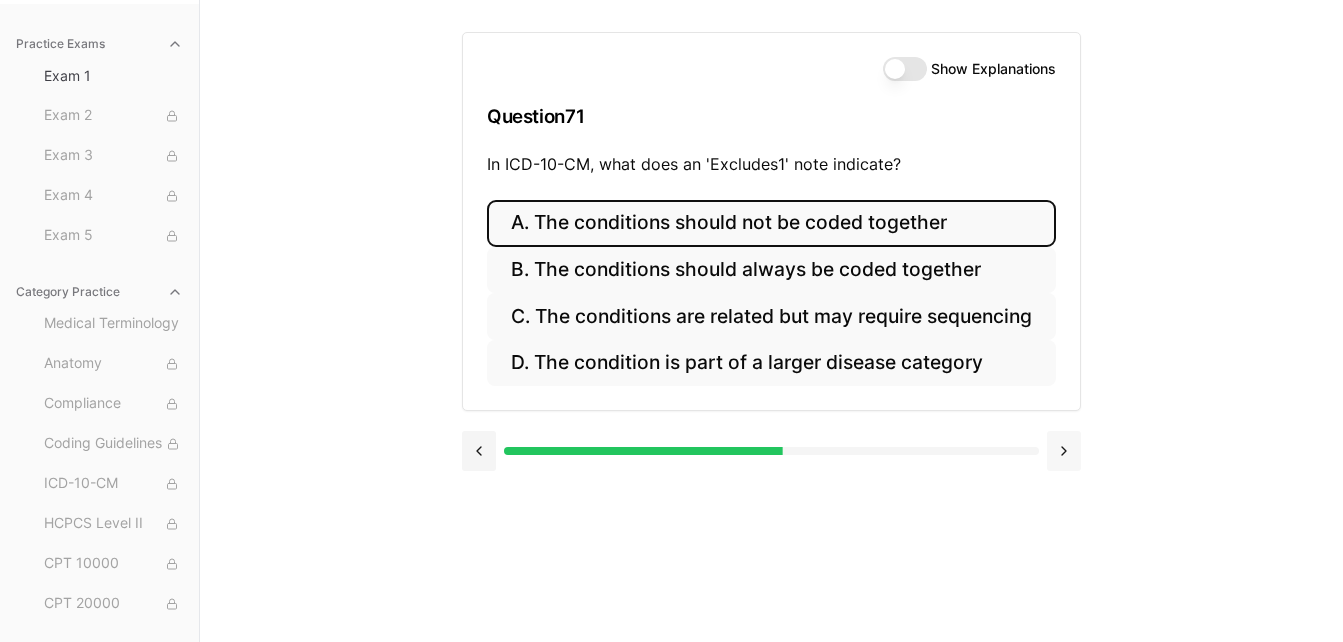 click at bounding box center [1064, 451] 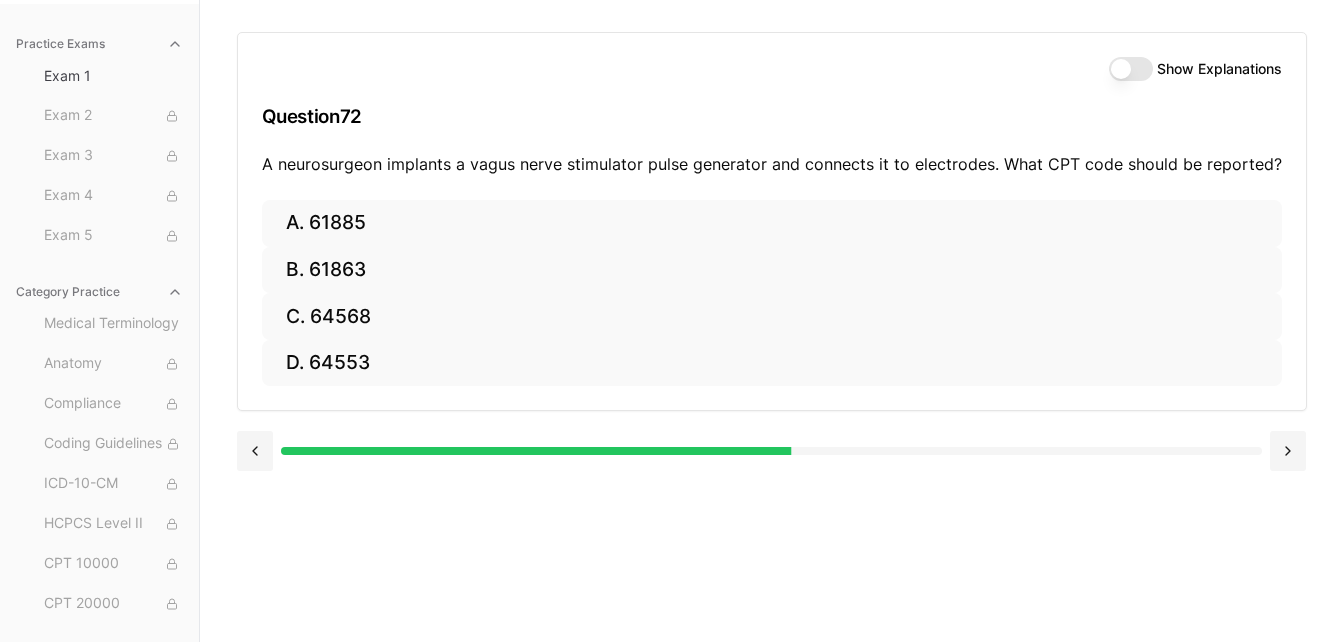 click on "Show Explanations" at bounding box center (1131, 69) 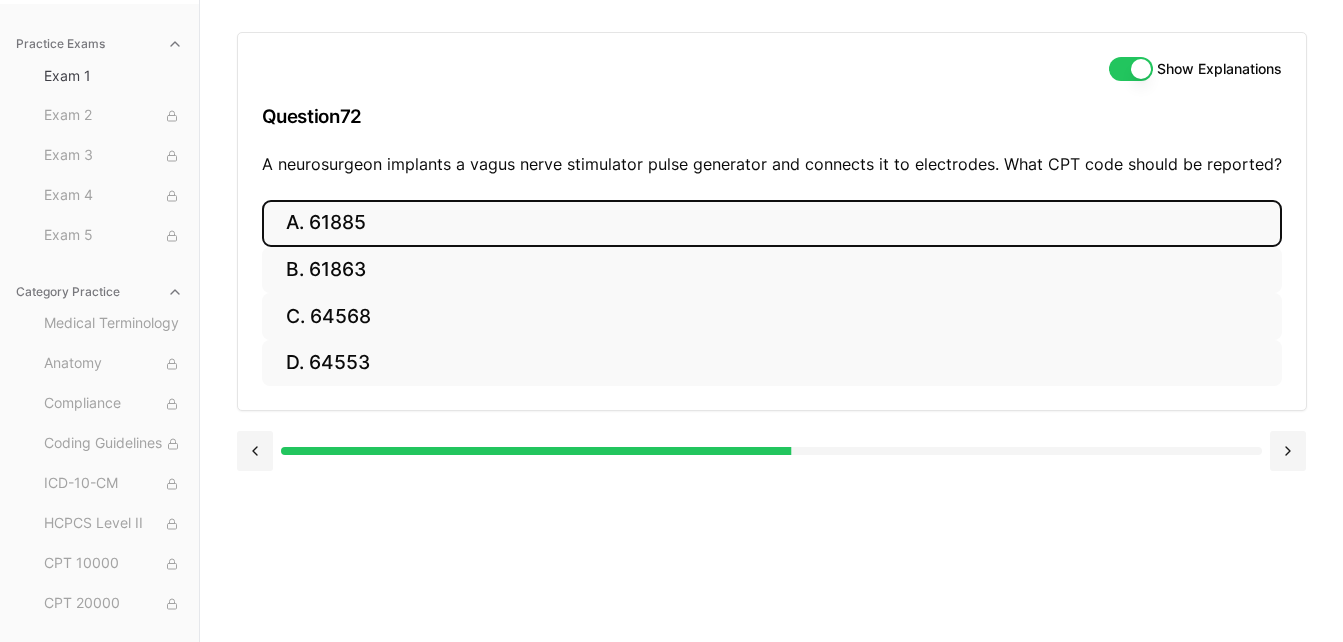 click on "A. 61885" at bounding box center [772, 223] 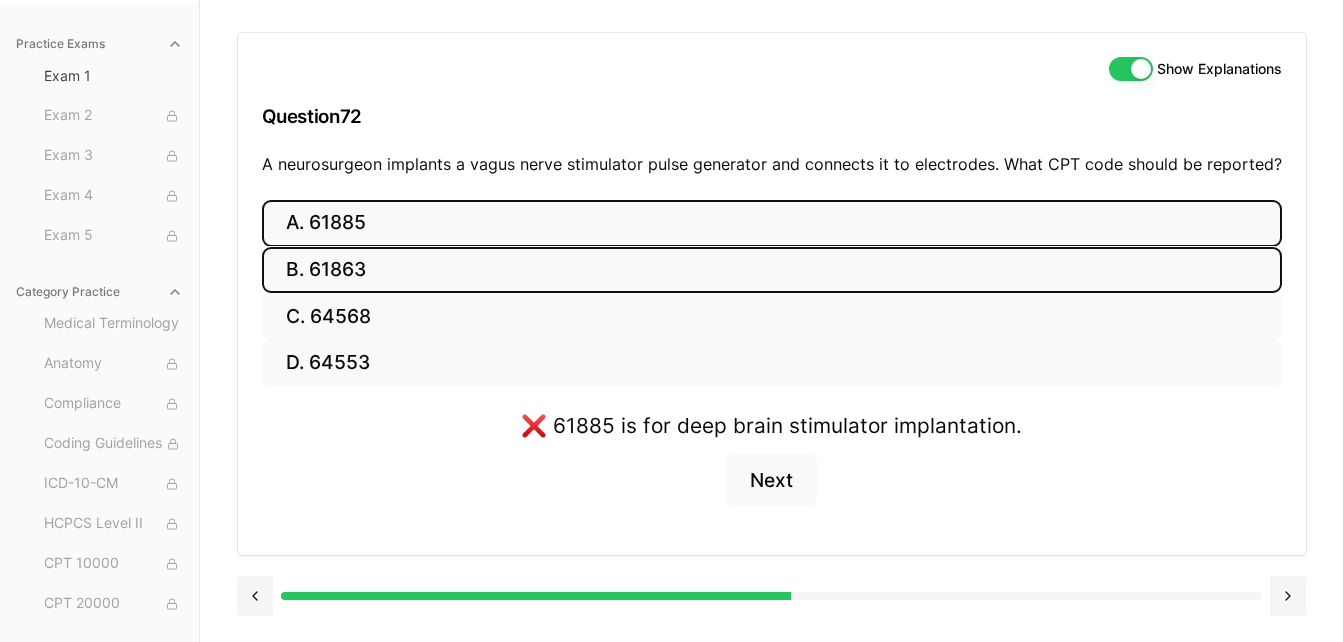 click on "B. 61863" at bounding box center (772, 270) 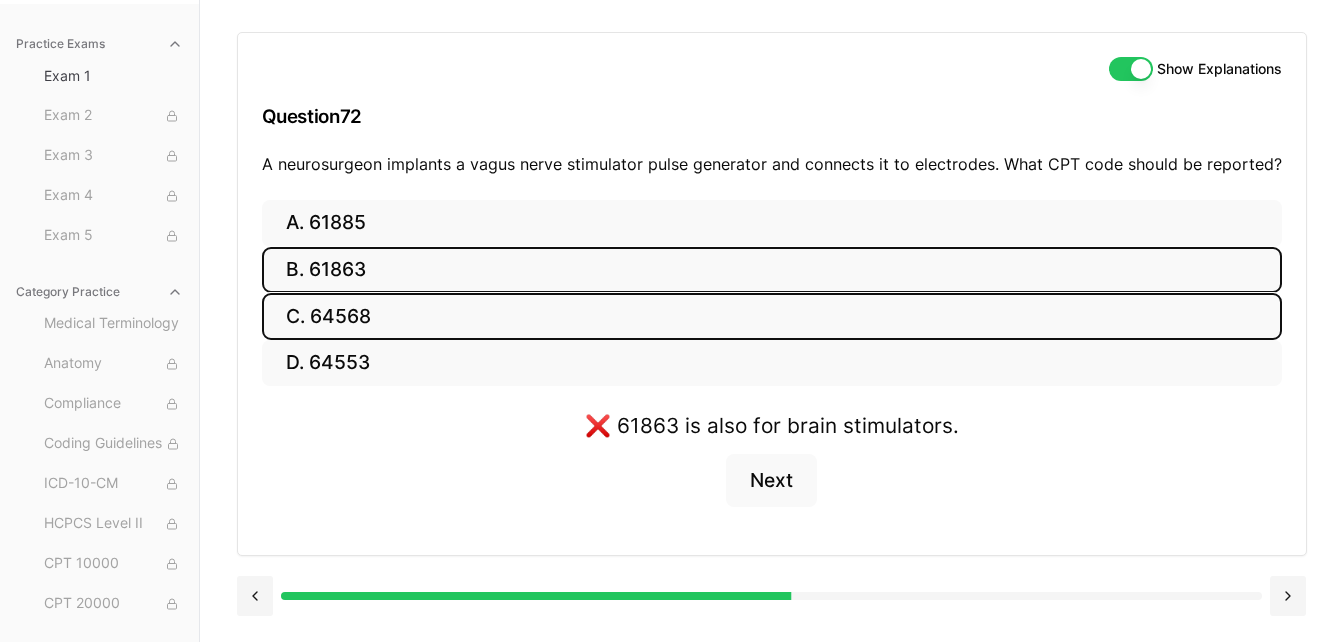 click on "C. 64568" at bounding box center [772, 316] 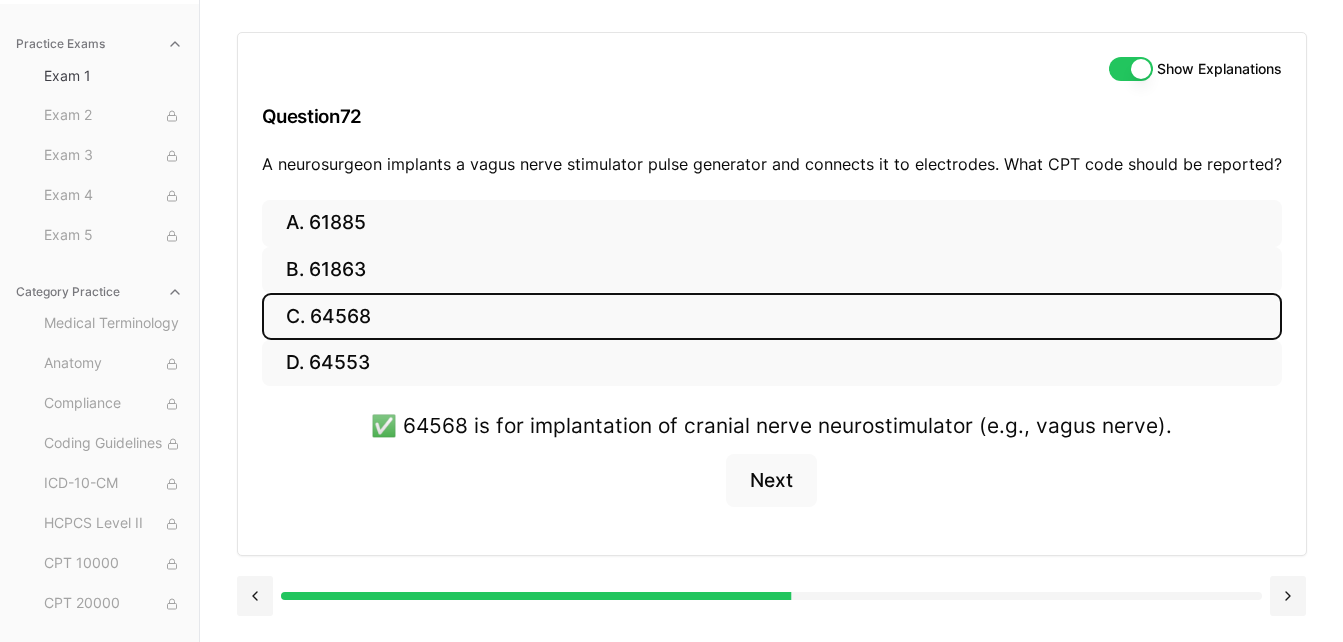 click on "Show Explanations" at bounding box center [1131, 69] 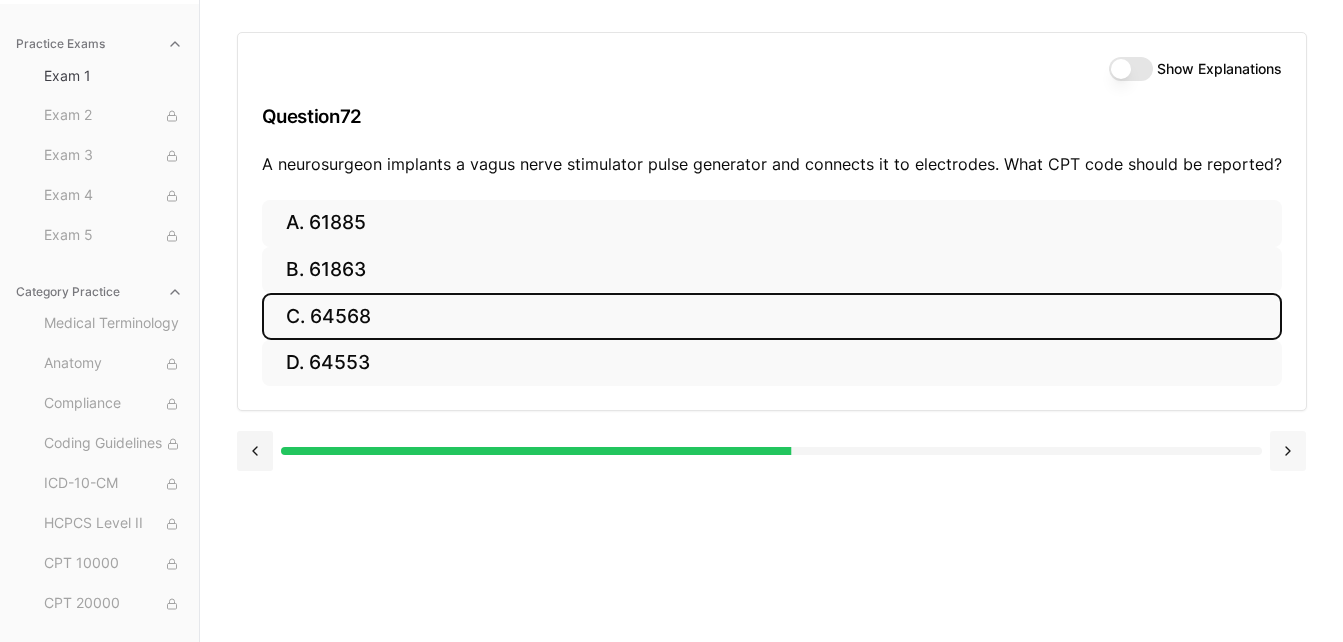 click at bounding box center [1288, 451] 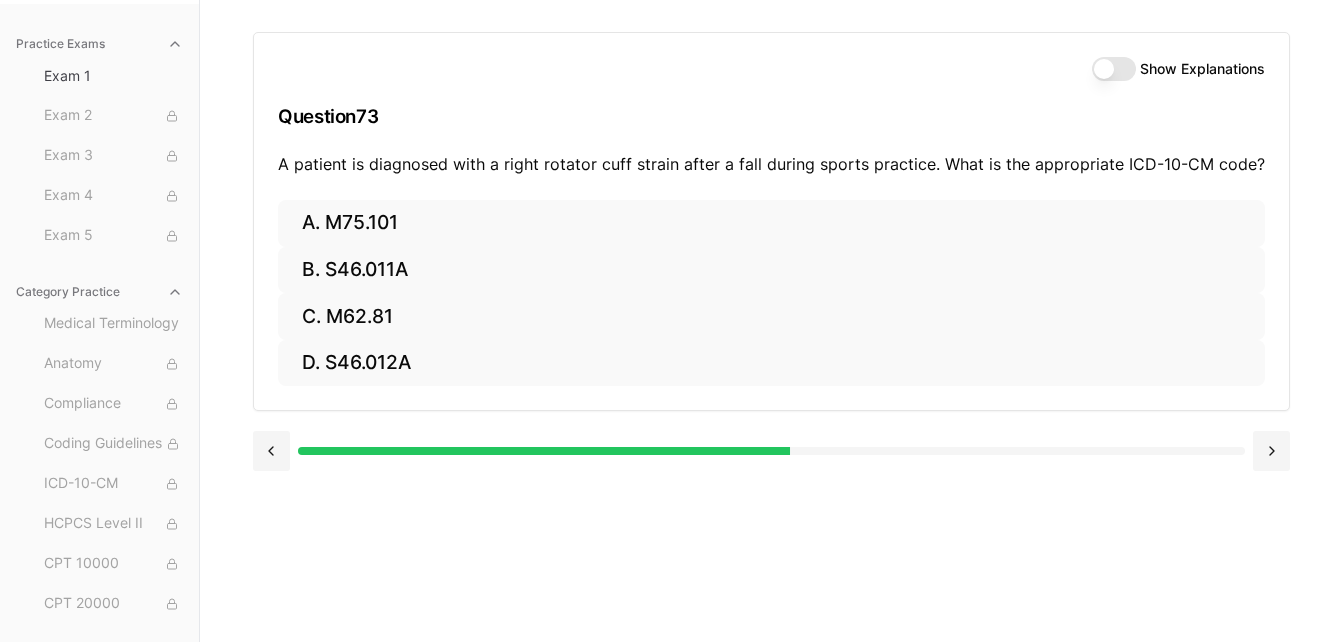 click on "Show Explanations Question  73 A patient is diagnosed with a right rotator cuff strain after a fall during sports practice. What is the appropriate ICD-10-CM code?" at bounding box center [771, 116] 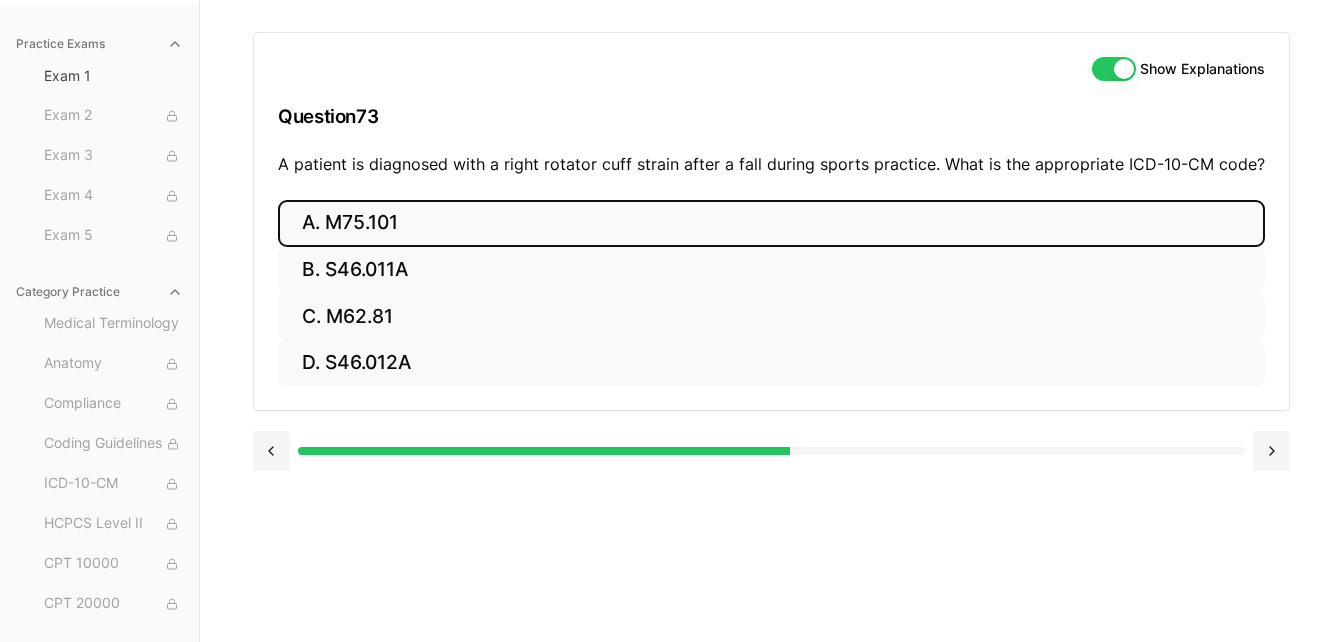 click on "A. M75.101" at bounding box center [771, 223] 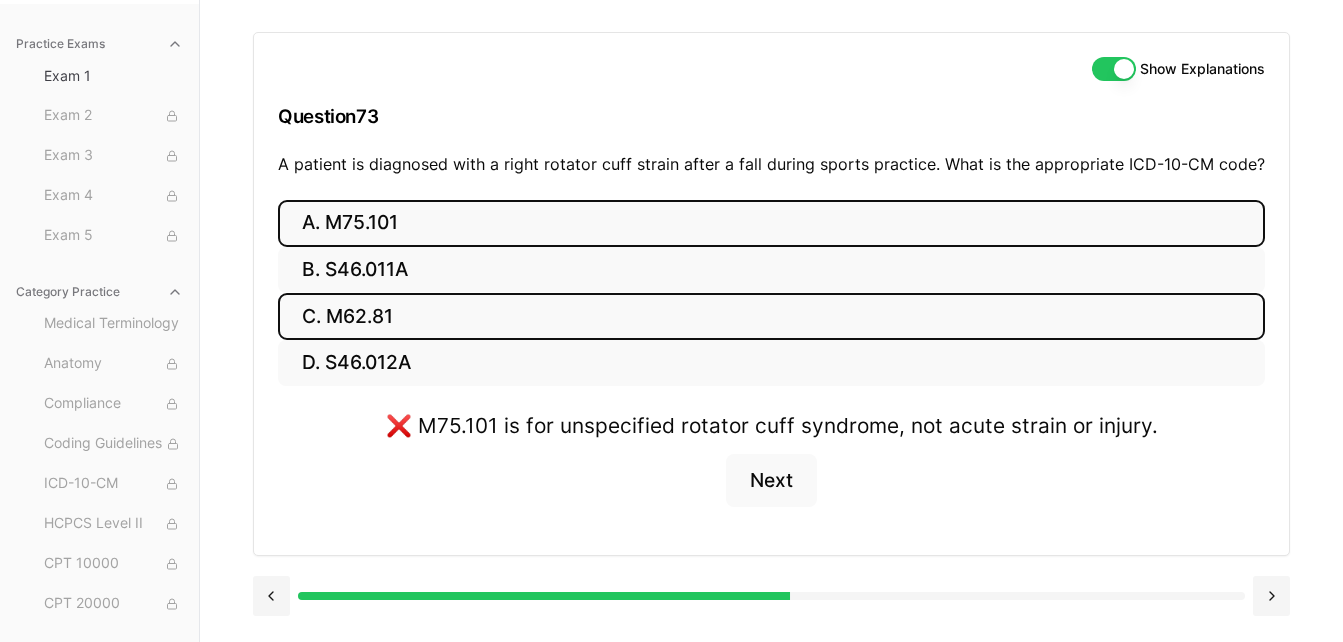 click on "C. M62.81" at bounding box center [771, 316] 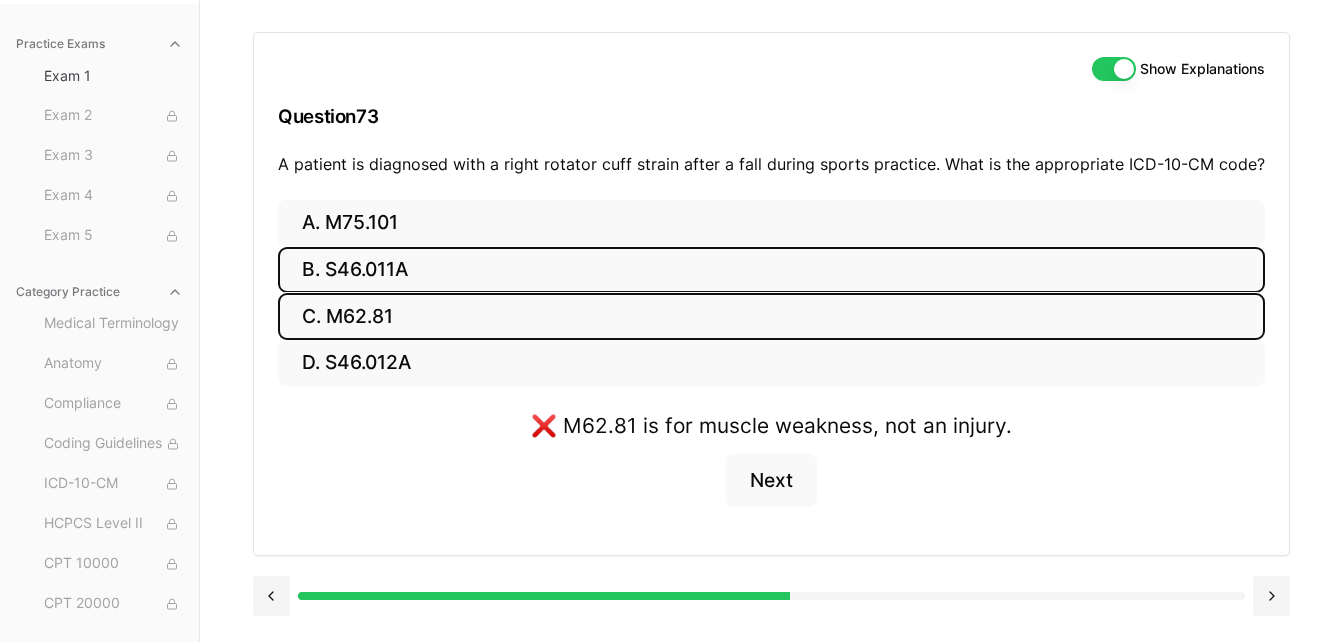 click on "B. S46.011A" at bounding box center (771, 270) 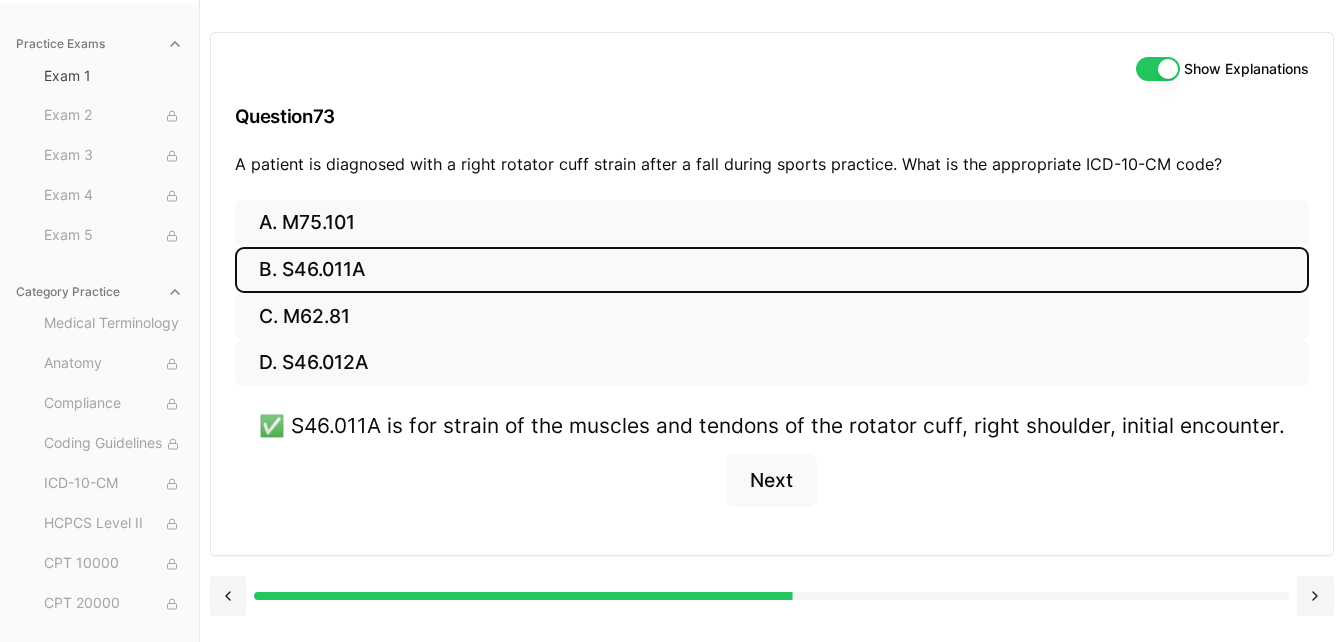 click on "Show Explanations" at bounding box center [1158, 69] 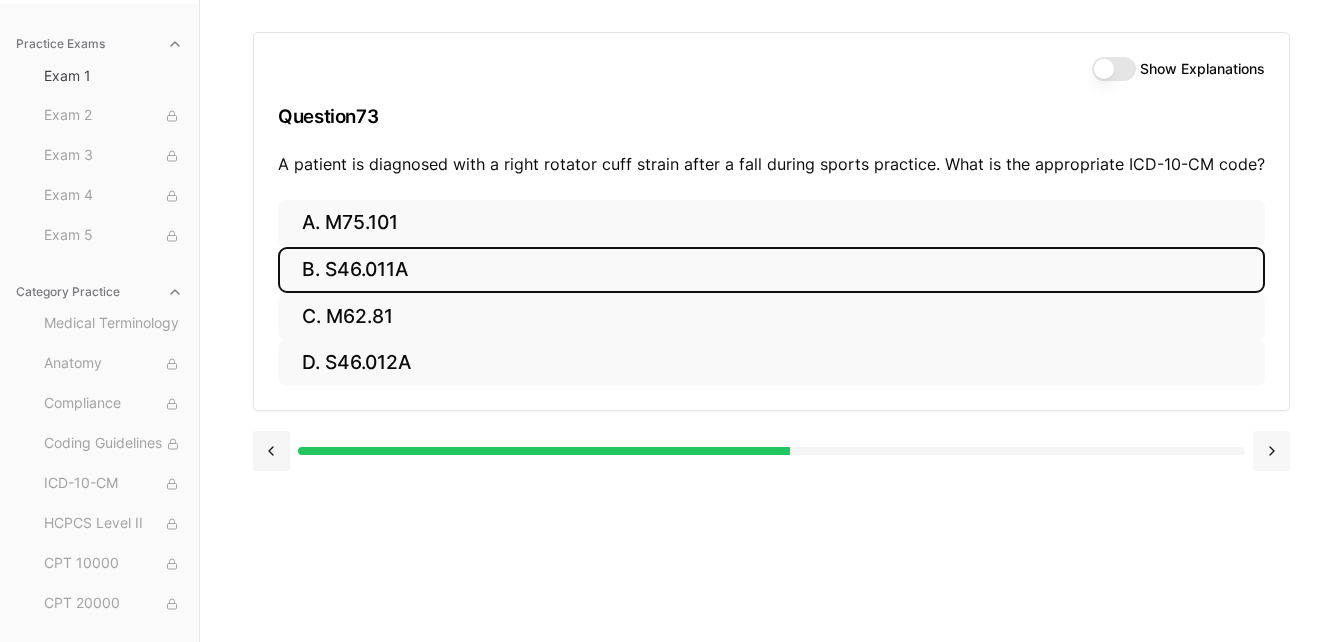 click at bounding box center (1271, 451) 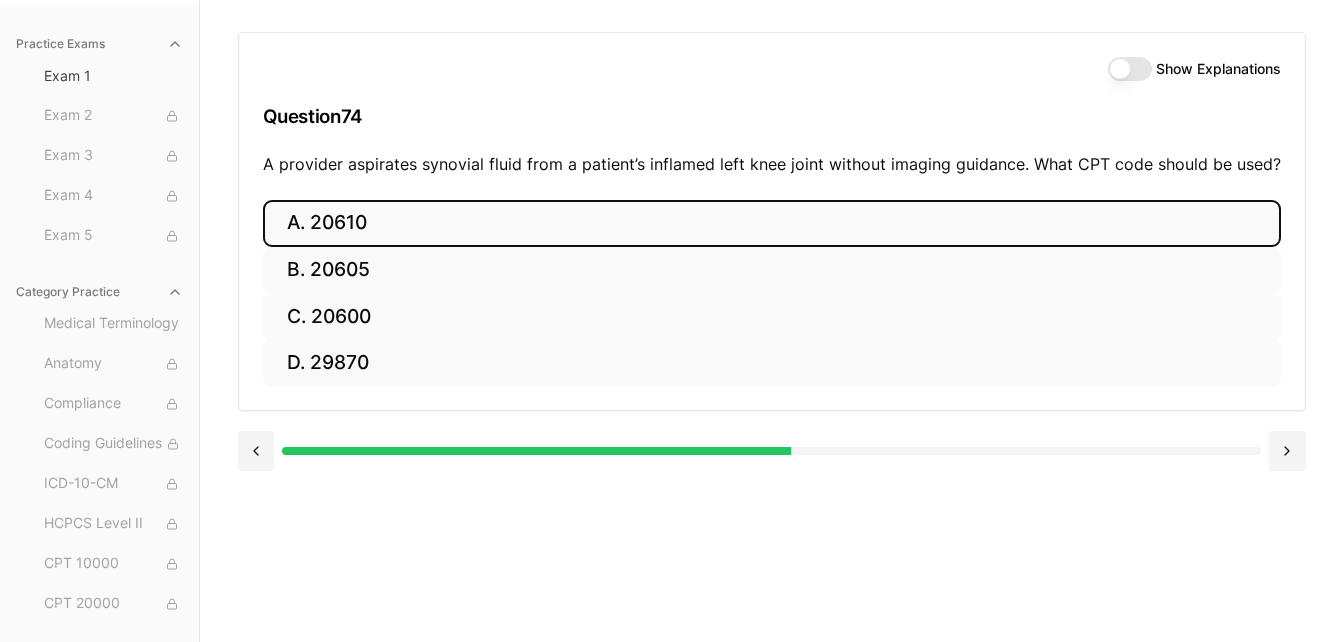 click on "A. 20610" at bounding box center (772, 223) 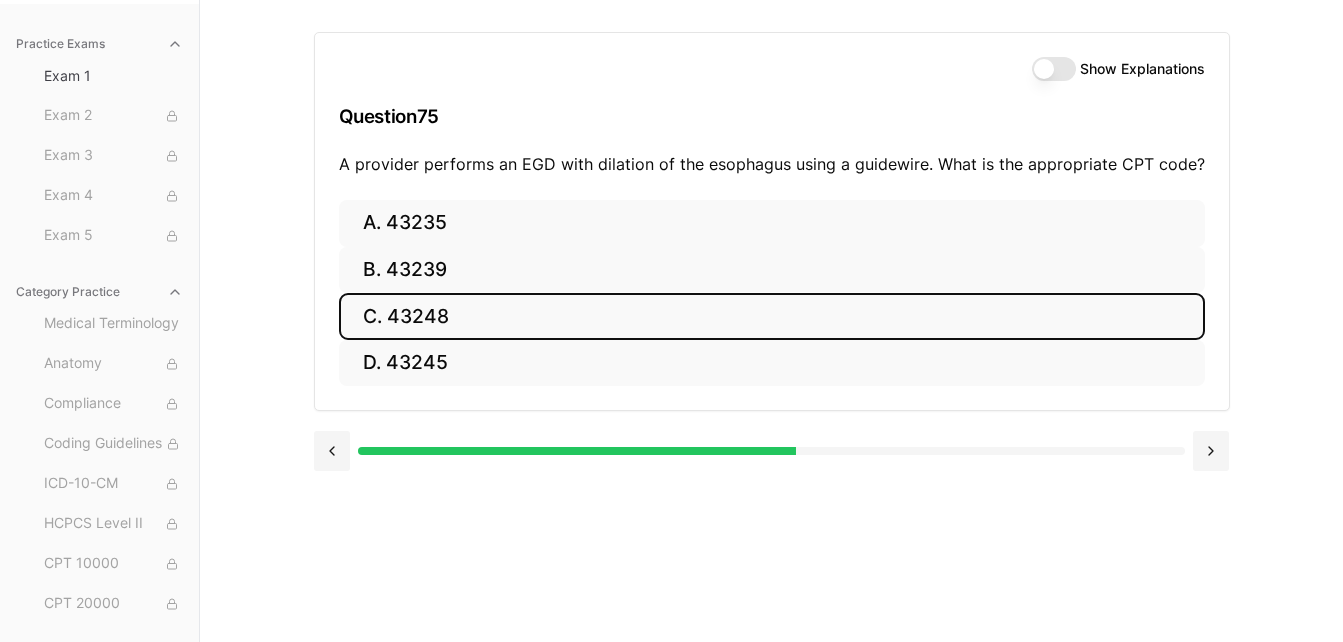 click on "C. 43248" at bounding box center [772, 316] 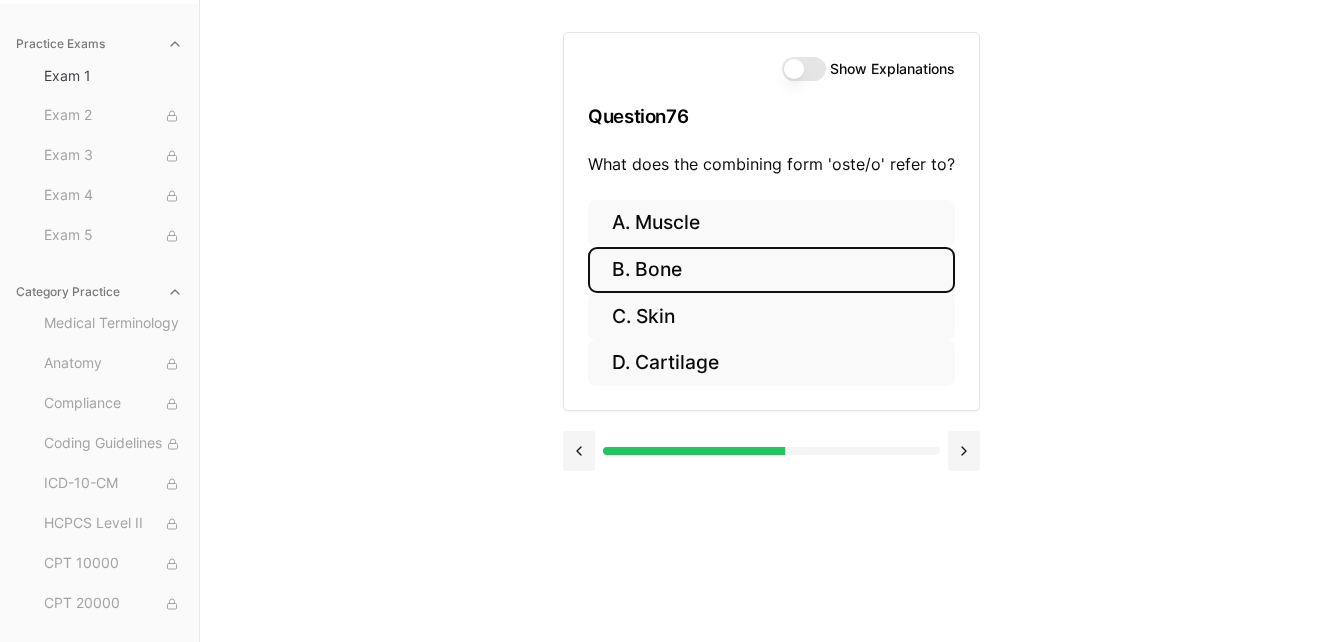 click on "B. Bone" at bounding box center [771, 270] 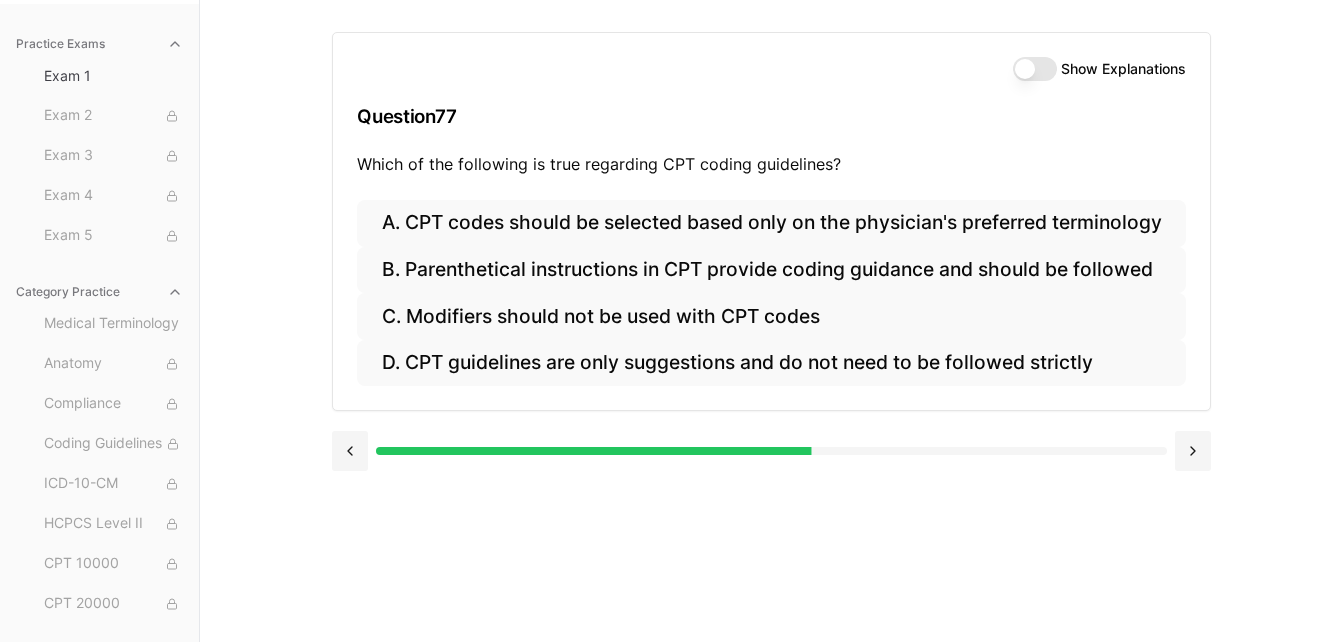 click on "Show Explanations" at bounding box center [1035, 69] 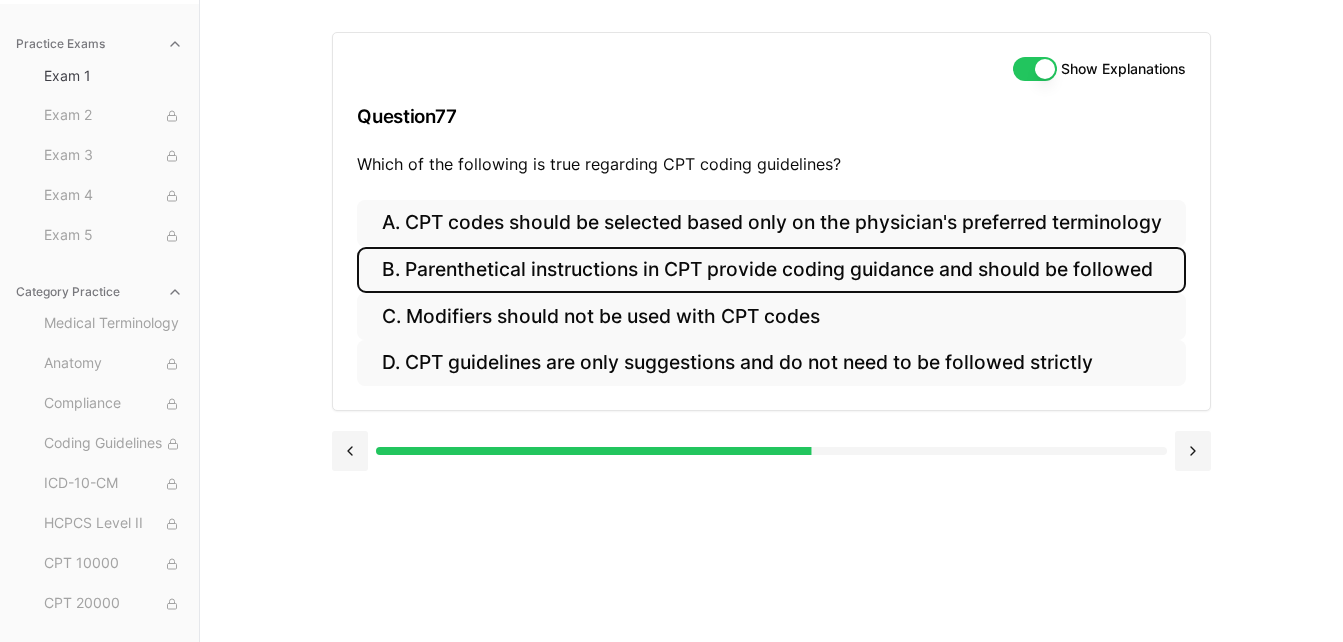 click on "B. Parenthetical instructions in CPT provide coding guidance and should be followed" at bounding box center [771, 270] 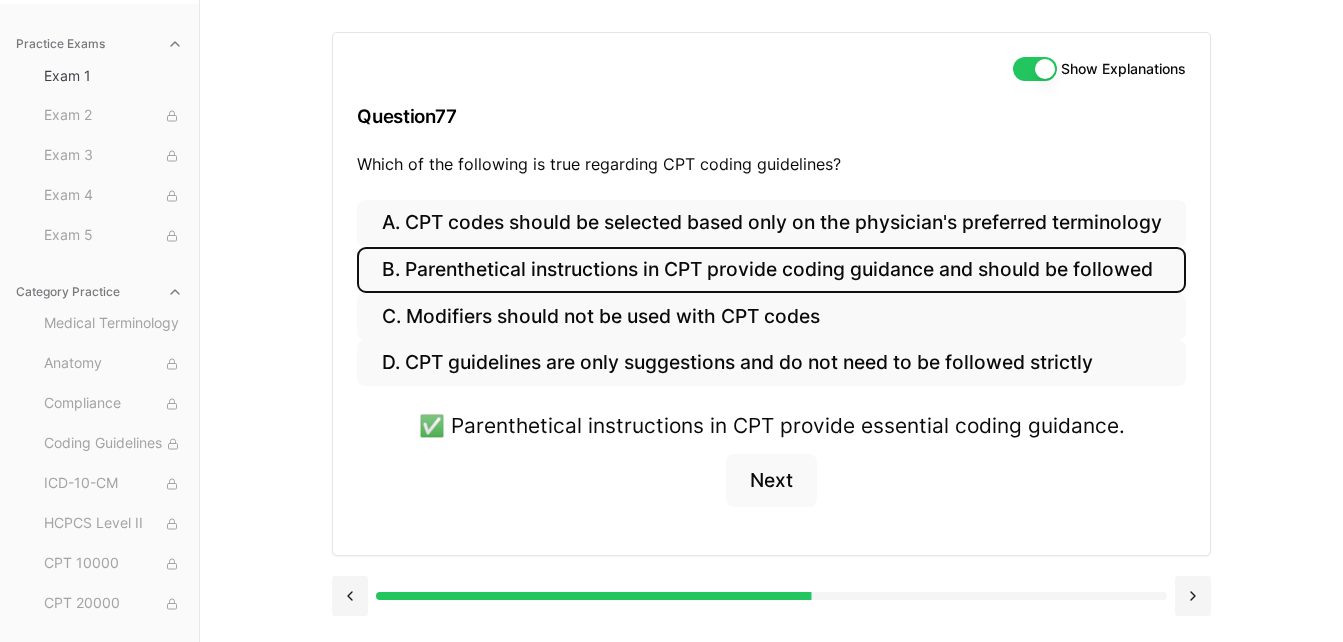 click on "Show Explanations" at bounding box center [1035, 69] 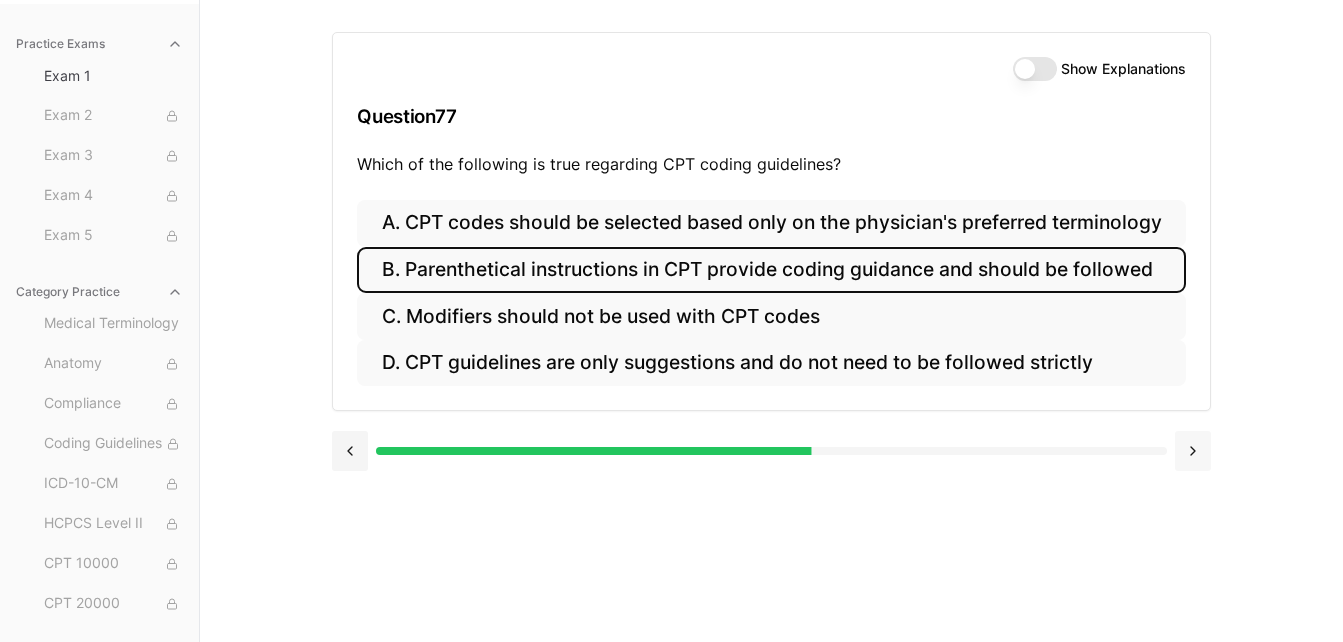 click at bounding box center [1193, 451] 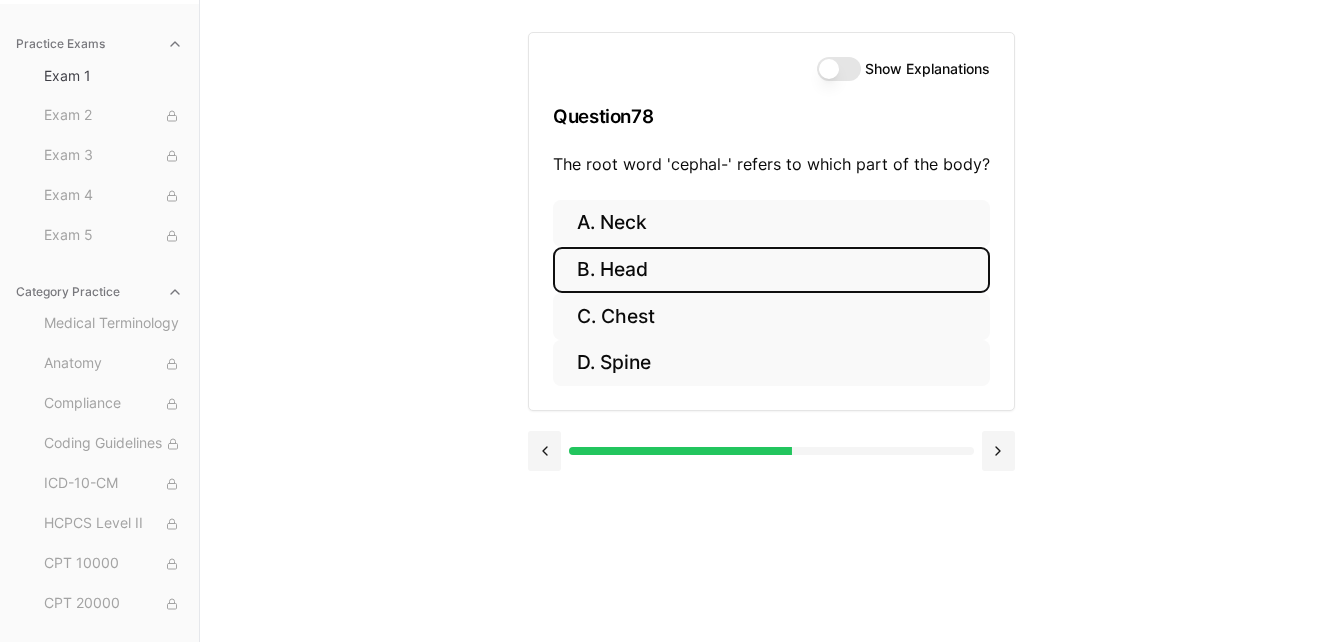 click on "B. Head" at bounding box center (771, 270) 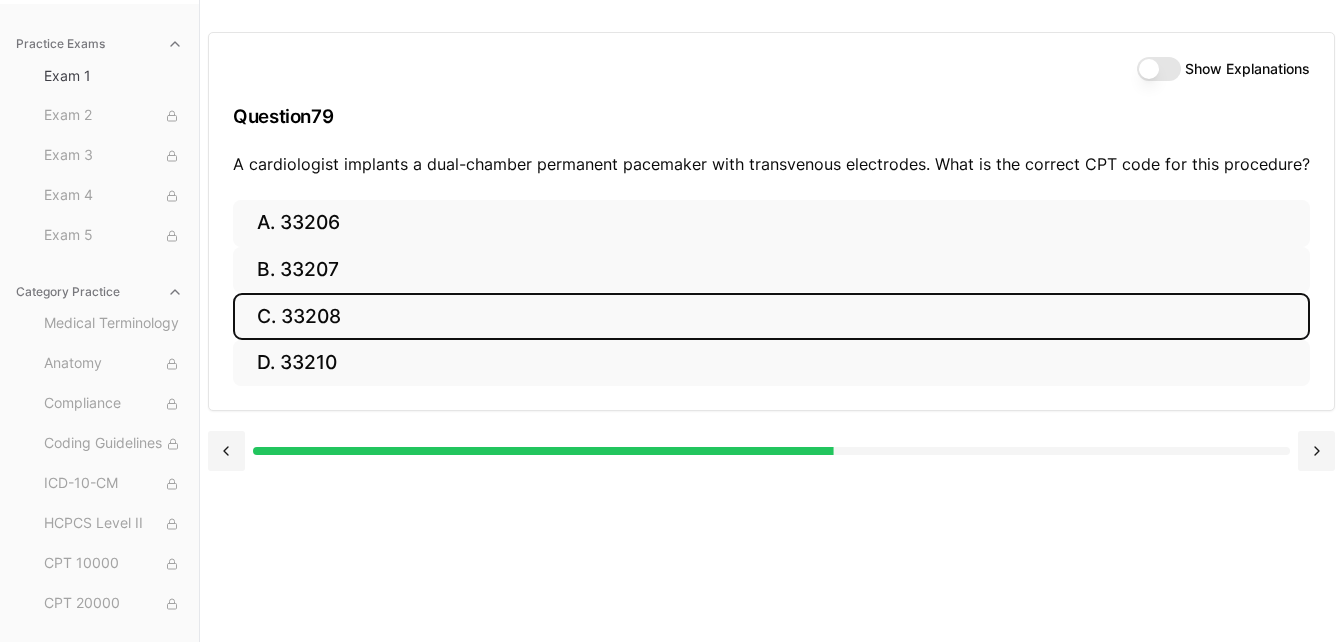 click on "C. 33208" at bounding box center (771, 316) 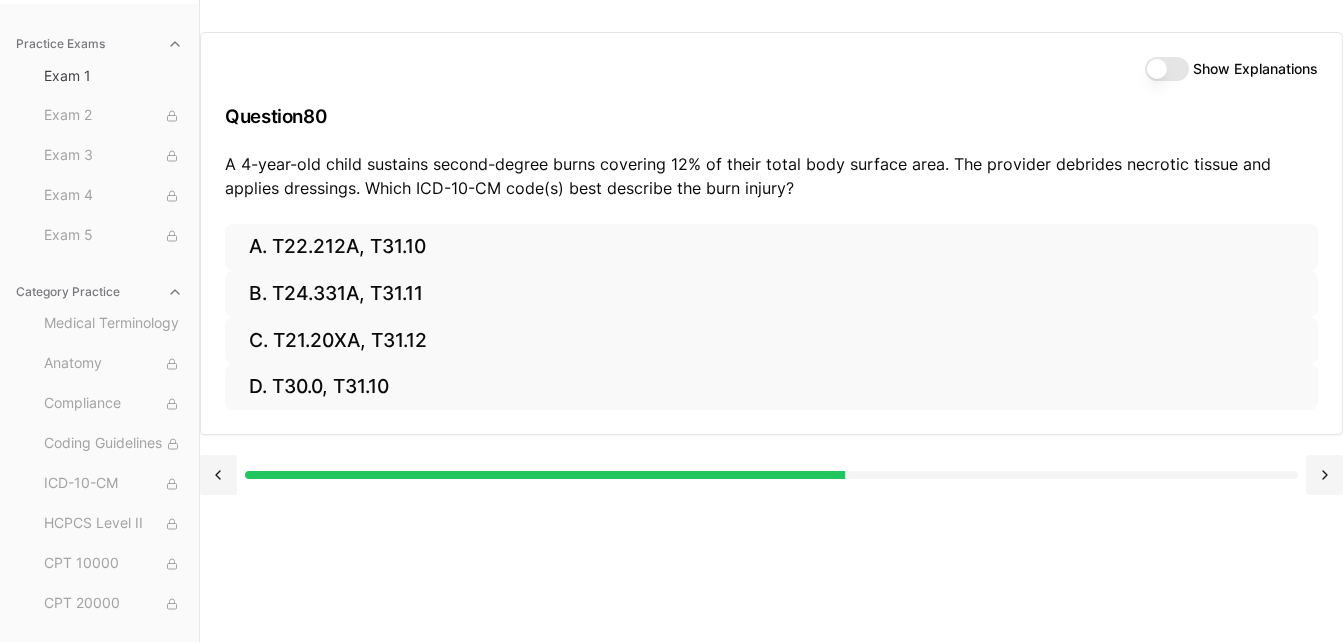 click on "Show Explanations" at bounding box center [1167, 69] 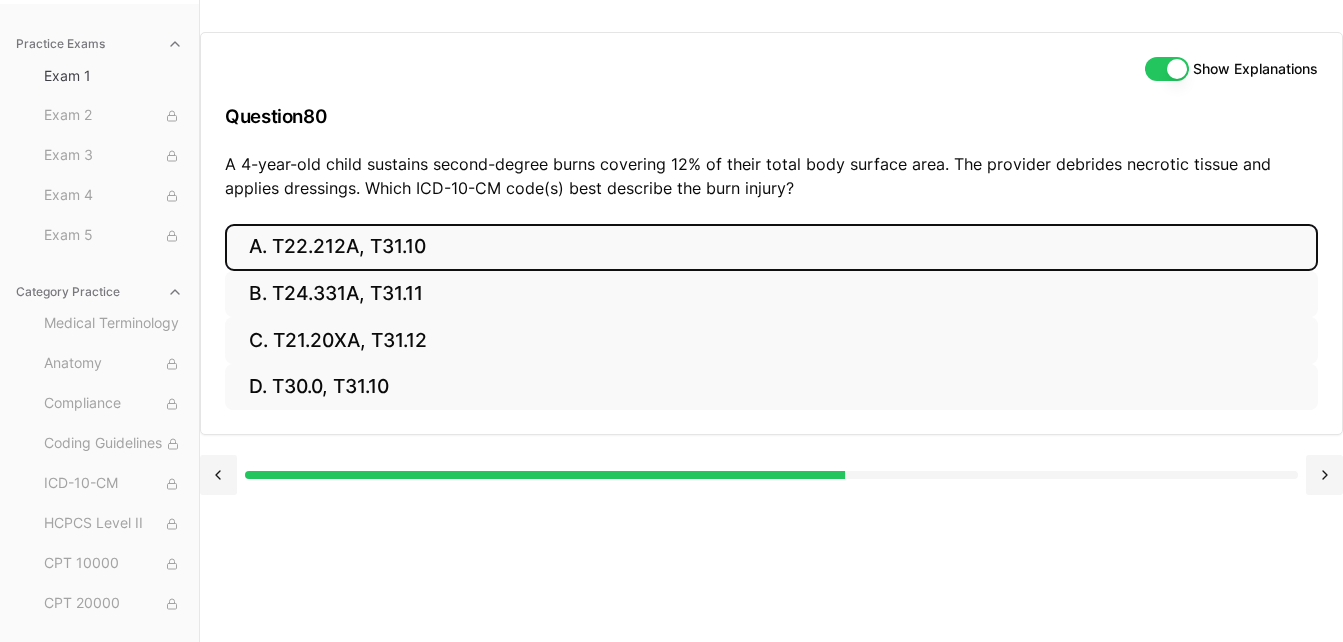 click on "A. T22.212A, T31.10" at bounding box center (771, 247) 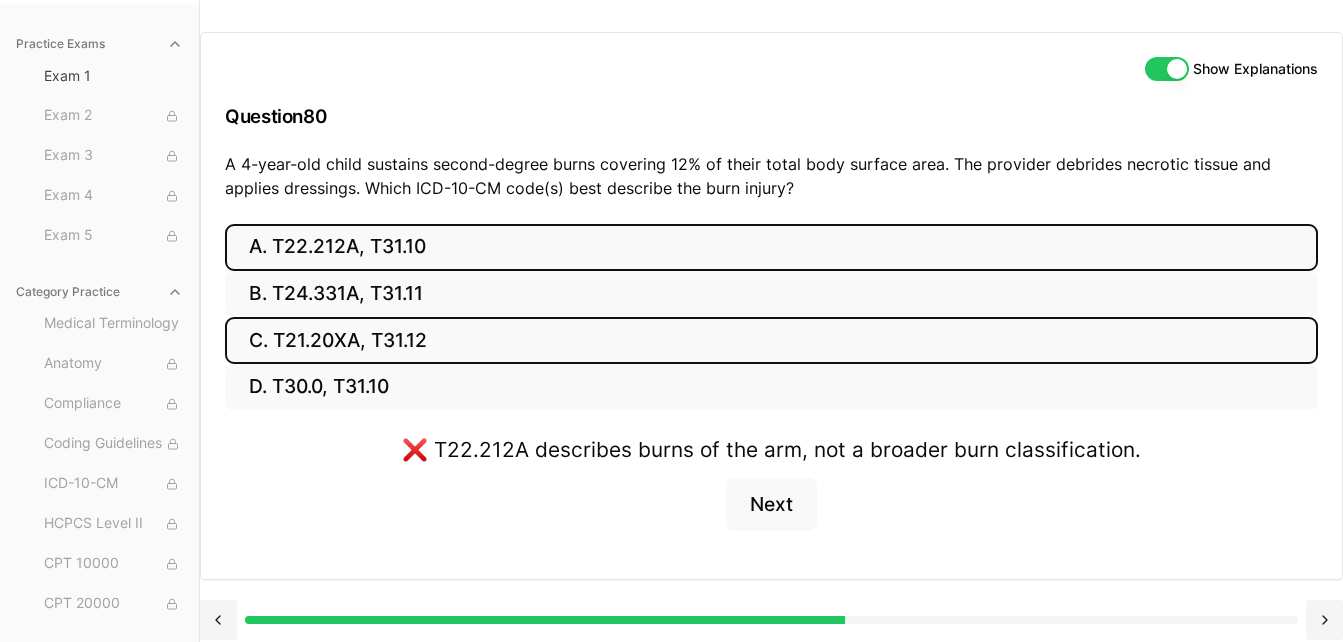 click on "C. T21.20XA, T31.12" at bounding box center (771, 340) 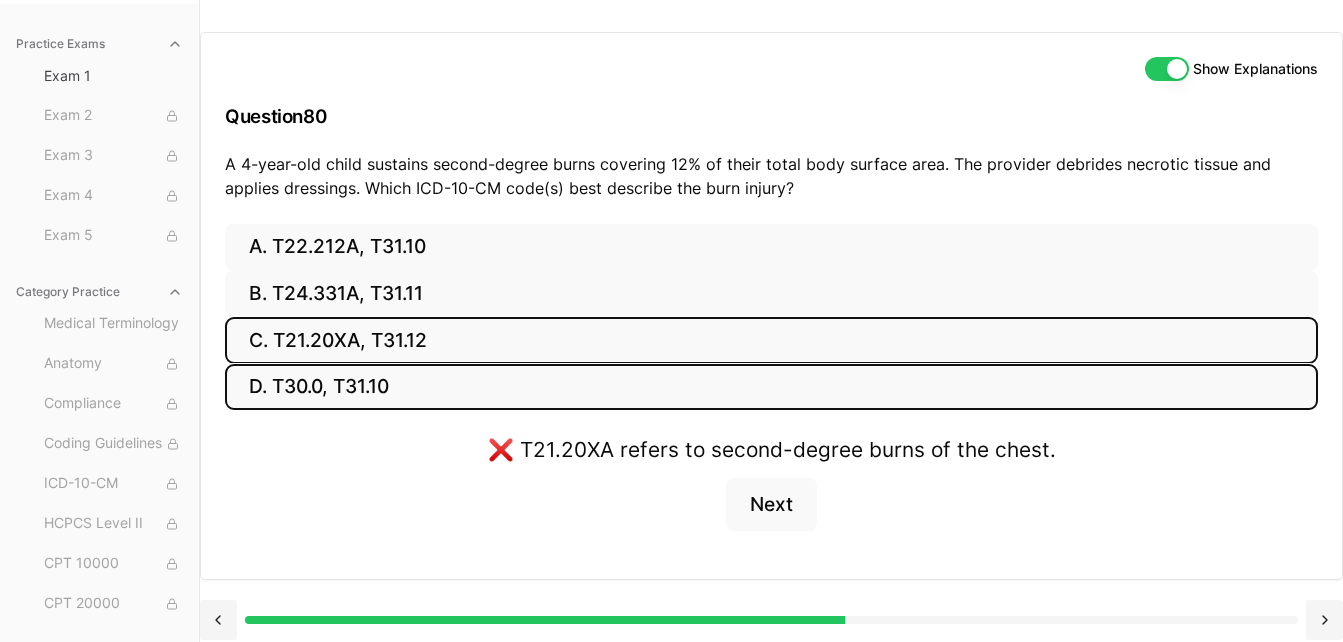 click on "D. T30.0, T31.10" at bounding box center (771, 387) 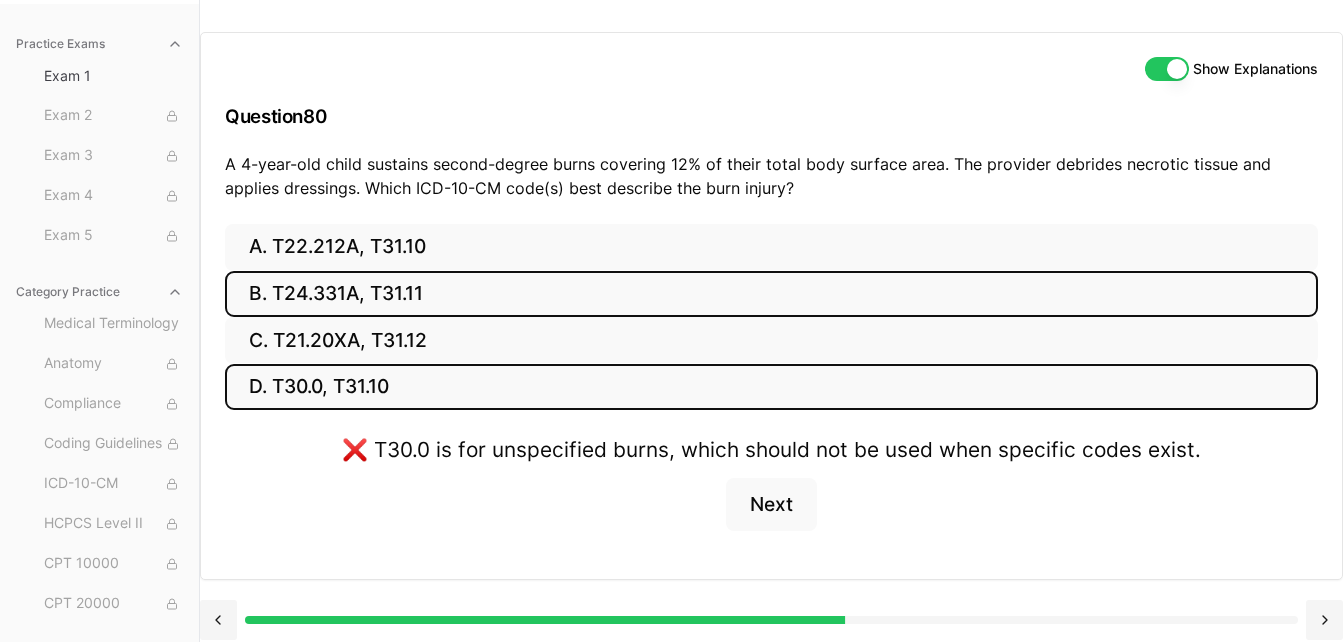 click on "B. T24.331A, T31.11" at bounding box center (771, 294) 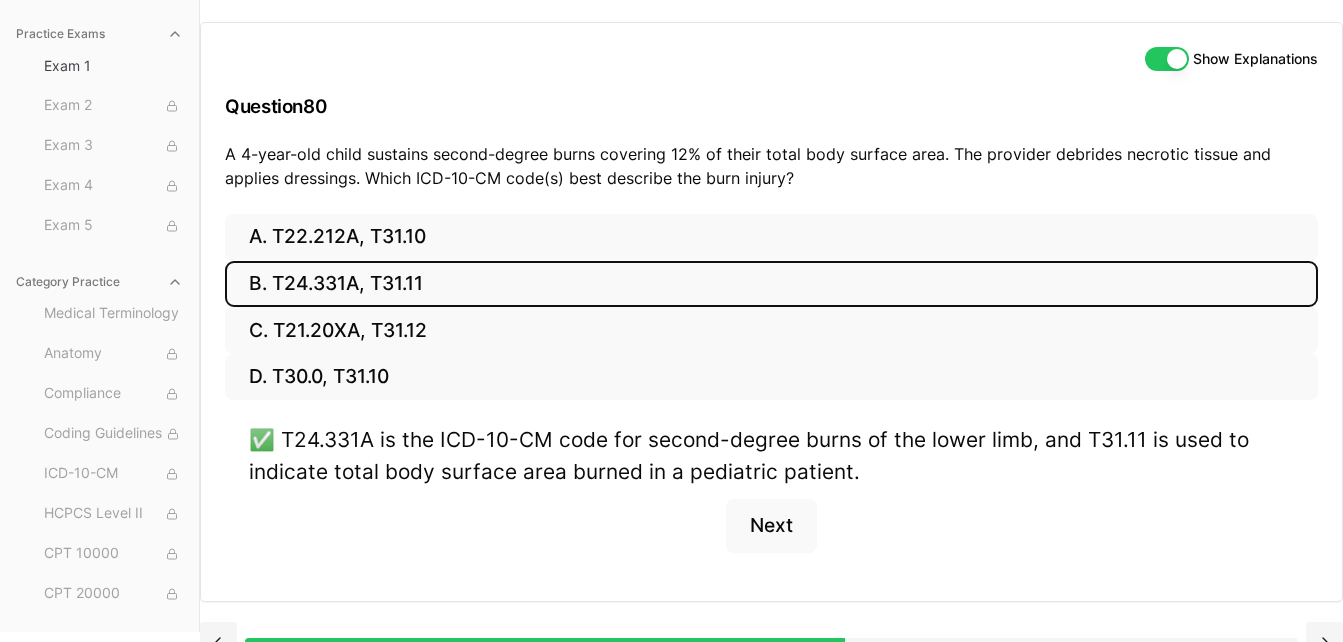 scroll, scrollTop: 193, scrollLeft: 0, axis: vertical 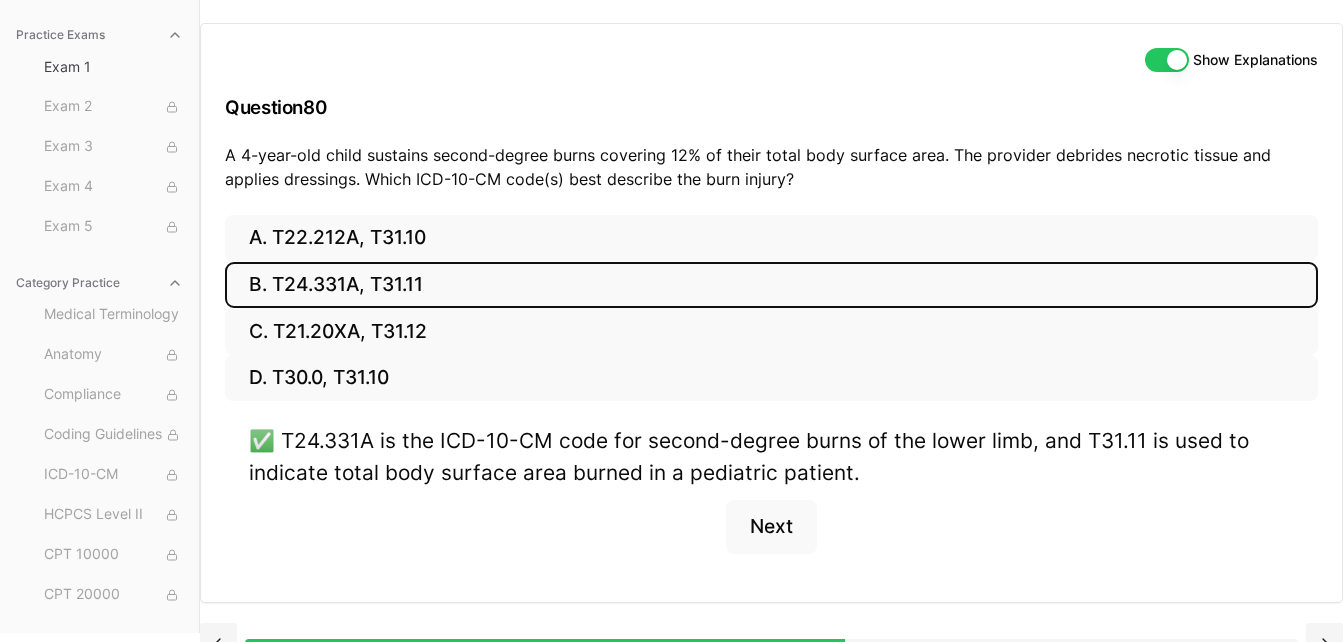 click on "Show Explanations Question  80 A 4-year-old child sustains second-degree burns covering 12% of their total body surface area. The provider debrides necrotic tissue and applies dressings. Which ICD-10-CM code(s) best describe the burn injury?" at bounding box center [771, 119] 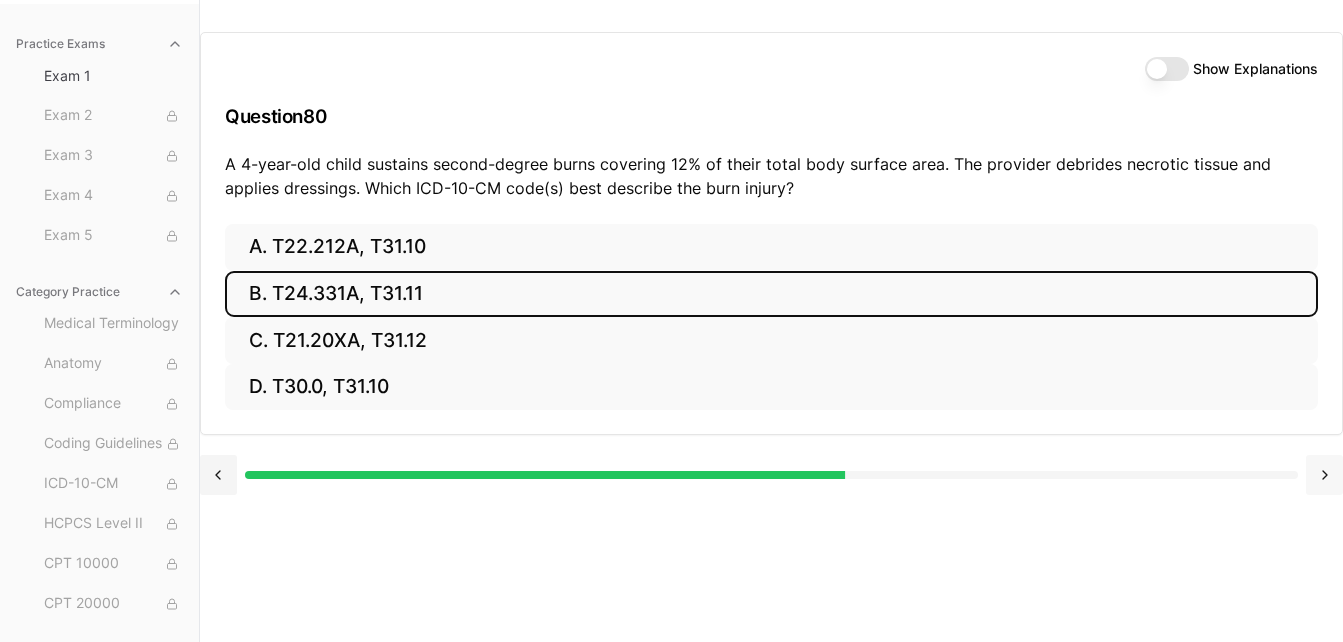 click at bounding box center [1324, 475] 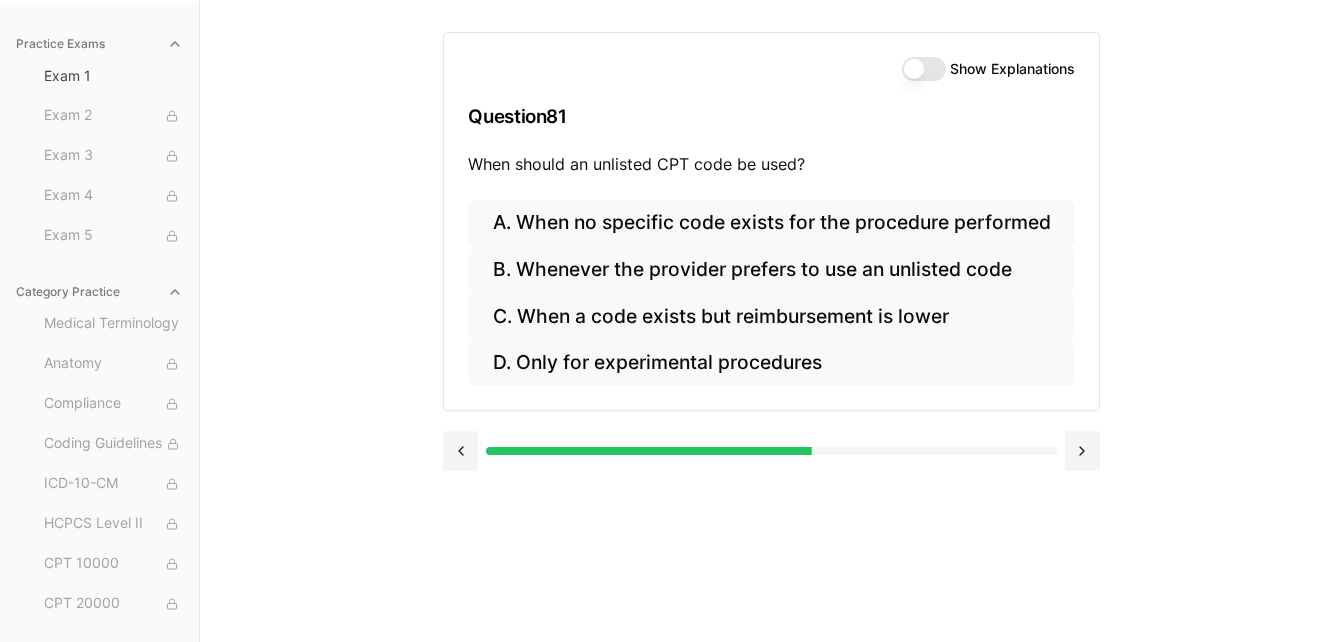 click on "Show Explanations" at bounding box center (924, 69) 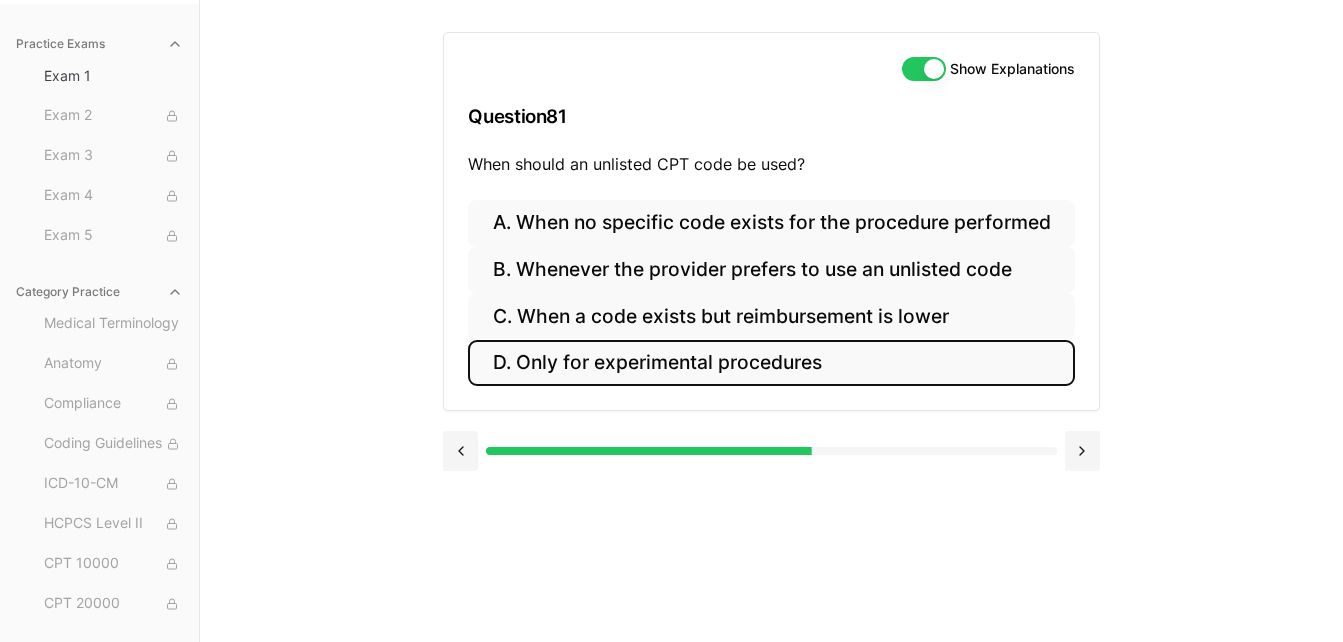 click on "D. Only for experimental procedures" at bounding box center (771, 363) 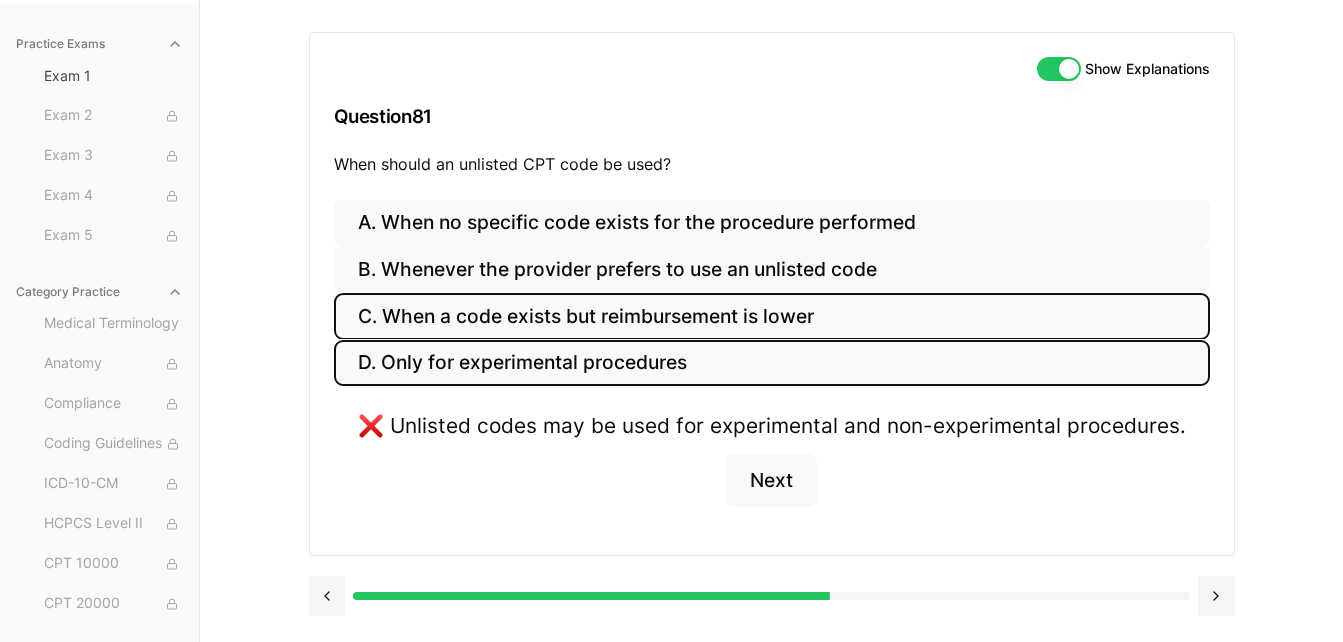 click on "C. When a code exists but reimbursement is lower" at bounding box center (772, 316) 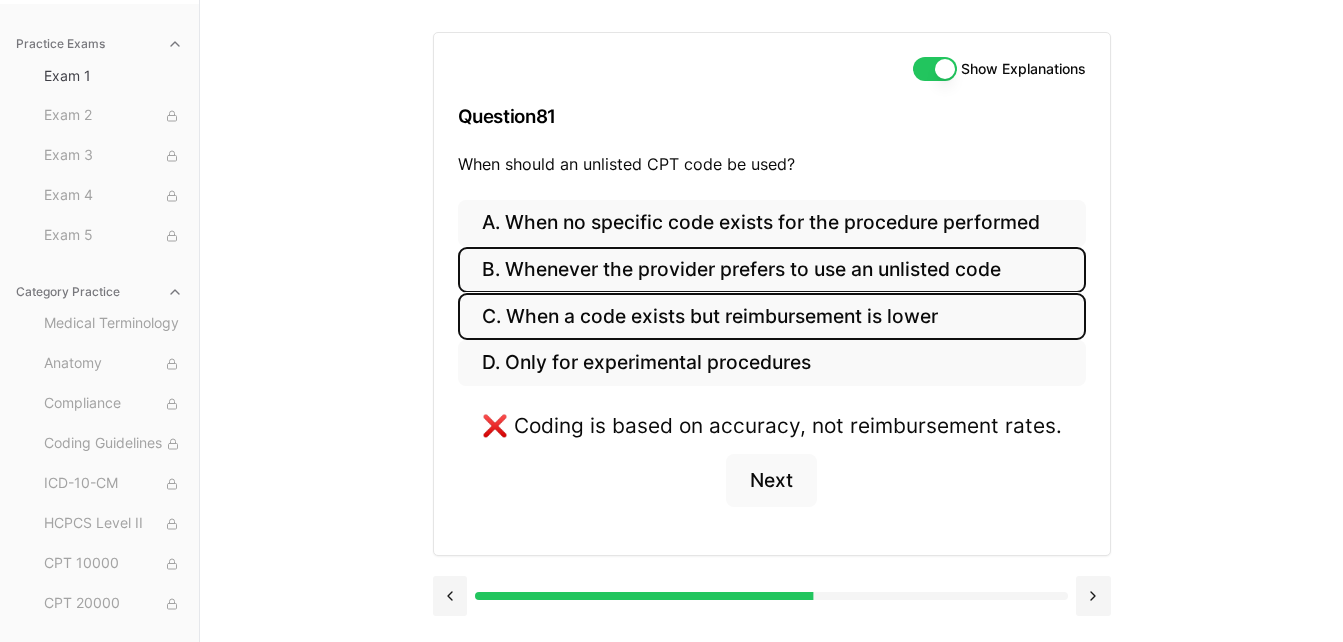click on "B. Whenever the provider prefers to use an unlisted code" at bounding box center (772, 270) 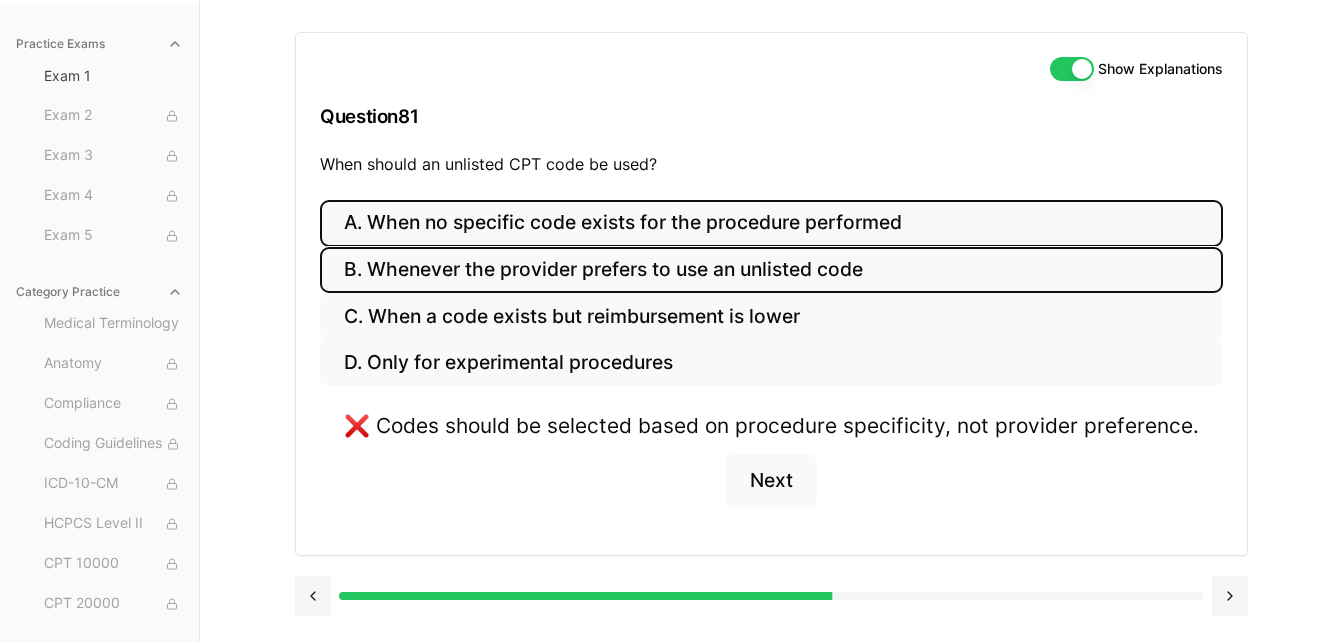 click on "A. When no specific code exists for the procedure performed" at bounding box center [771, 223] 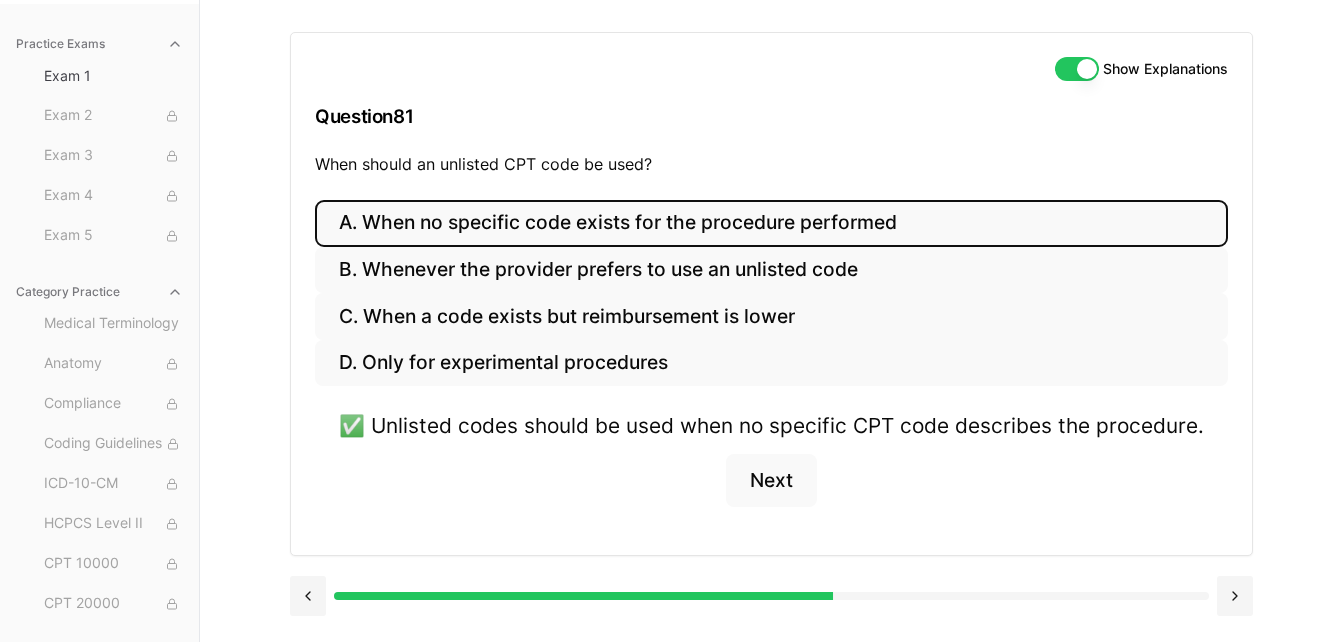click on "Show Explanations" at bounding box center (1077, 69) 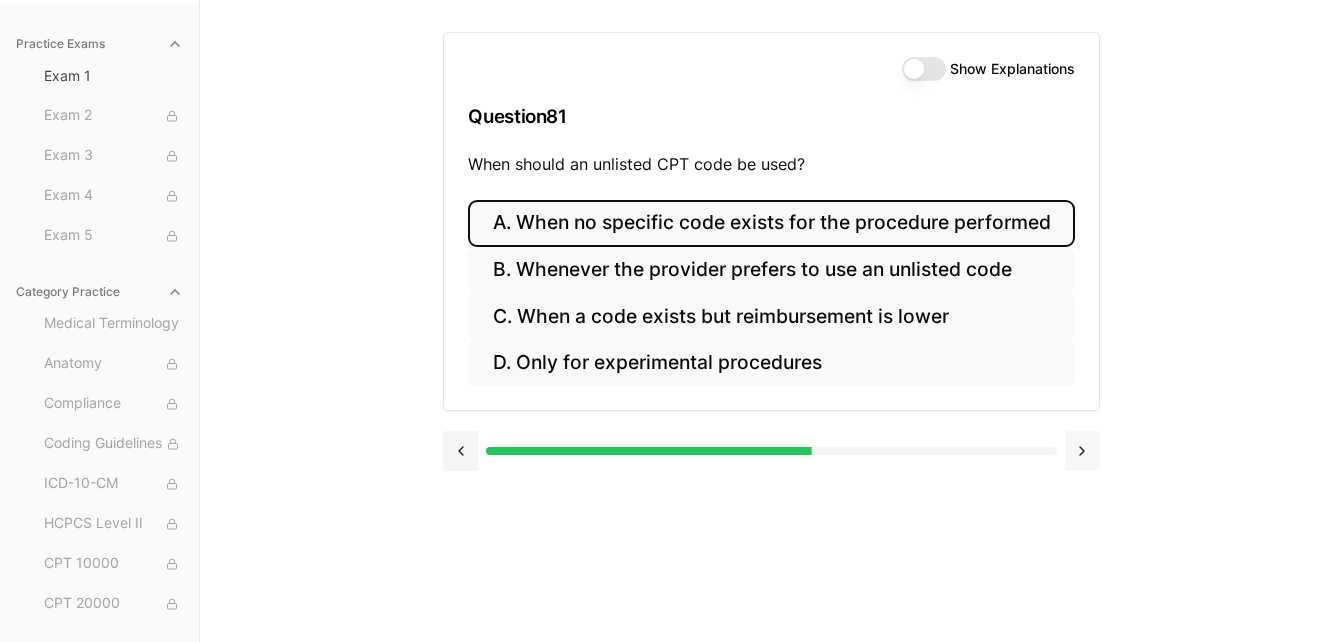 click at bounding box center (1082, 451) 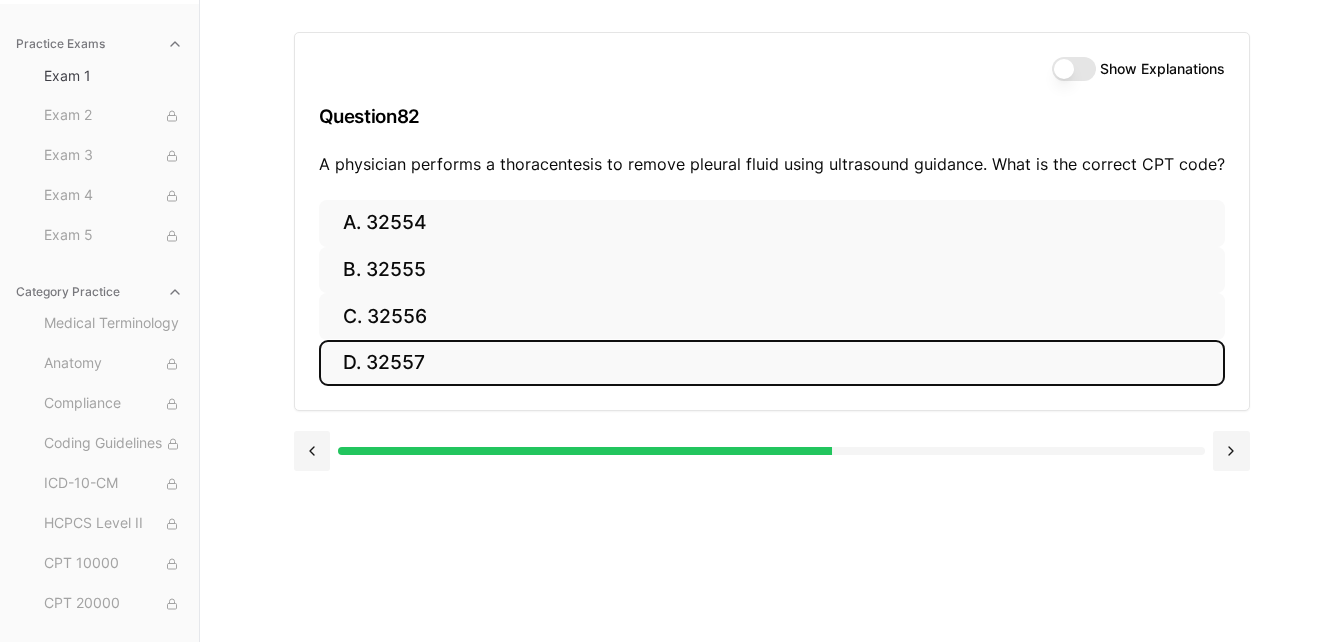 click on "D. 32557" at bounding box center [772, 363] 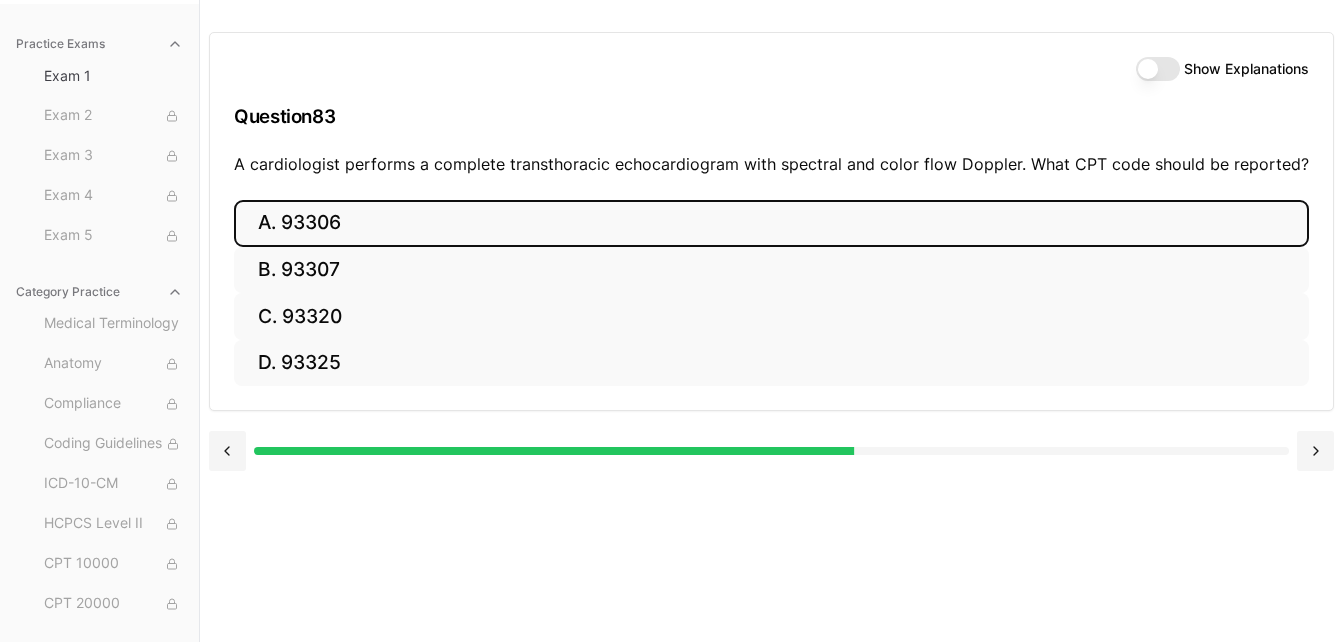 click on "A. 93306" at bounding box center [771, 223] 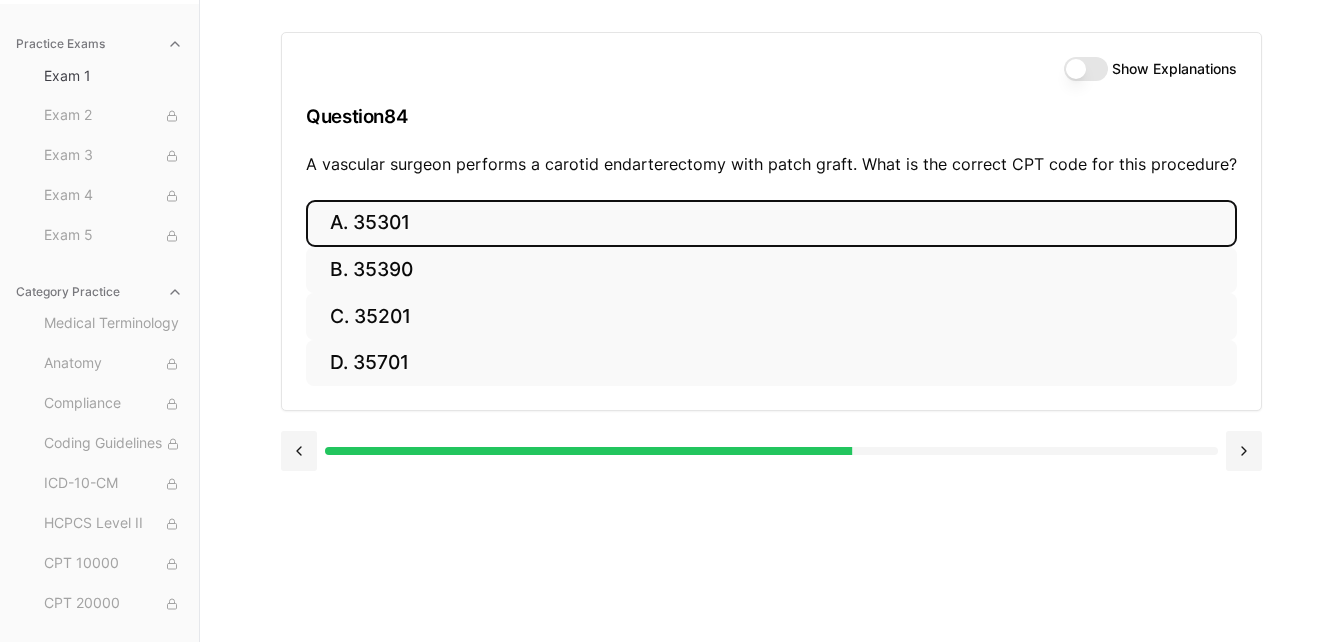 click on "A. 35301" at bounding box center [771, 223] 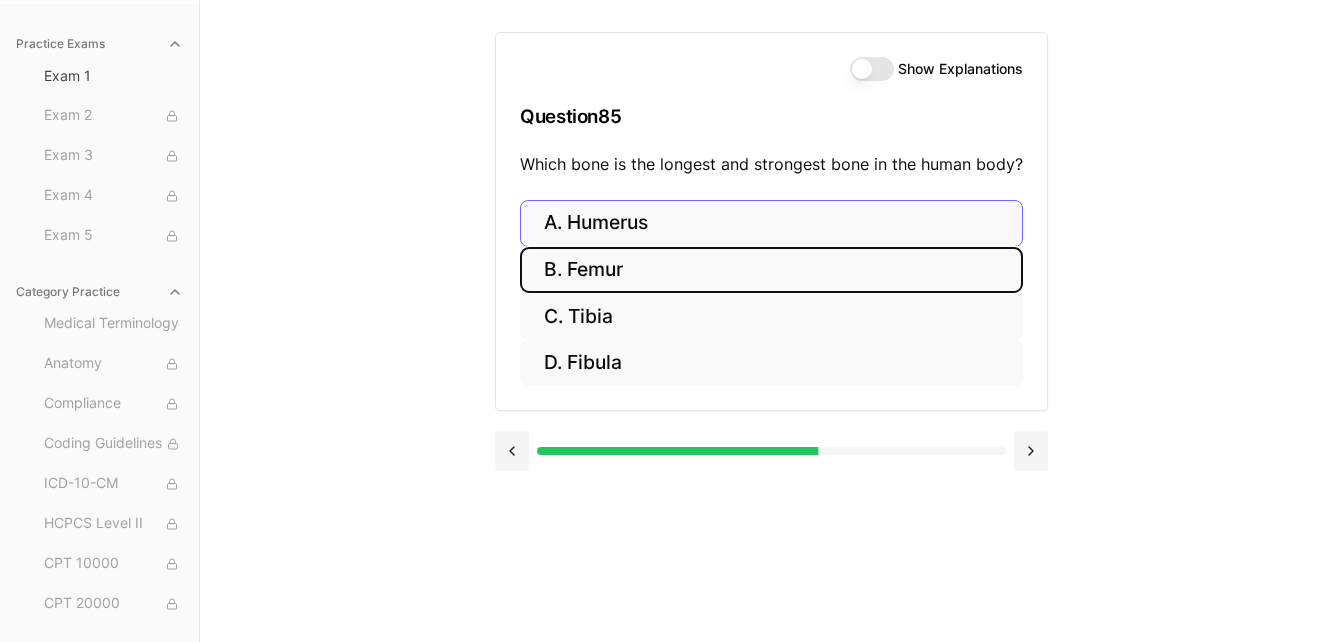 click on "B. Femur" at bounding box center [771, 270] 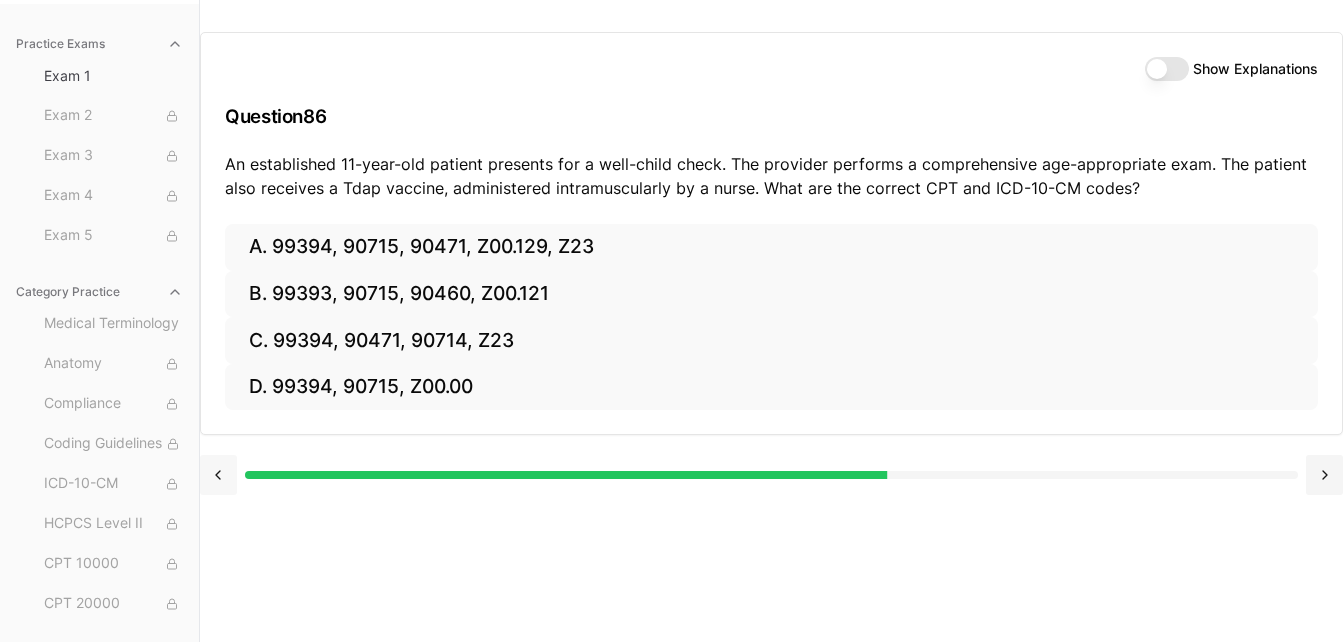 click at bounding box center [218, 475] 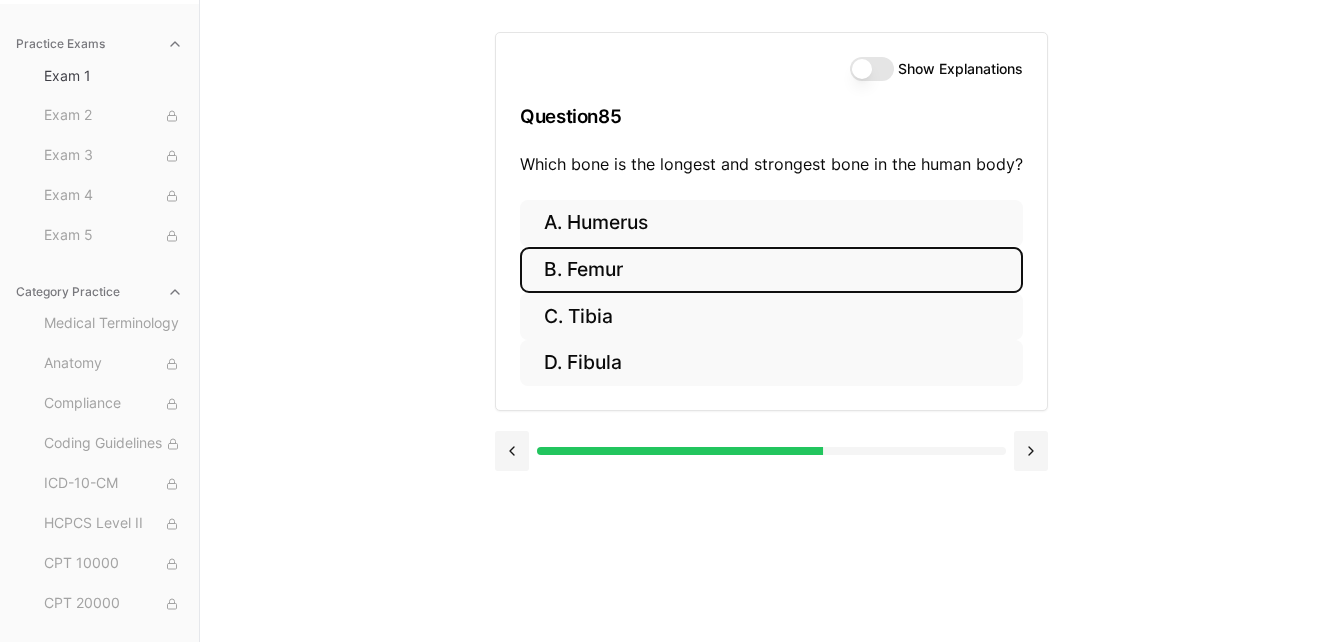click on "Show Explanations" at bounding box center [872, 69] 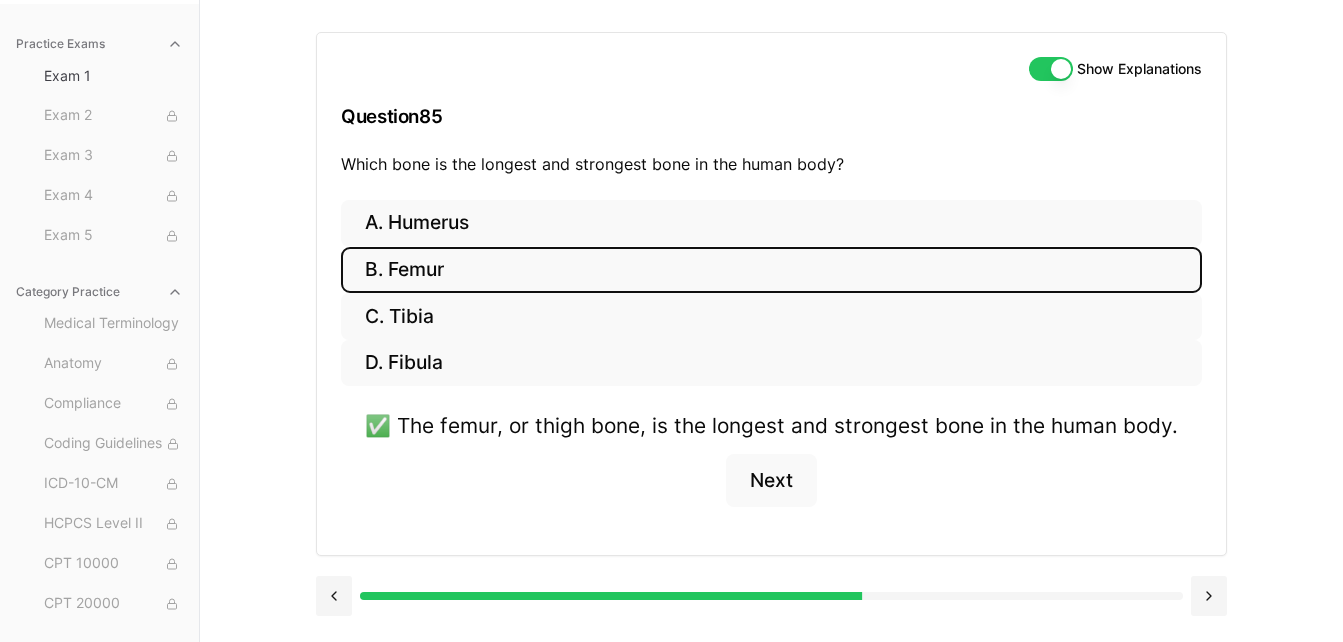 click on "Show Explanations" at bounding box center (1051, 69) 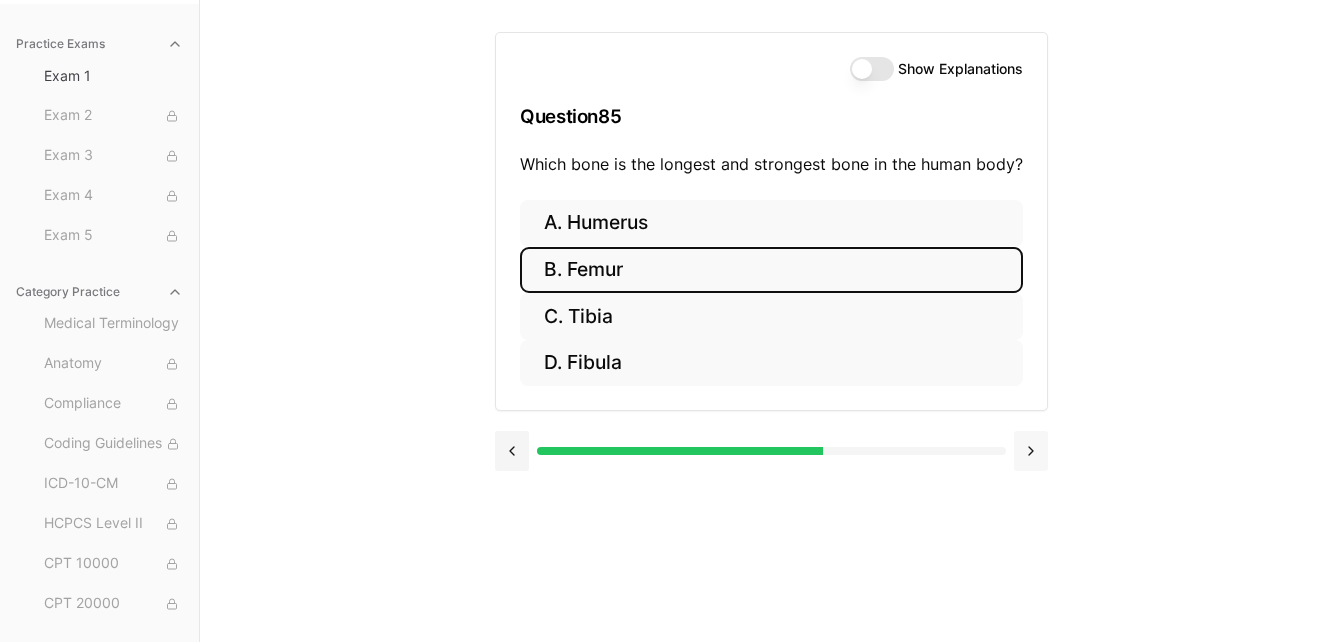 click at bounding box center (1031, 451) 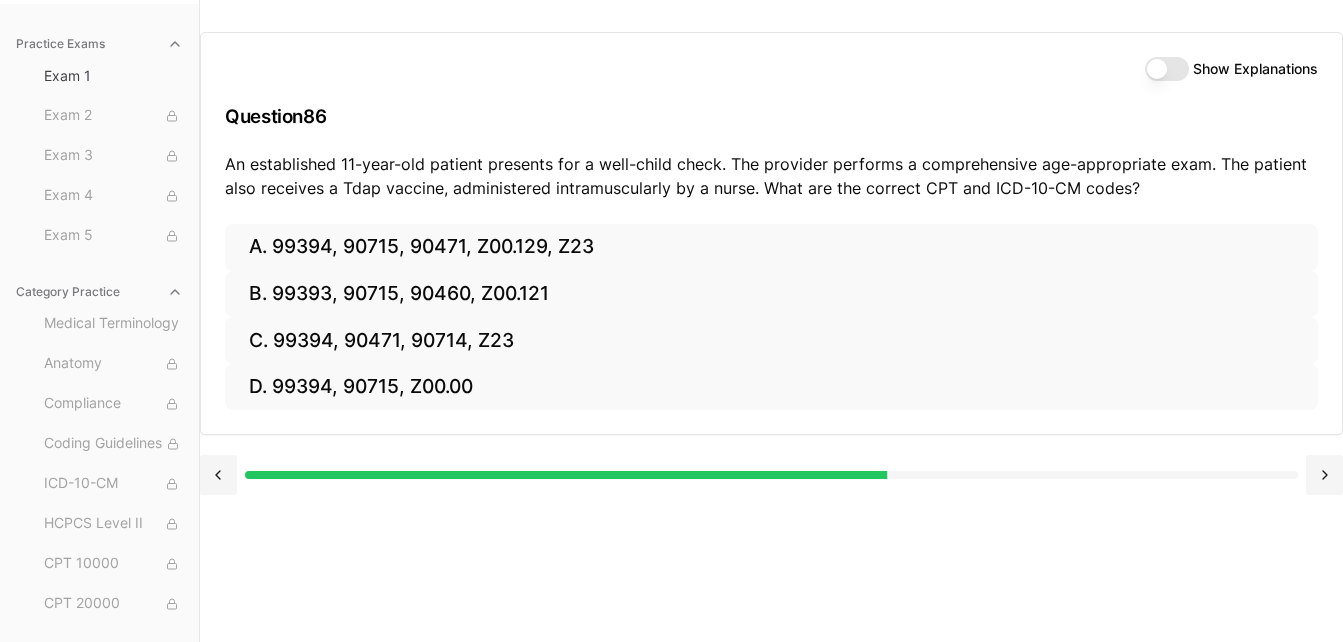 click on "Show Explanations" at bounding box center [1167, 69] 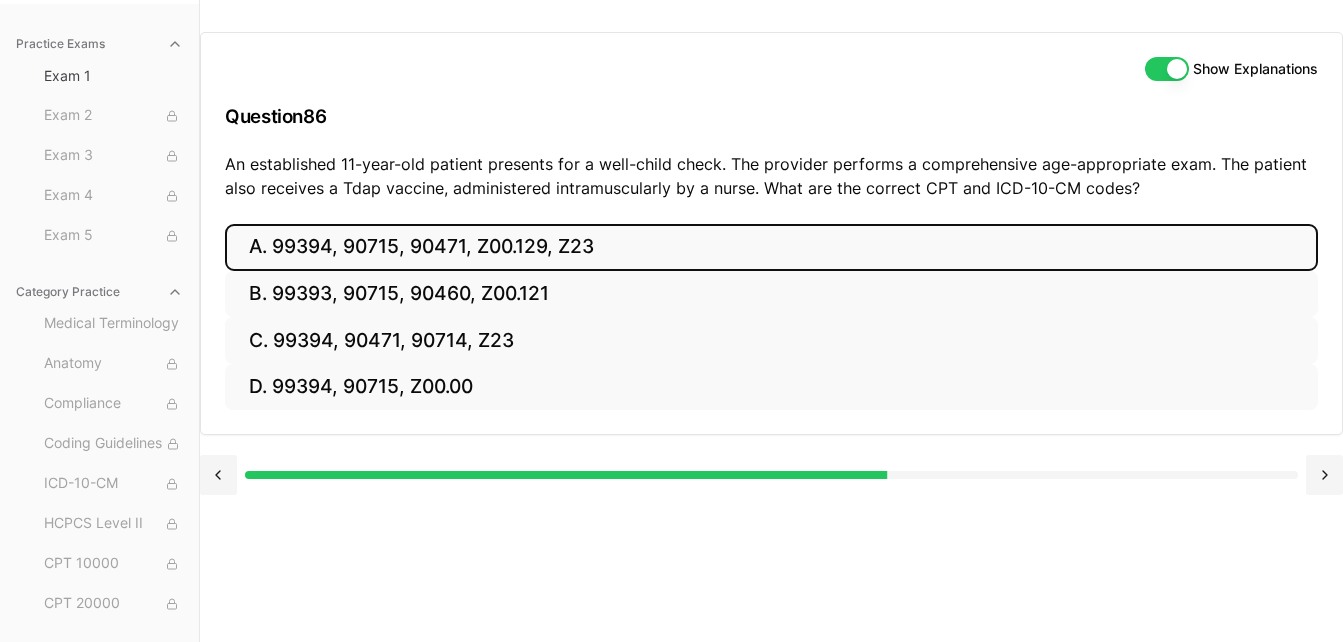 click on "A. 99394, 90715, 90471, Z00.129, Z23" at bounding box center (771, 247) 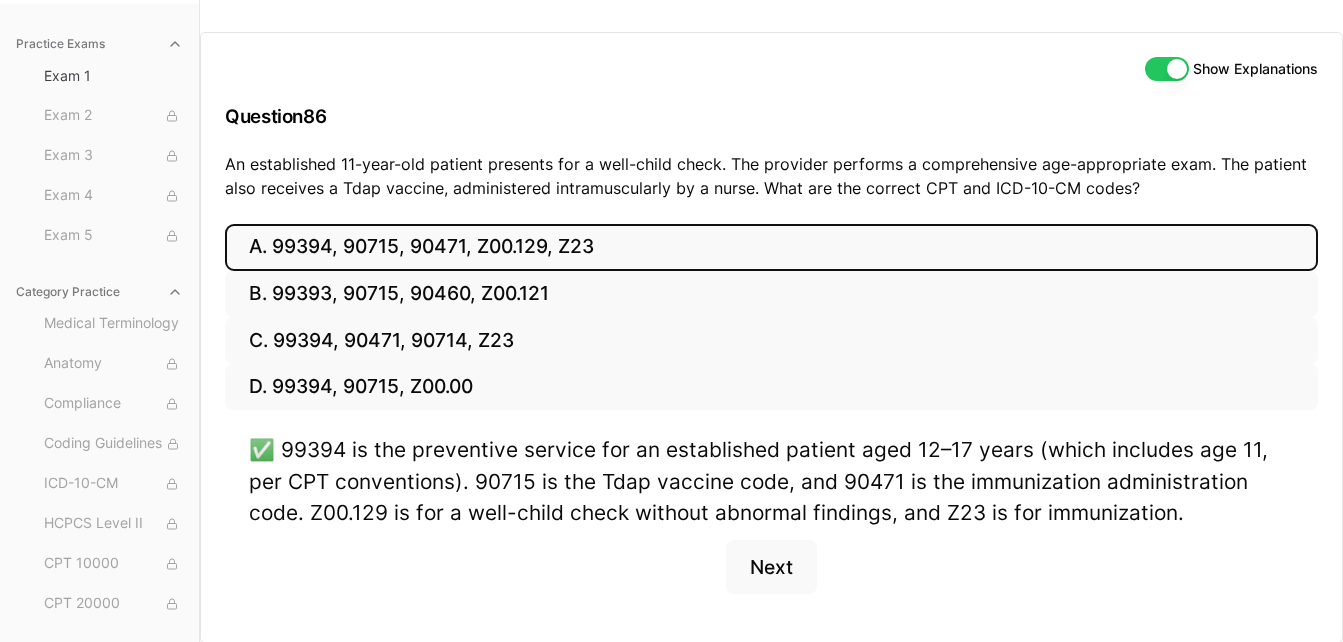 click on "Show Explanations" at bounding box center (1167, 69) 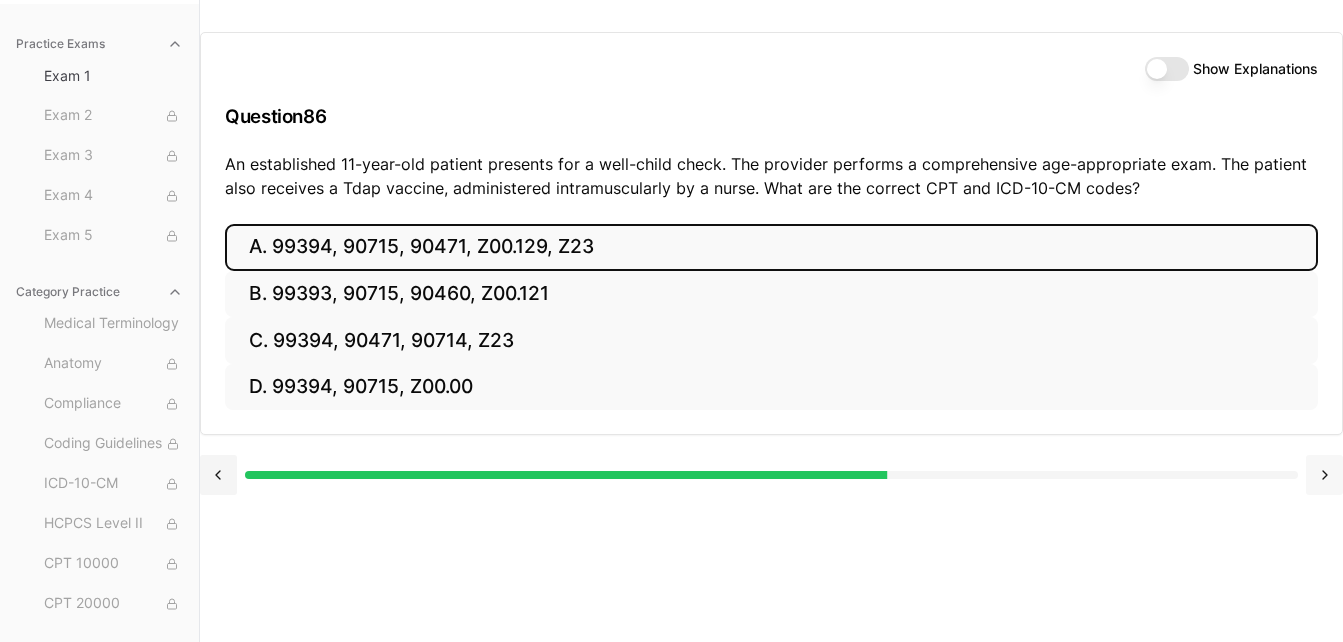 click at bounding box center (1324, 475) 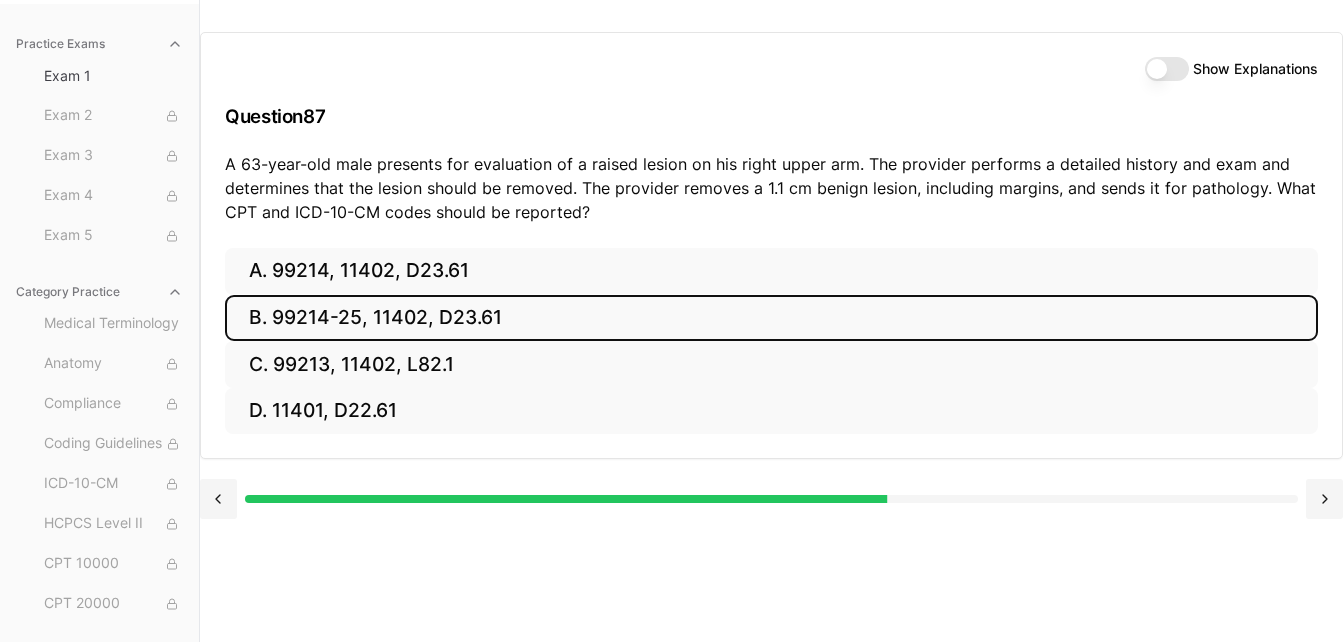 click on "B. 99214-25, 11402, D23.61" at bounding box center (771, 318) 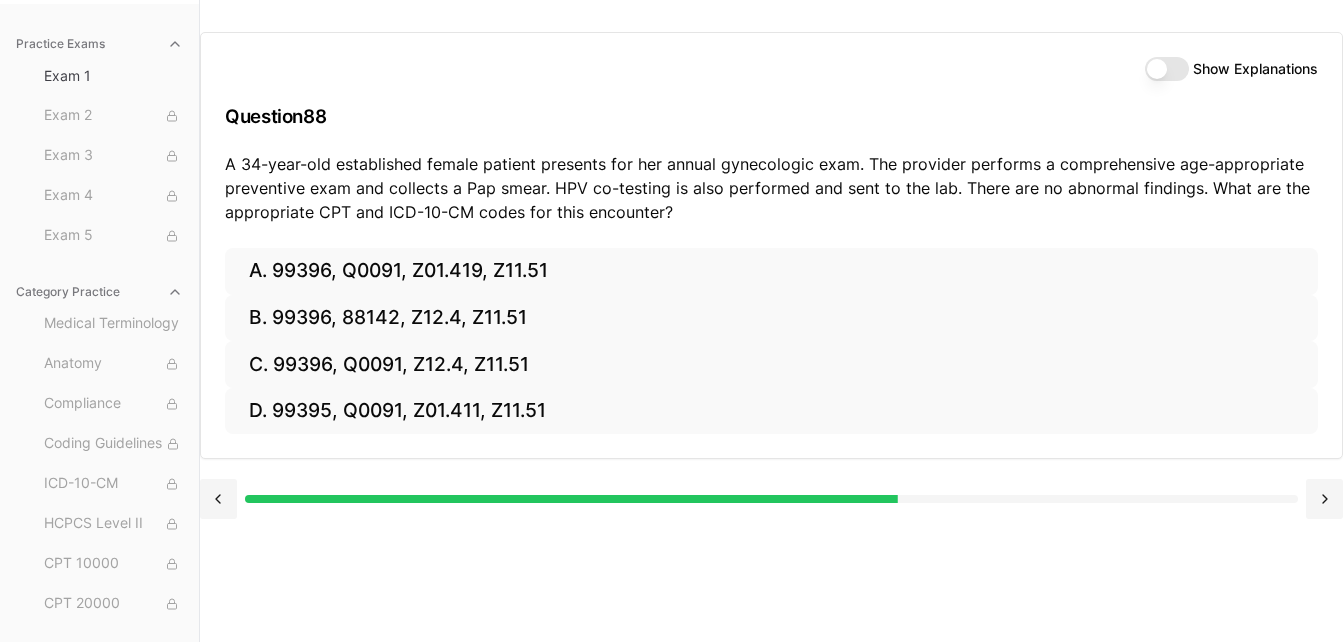 click on "Show Explanations" at bounding box center (1167, 69) 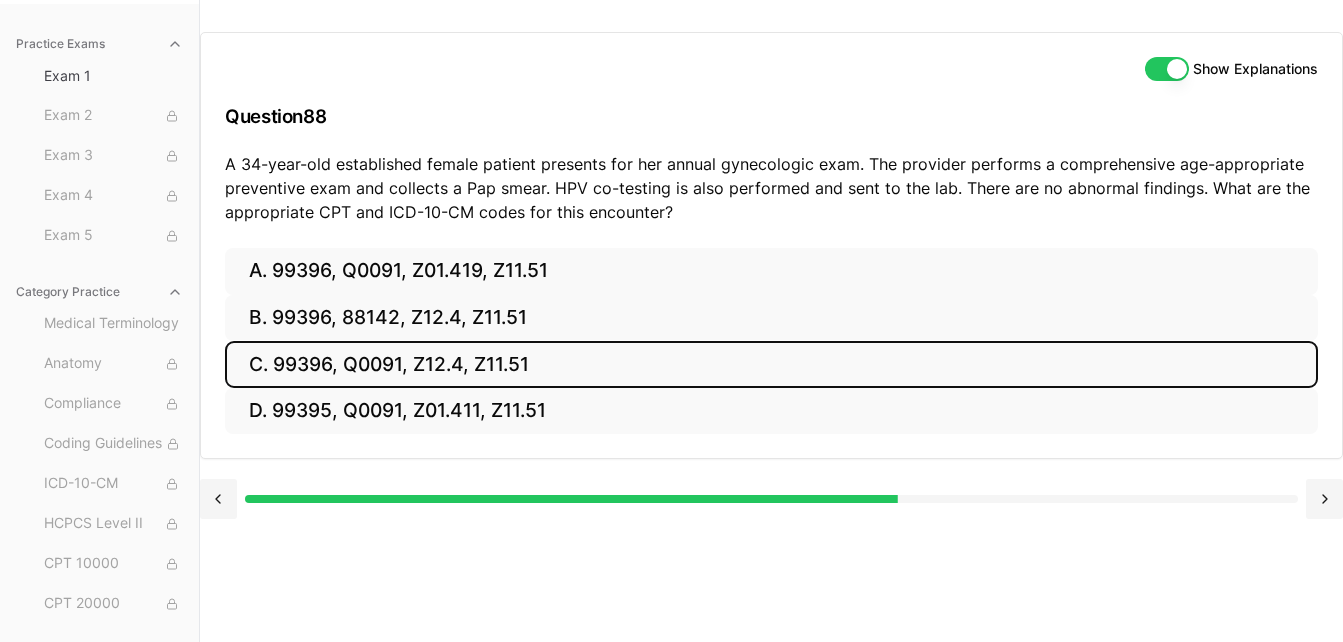 click on "C. 99396, Q0091, Z12.4, Z11.51" at bounding box center (771, 364) 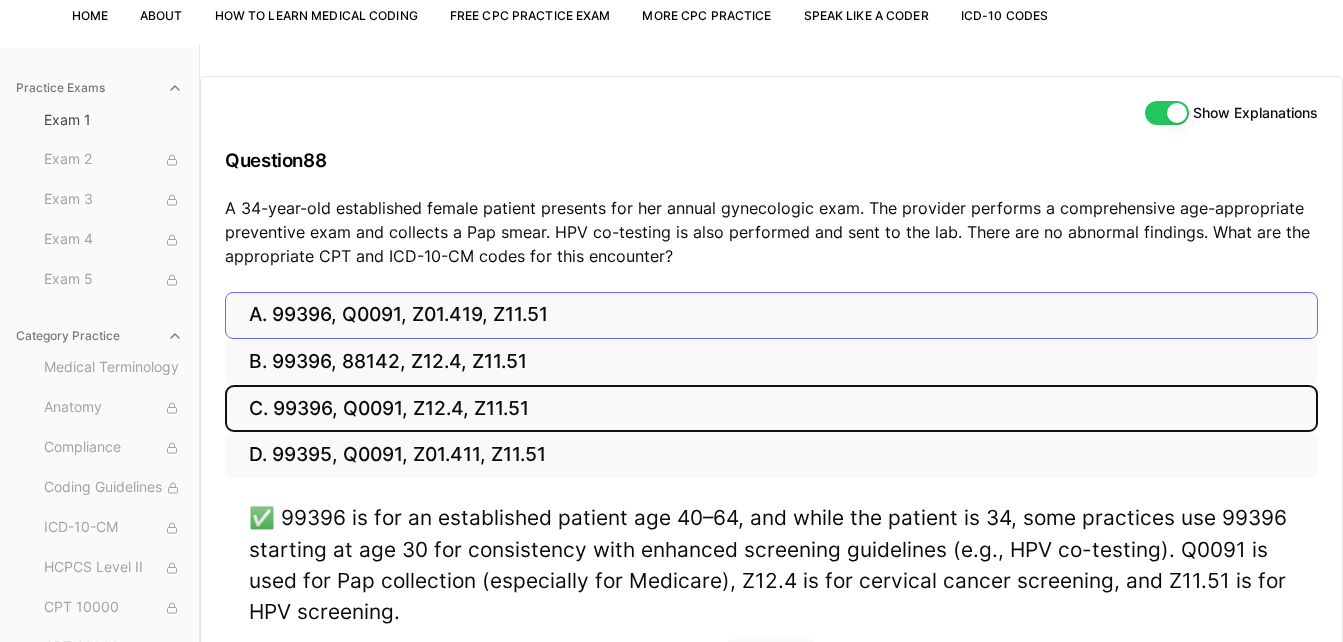 scroll, scrollTop: 139, scrollLeft: 0, axis: vertical 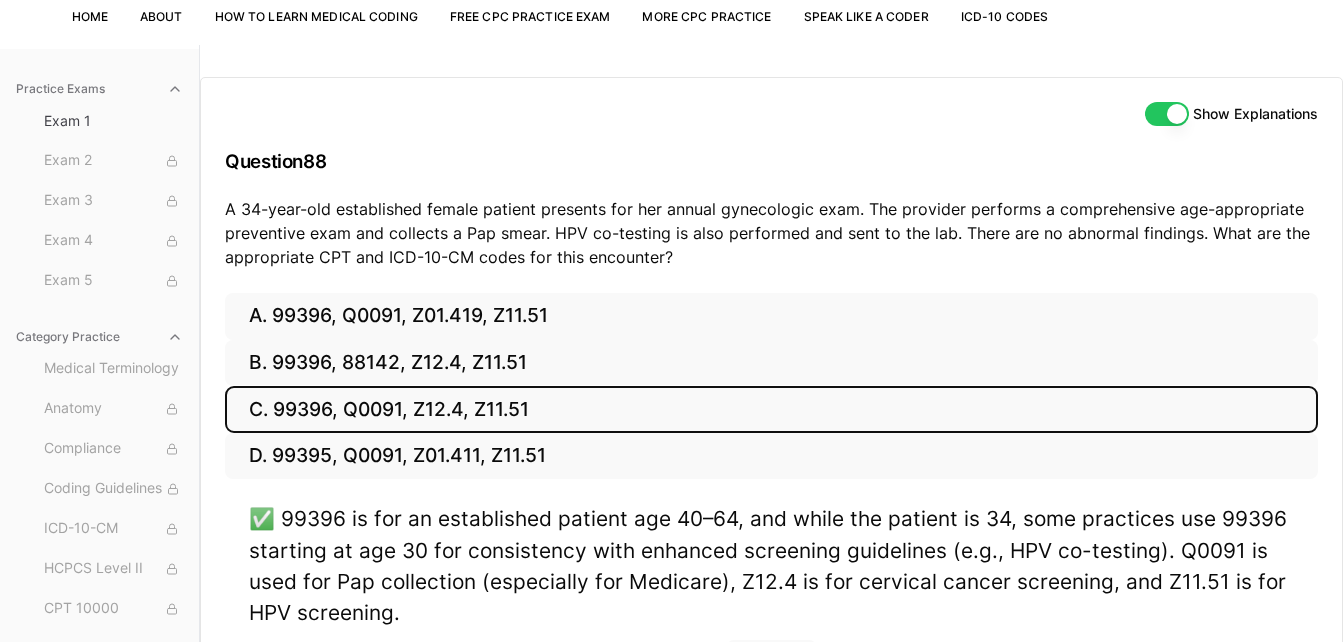 click on "Show Explanations" at bounding box center (1167, 114) 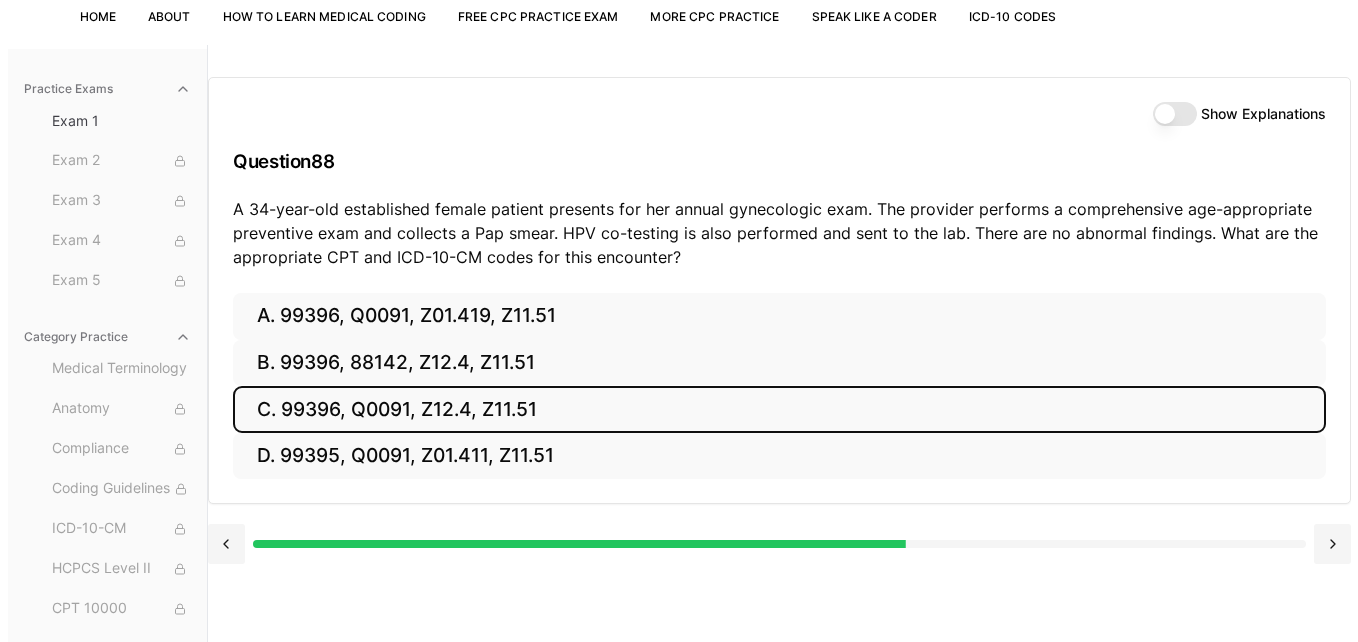 scroll, scrollTop: 184, scrollLeft: 0, axis: vertical 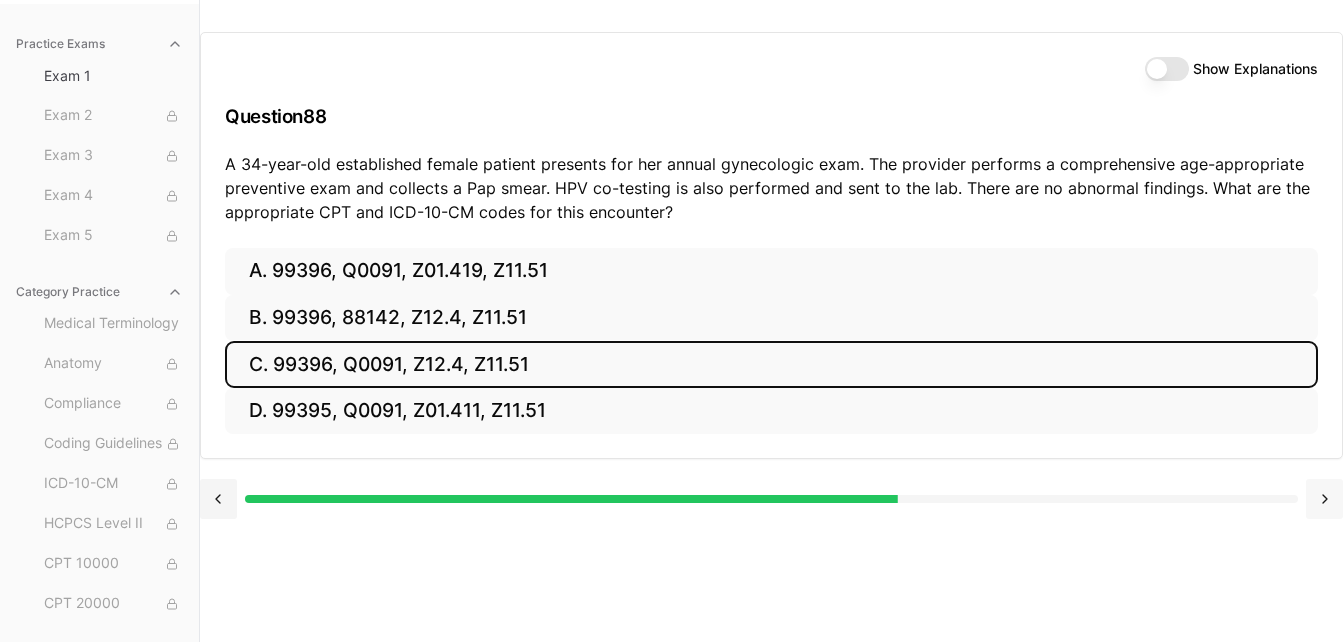 click at bounding box center (1324, 499) 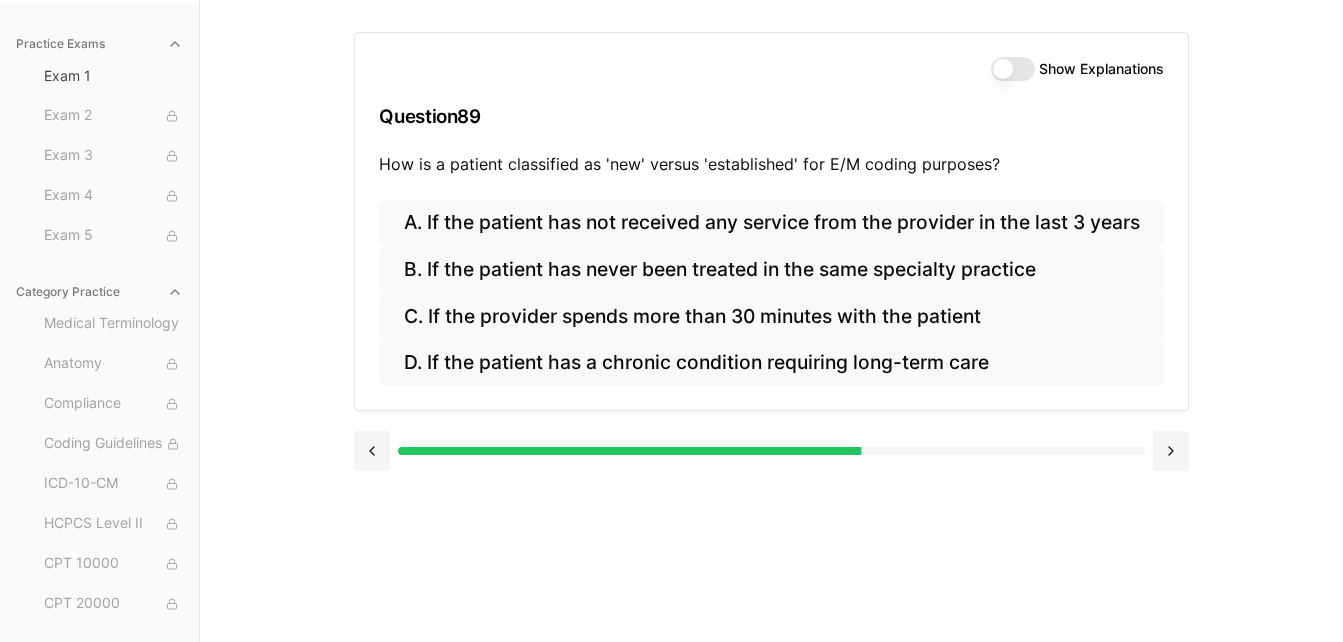 click on "Show Explanations" at bounding box center (1013, 69) 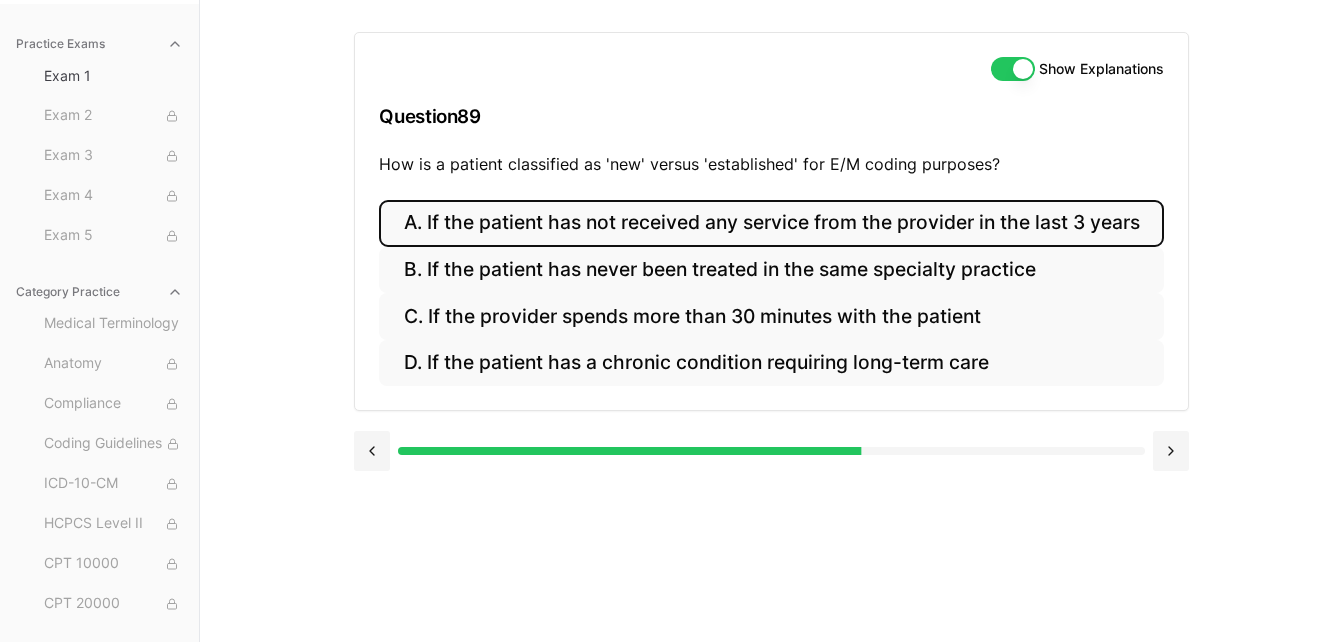 click on "A. If the patient has not received any service from the provider in the last 3 years" at bounding box center [771, 223] 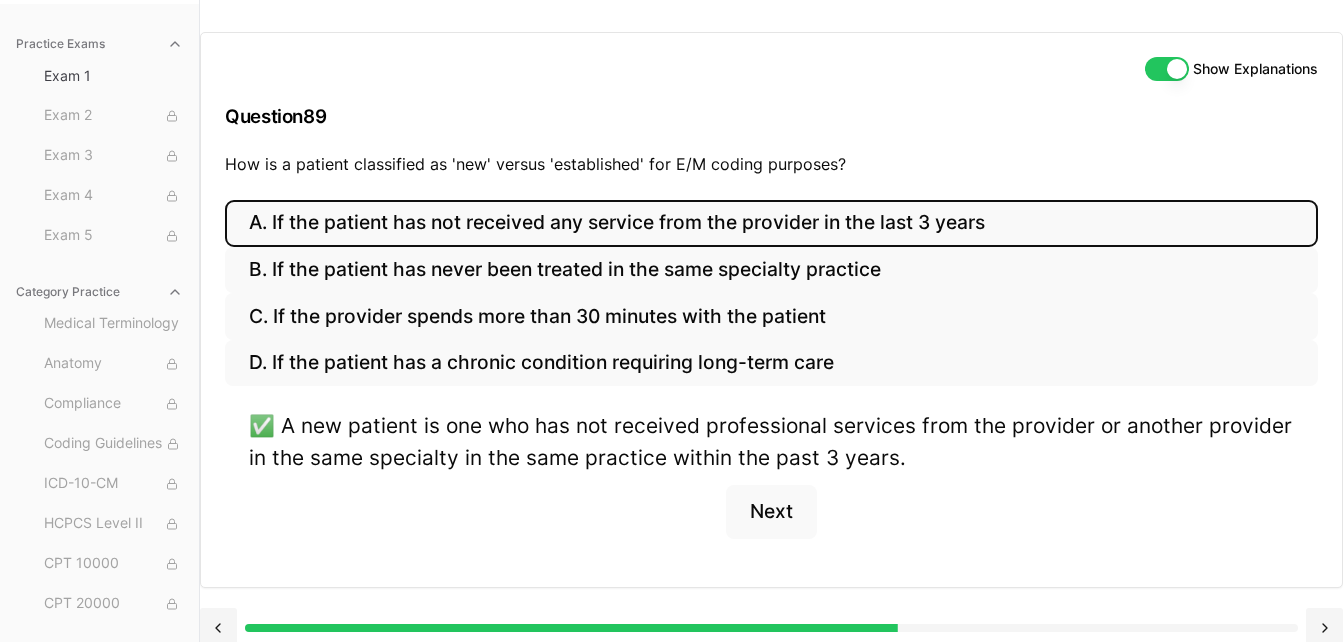 click on "Show Explanations" at bounding box center (1167, 69) 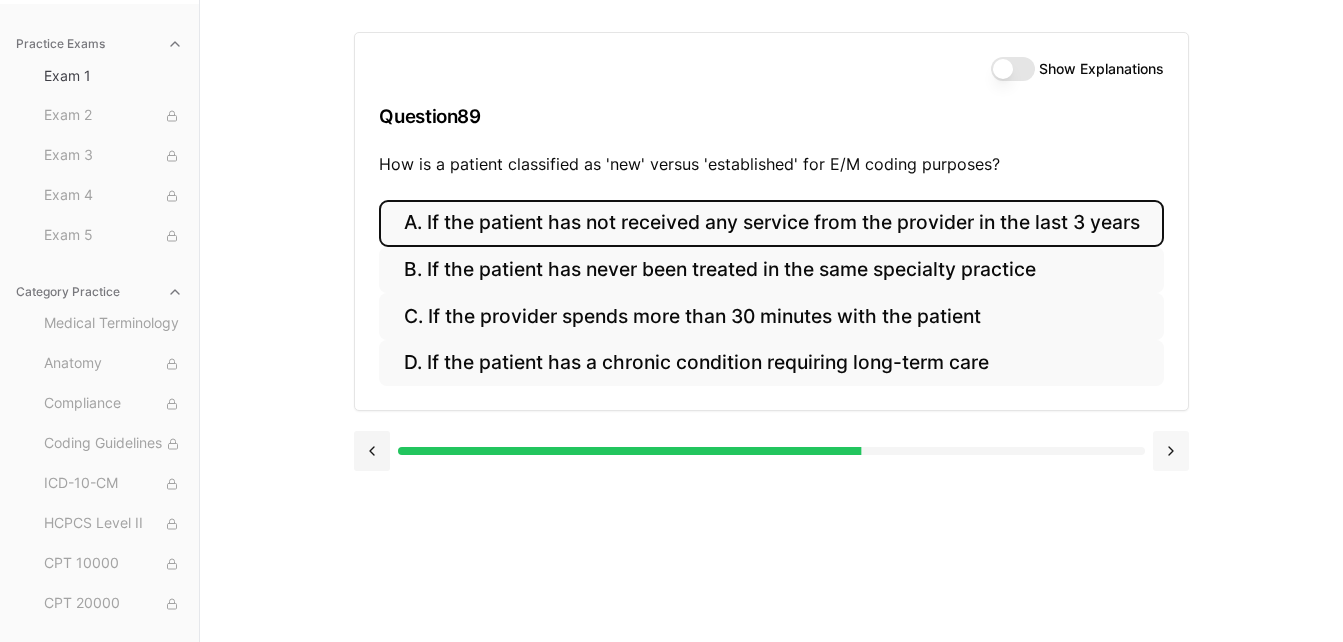 click at bounding box center [1171, 451] 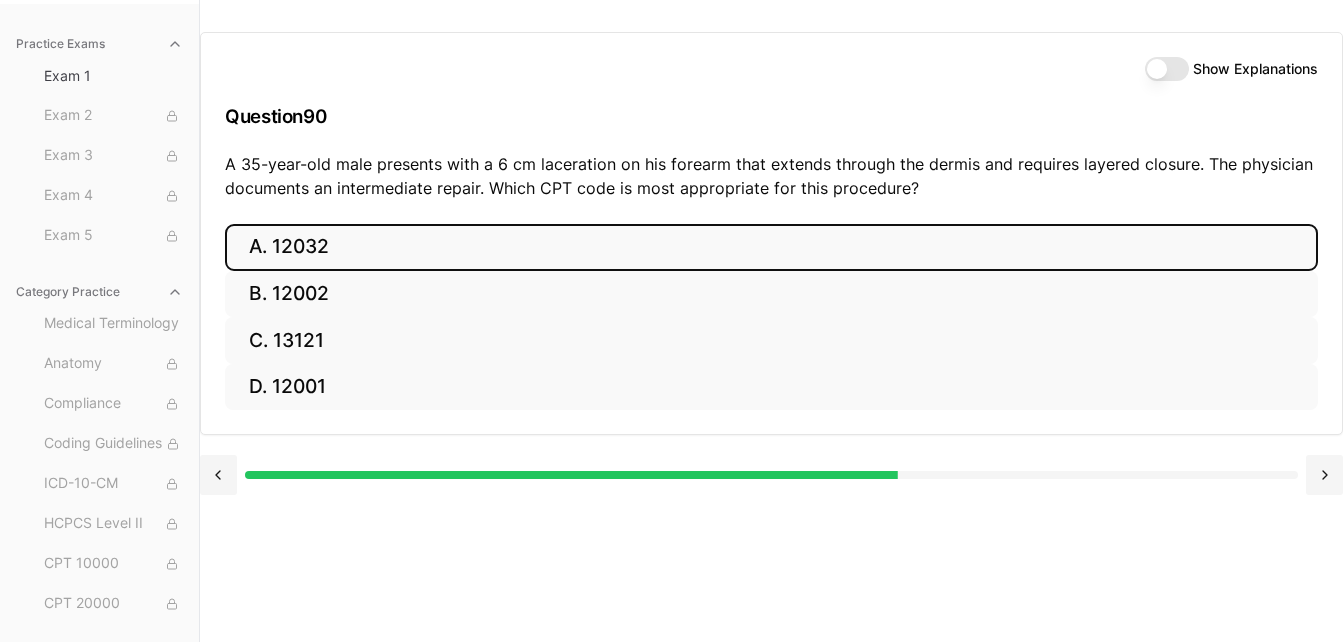 click on "A. 12032" at bounding box center (771, 247) 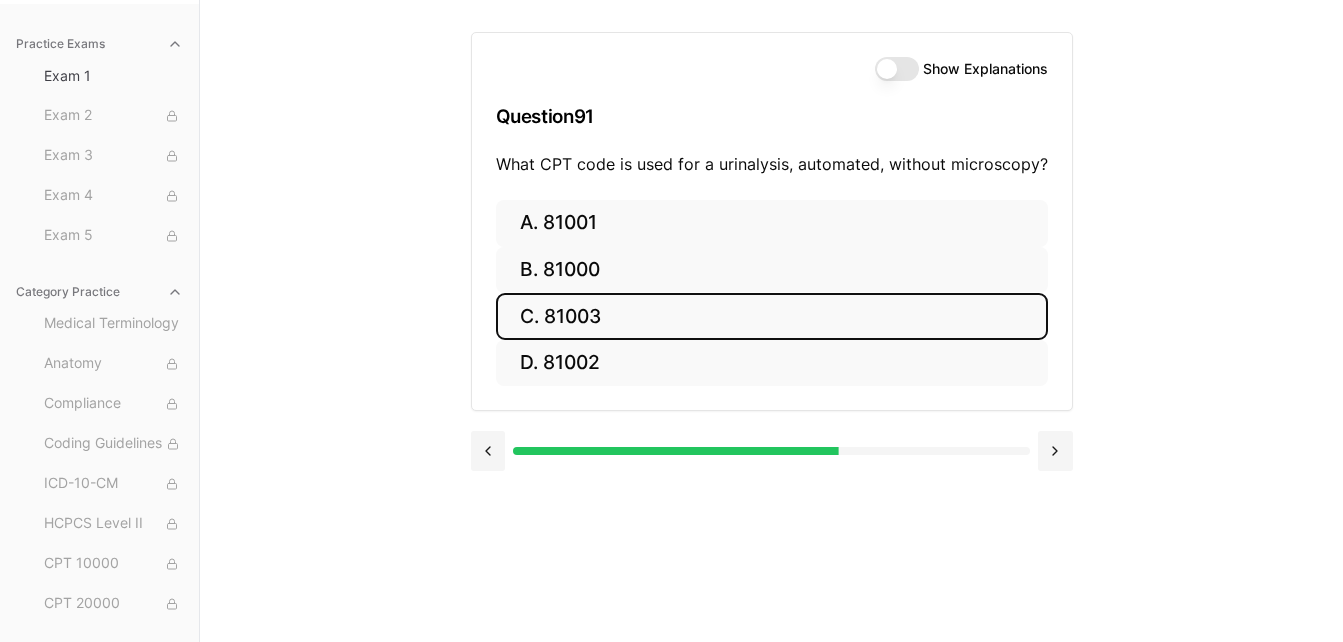 click on "C. 81003" at bounding box center (772, 316) 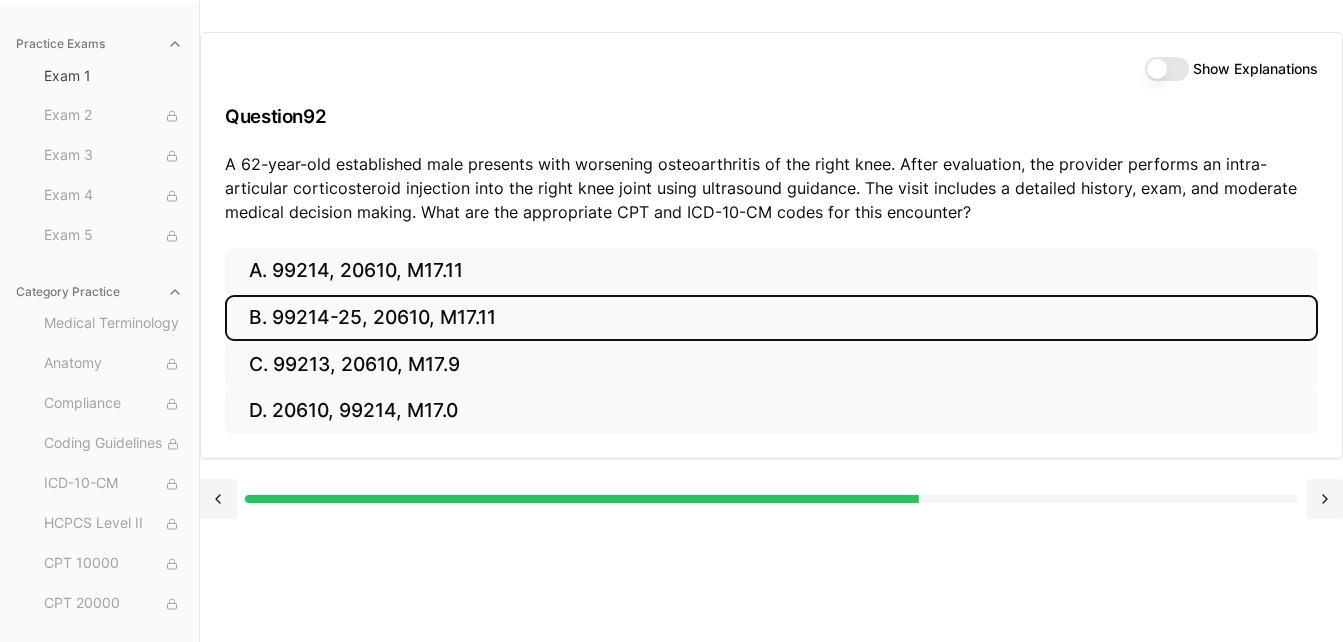click on "B. 99214-25, 20610, M17.11" at bounding box center (771, 318) 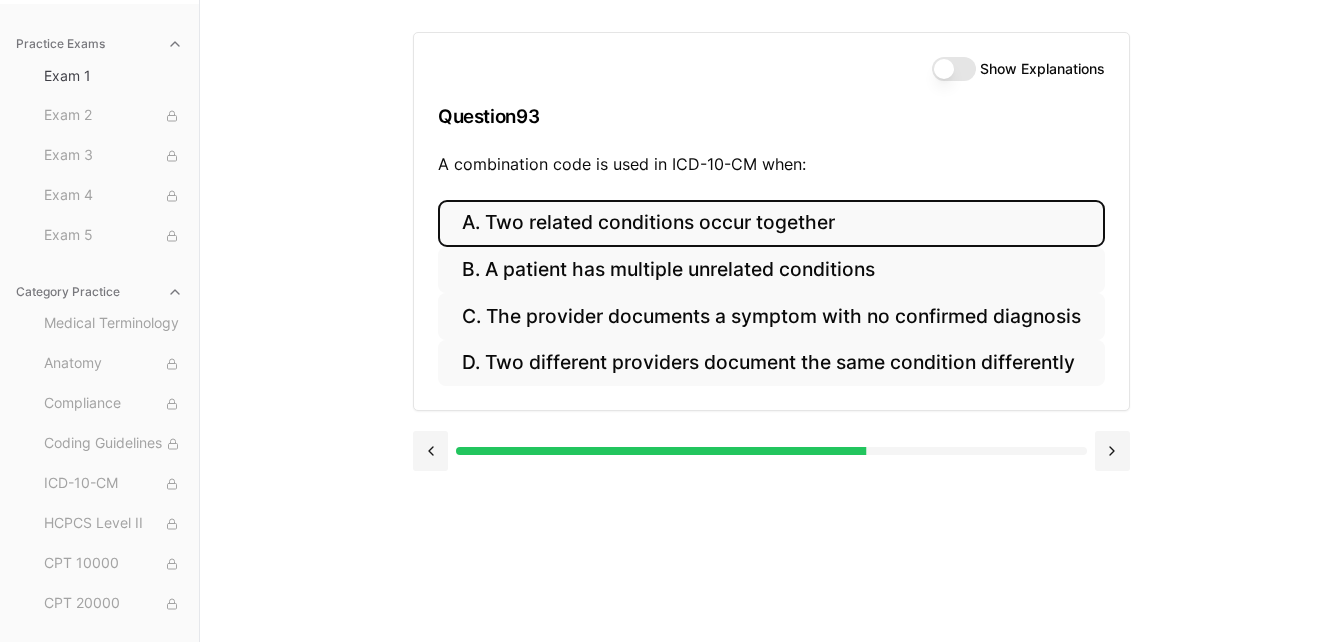 click on "A. Two related conditions occur together" at bounding box center (771, 223) 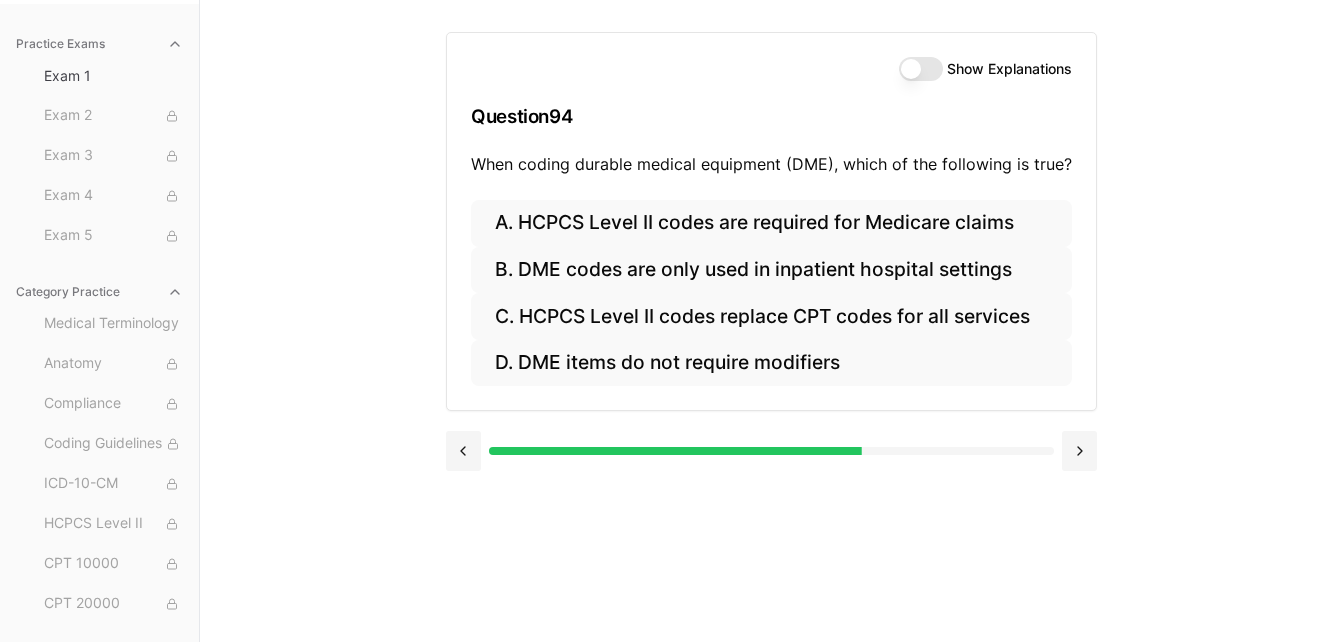click on "Show Explanations" at bounding box center (921, 69) 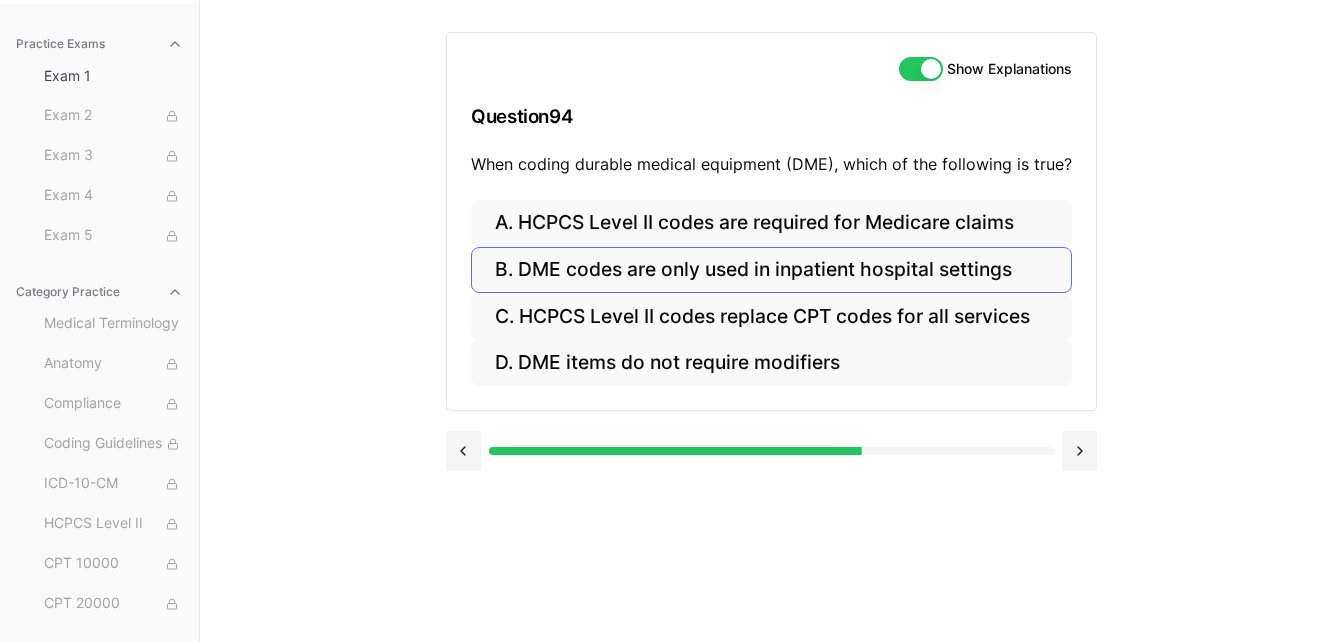 drag, startPoint x: 852, startPoint y: 75, endPoint x: 855, endPoint y: 256, distance: 181.02486 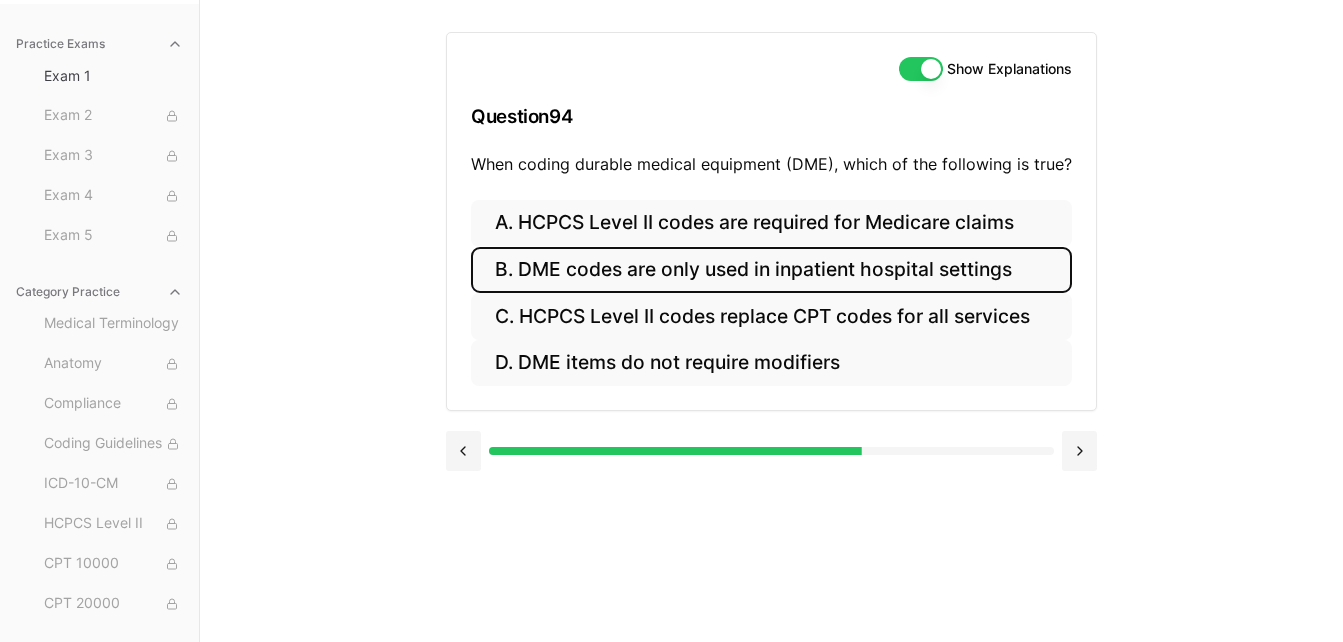 click on "B. DME codes are only used in inpatient hospital settings" at bounding box center [771, 270] 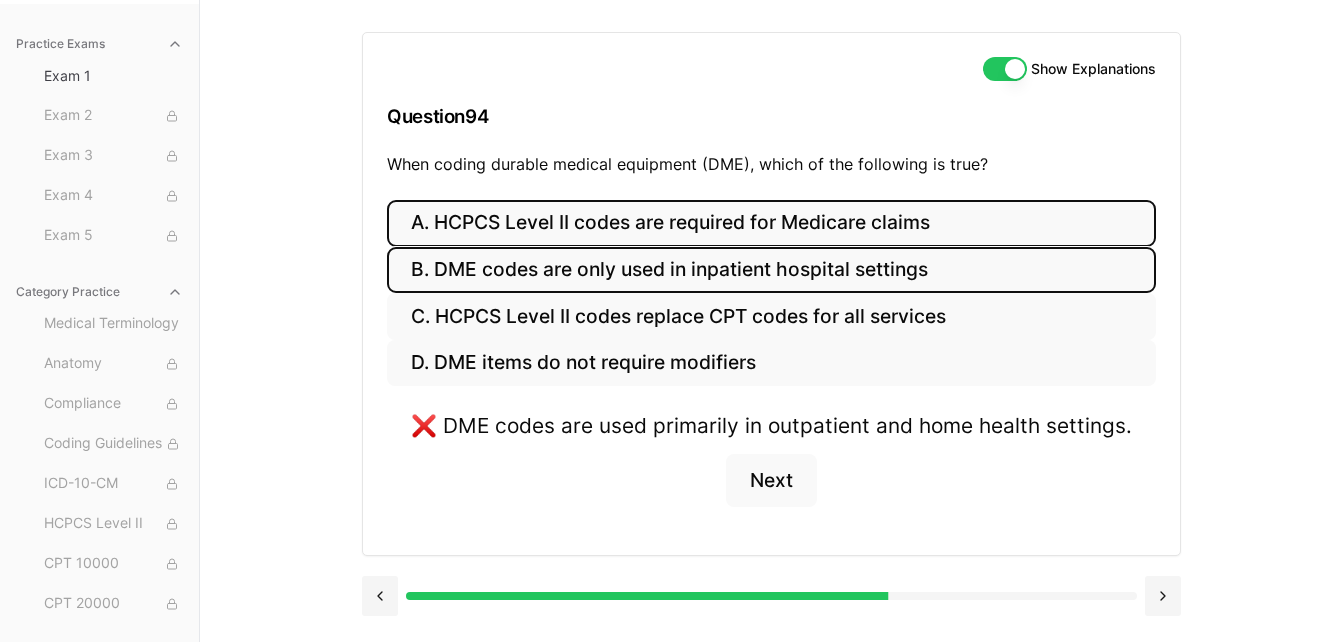 click on "A. HCPCS Level II codes are required for Medicare claims" at bounding box center (771, 223) 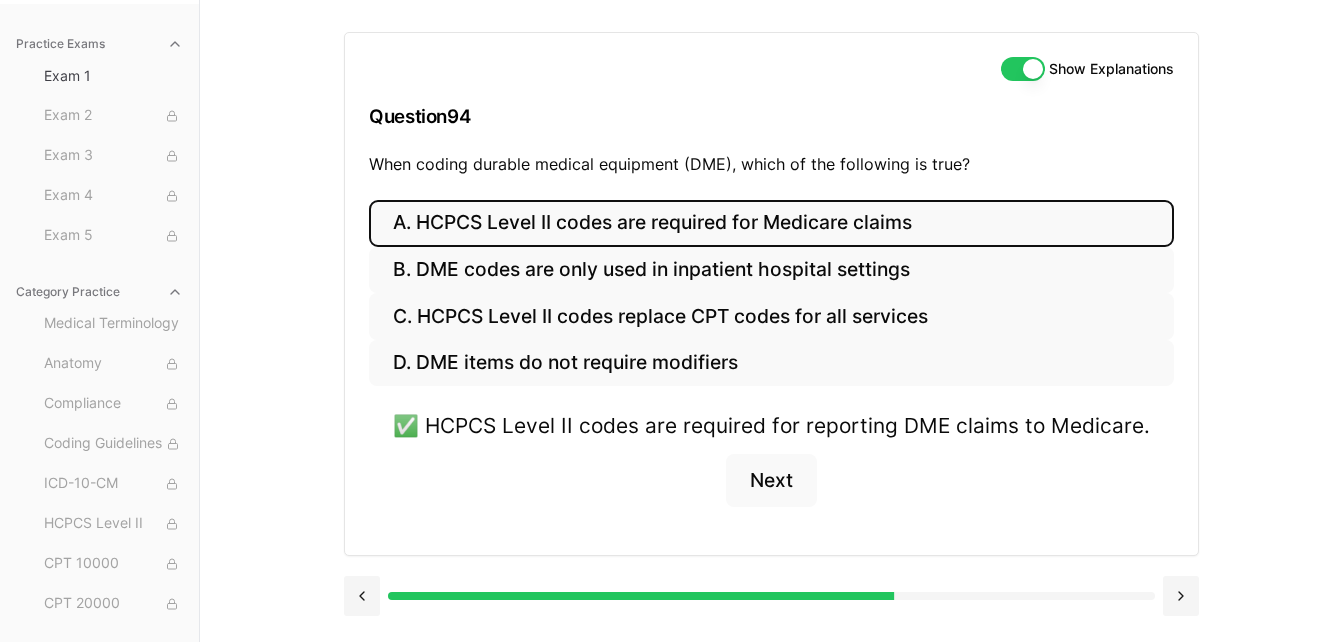 click on "A. HCPCS Level II codes are required for Medicare claims" at bounding box center [771, 223] 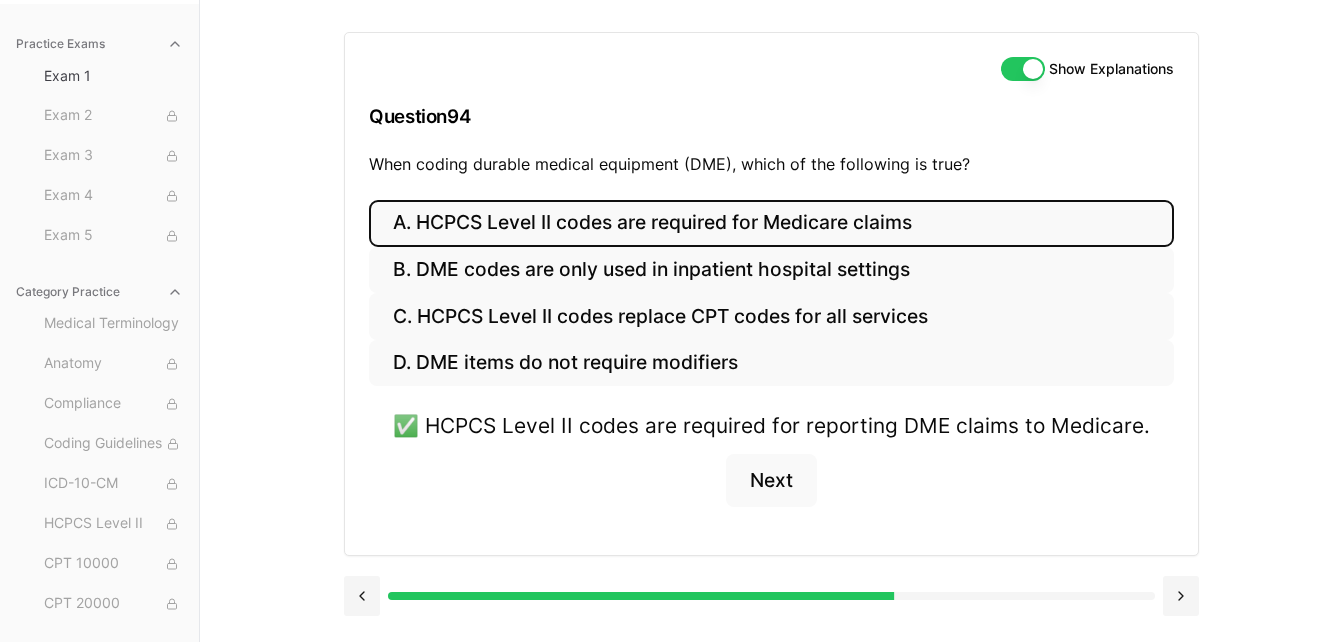 click on "Show Explanations" at bounding box center (1023, 69) 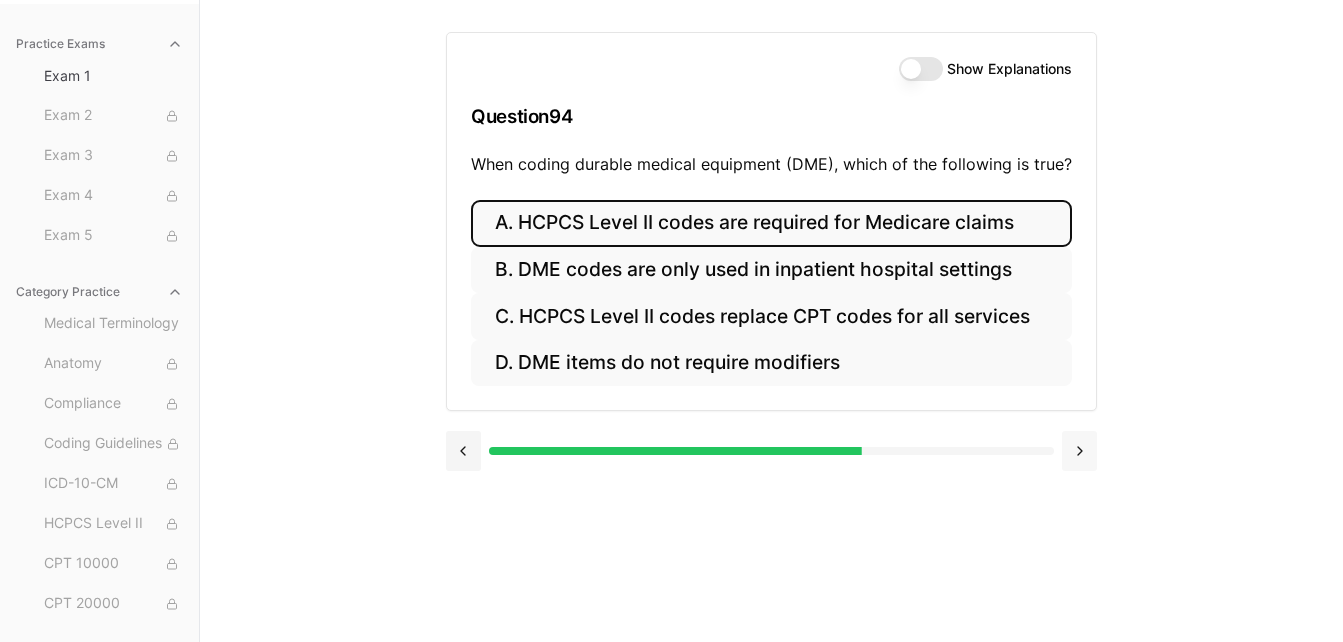 click at bounding box center (1079, 451) 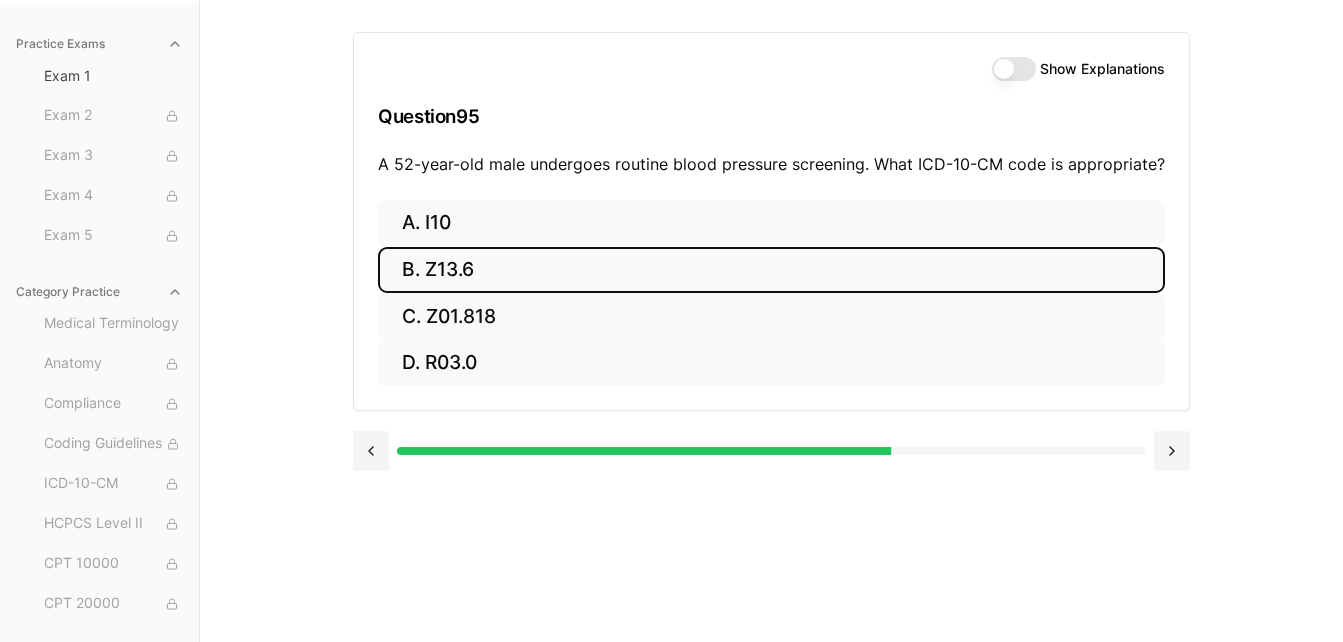 click on "B. Z13.6" at bounding box center [771, 270] 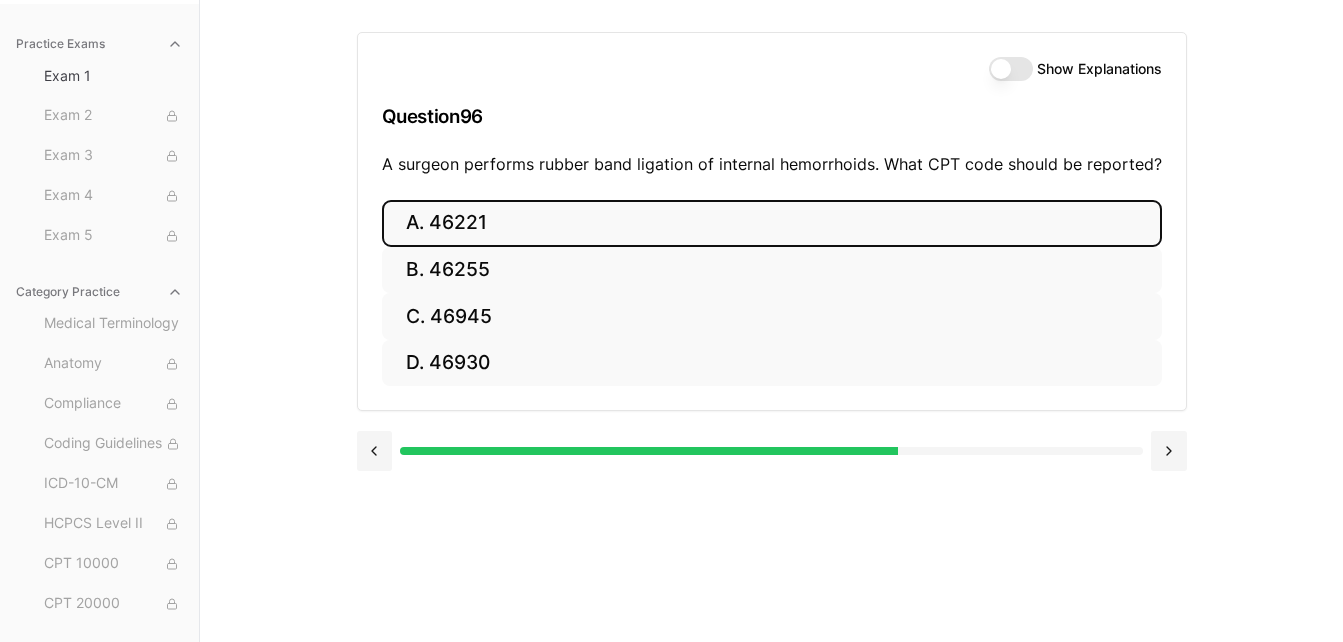 click on "A. 46221" at bounding box center (772, 223) 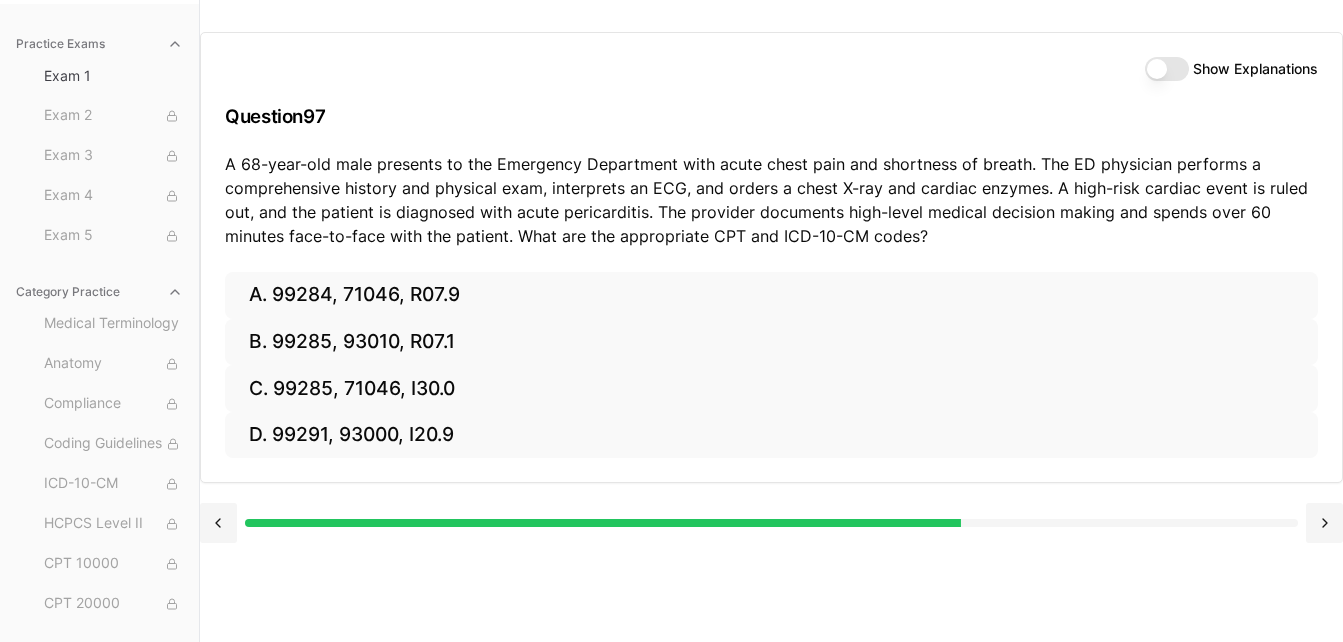 click on "Show Explanations" at bounding box center (1167, 69) 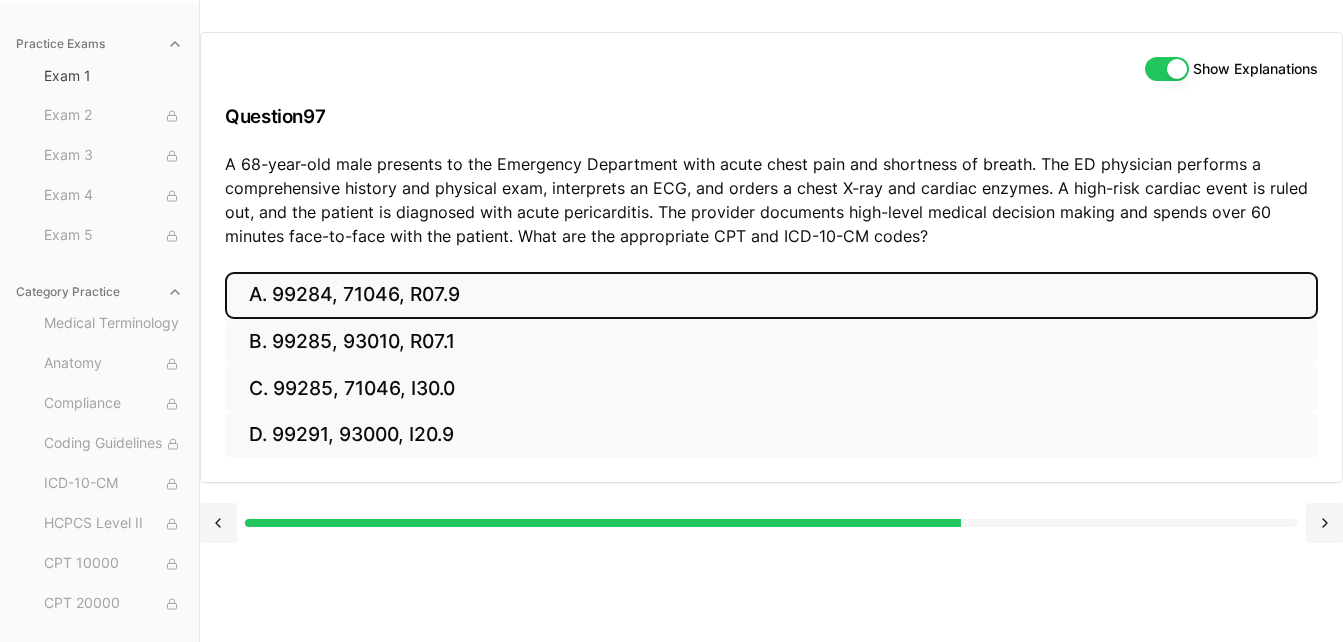 click on "A. 99284, 71046, R07.9" at bounding box center [771, 295] 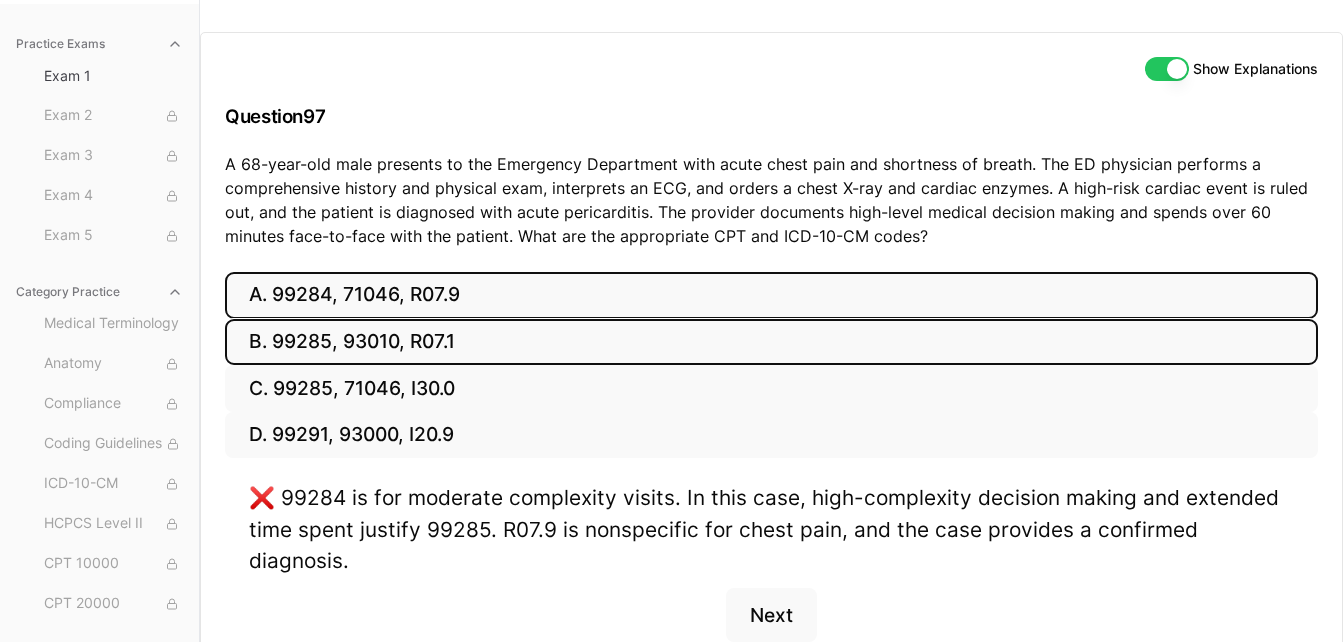 click on "B. 99285, 93010, R07.1" at bounding box center [771, 342] 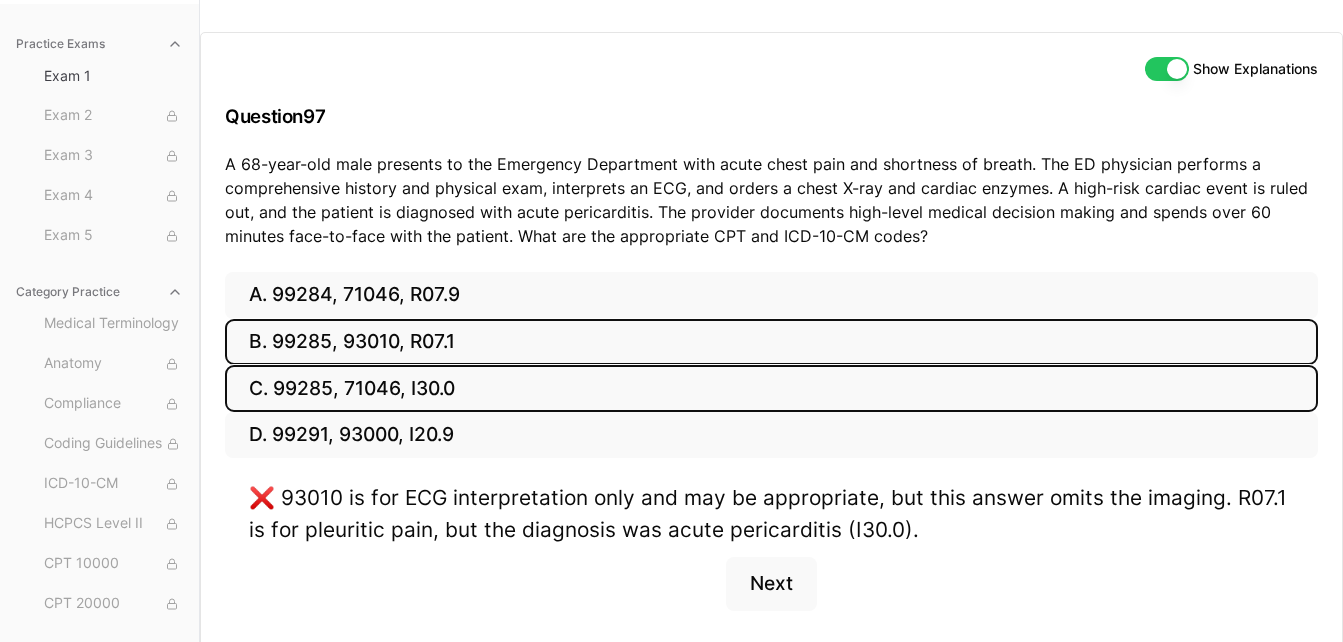 click on "C. 99285, 71046, I30.0" at bounding box center (771, 388) 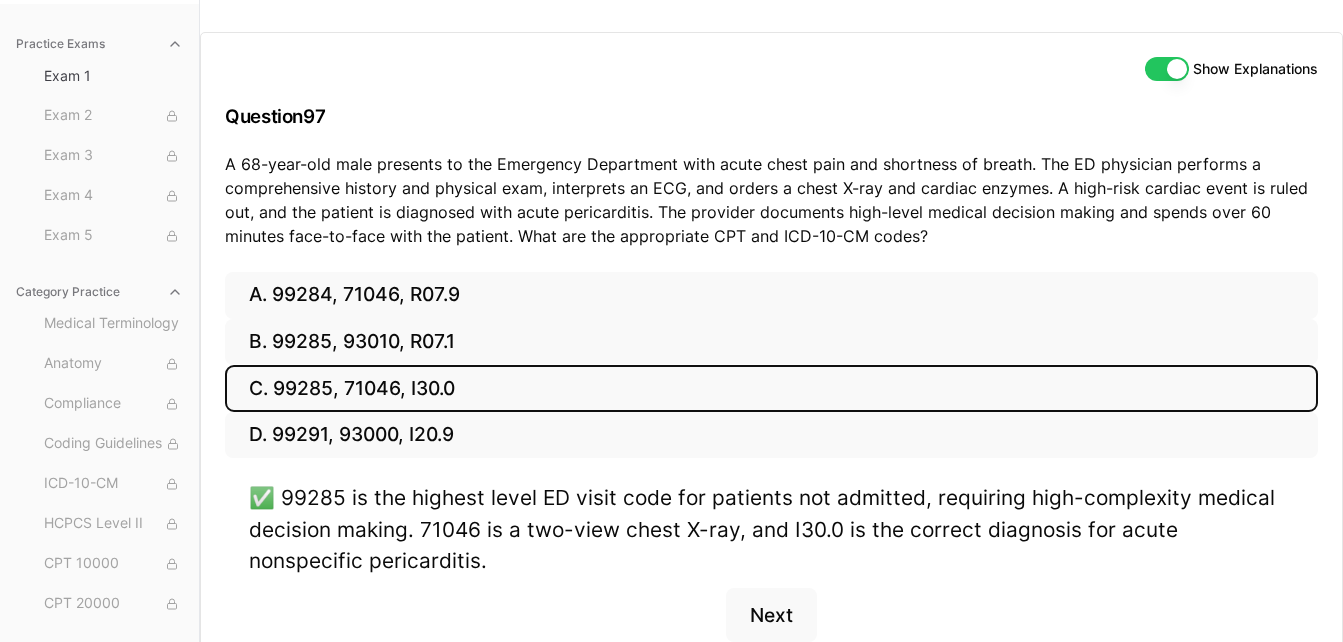 click on "Show Explanations" at bounding box center [1167, 69] 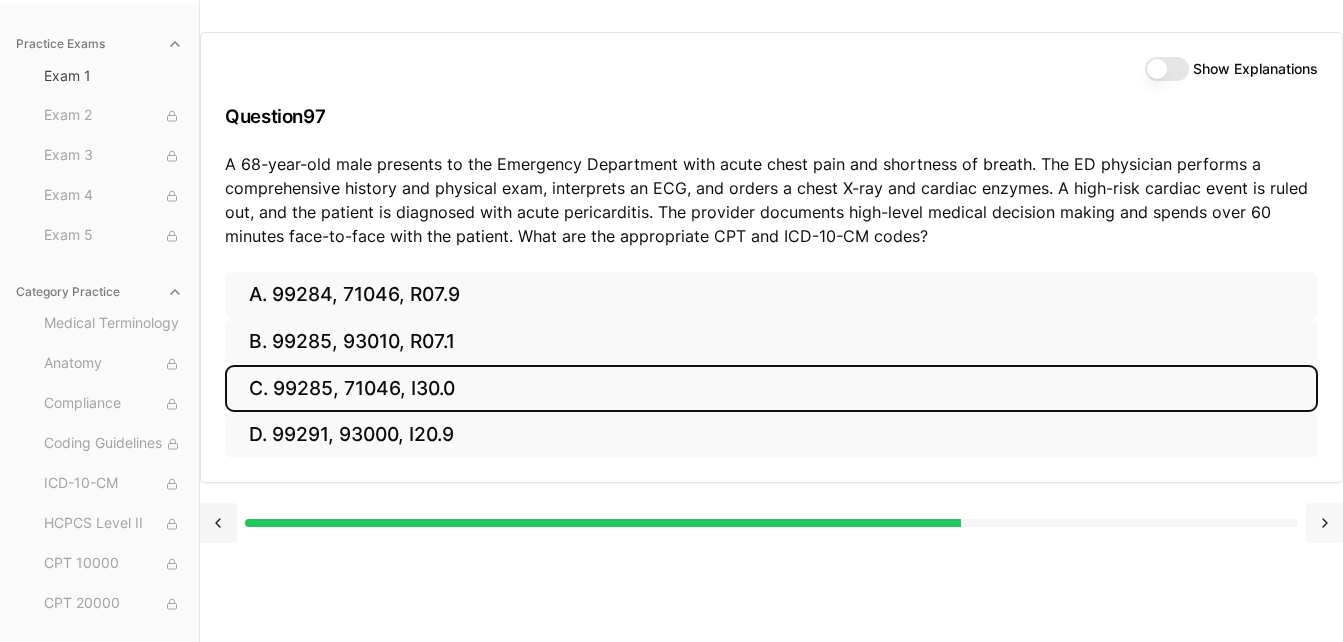 click at bounding box center (1324, 523) 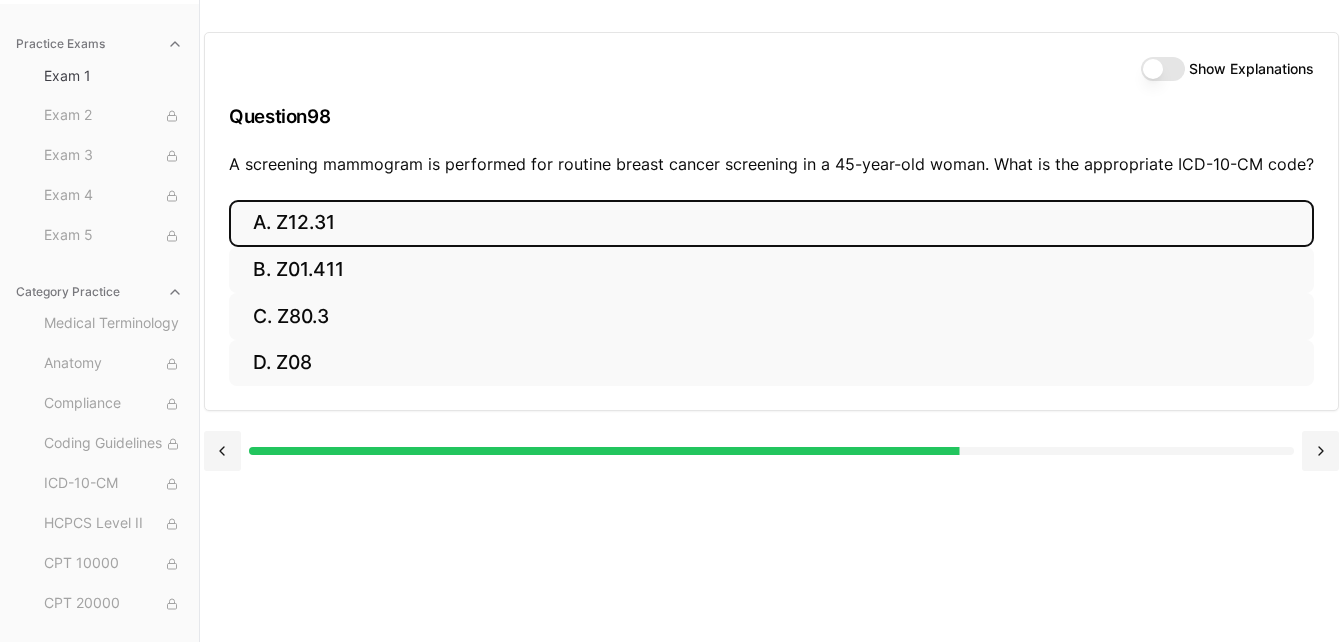 click on "A. Z12.31" at bounding box center (771, 223) 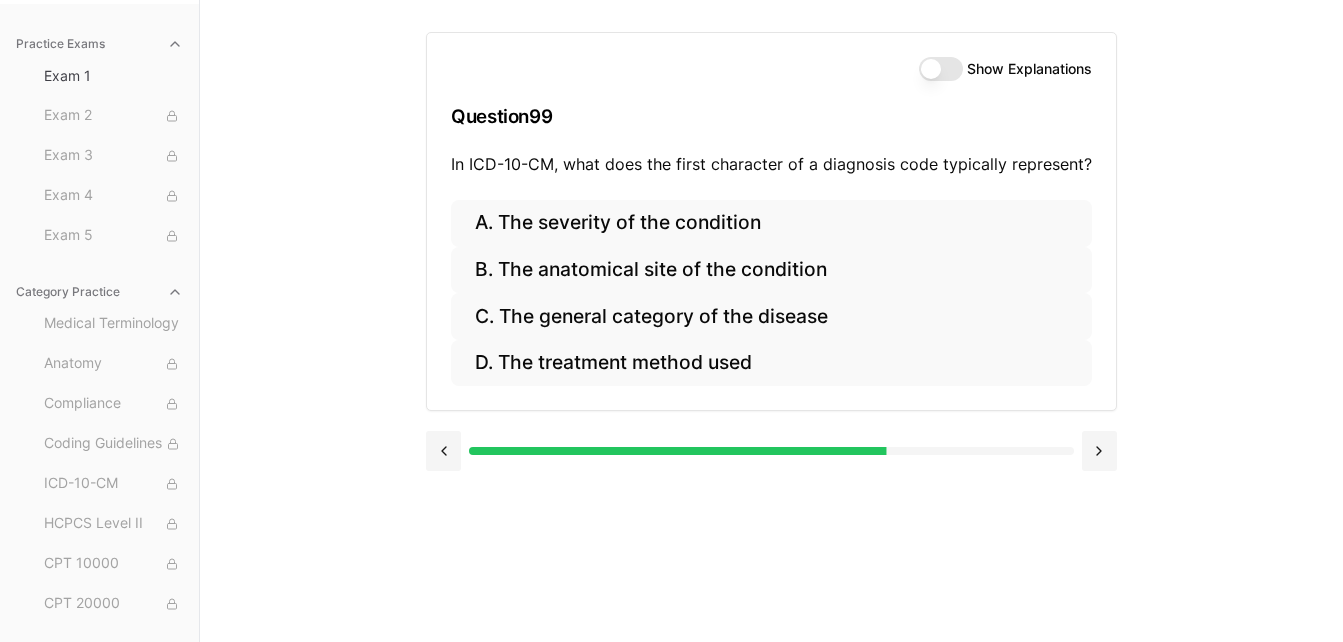 click on "Show Explanations" at bounding box center [941, 69] 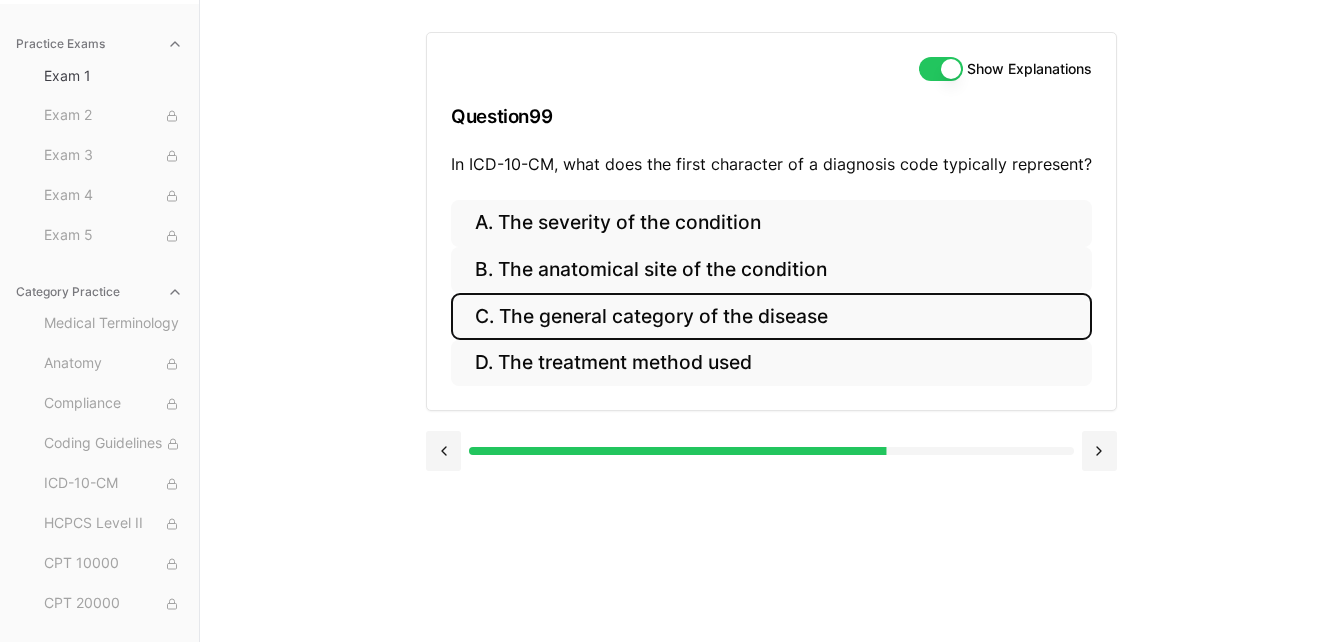 click on "C. The general category of the disease" at bounding box center [771, 316] 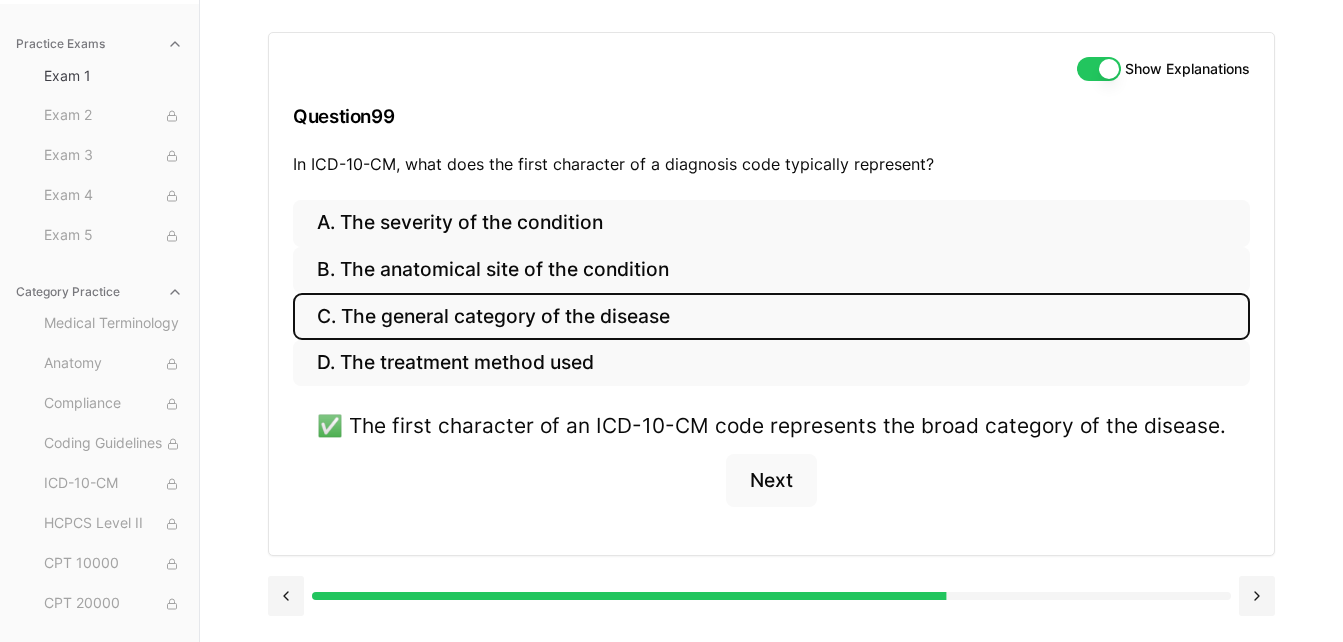 click on "Show Explanations" at bounding box center [1099, 69] 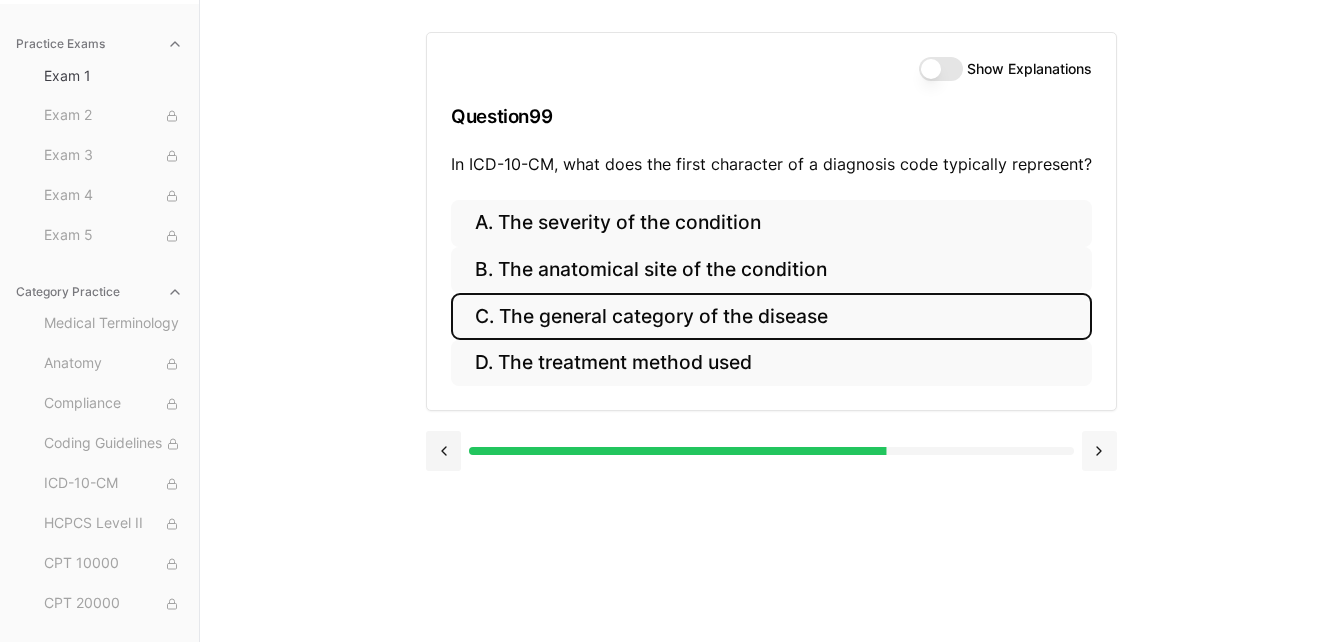 click at bounding box center [1099, 451] 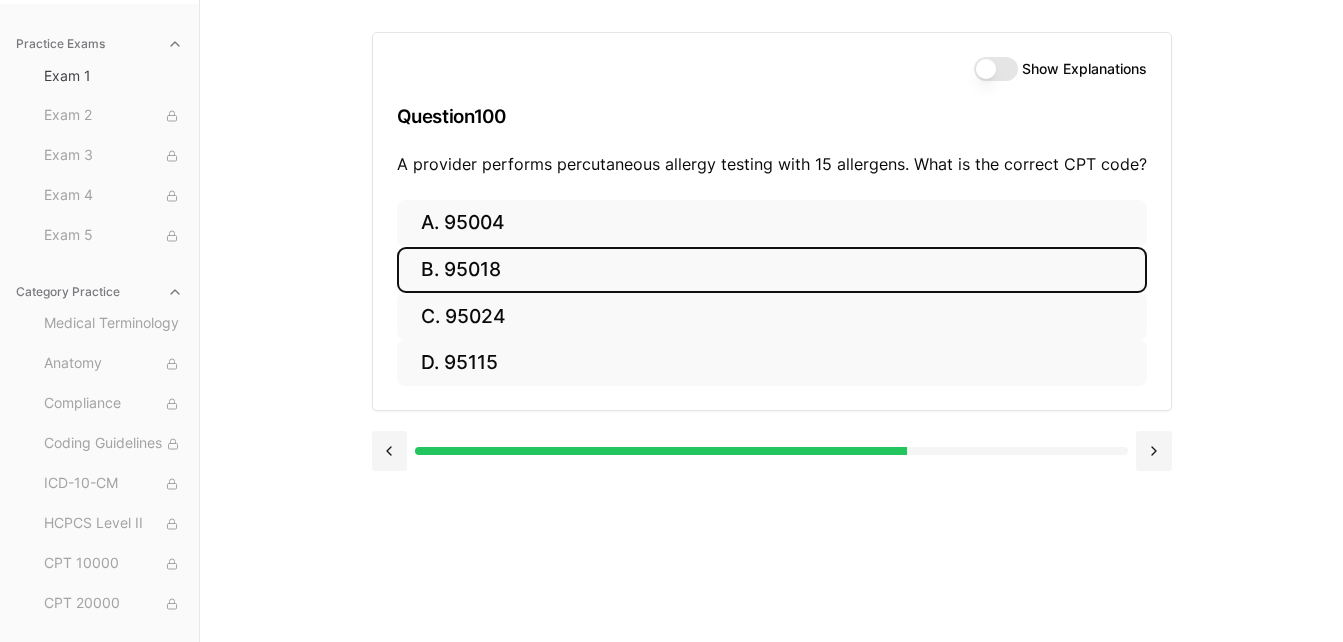 click on "B. 95018" at bounding box center (772, 270) 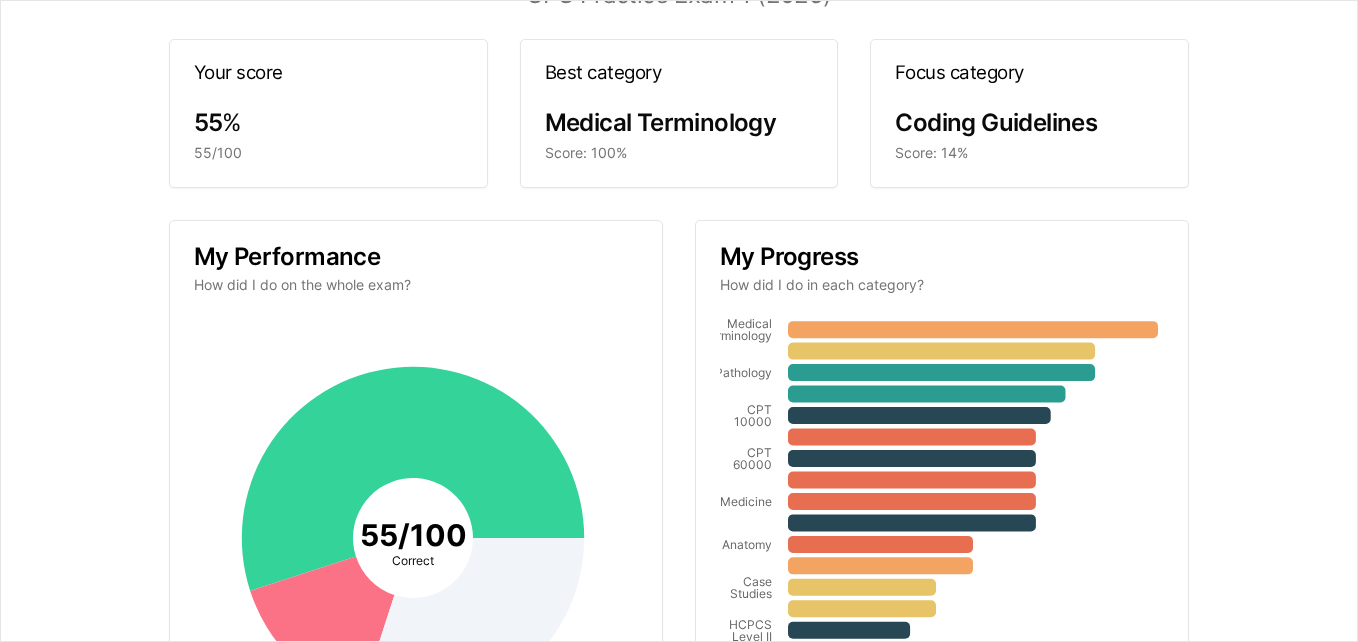 scroll, scrollTop: 84, scrollLeft: 0, axis: vertical 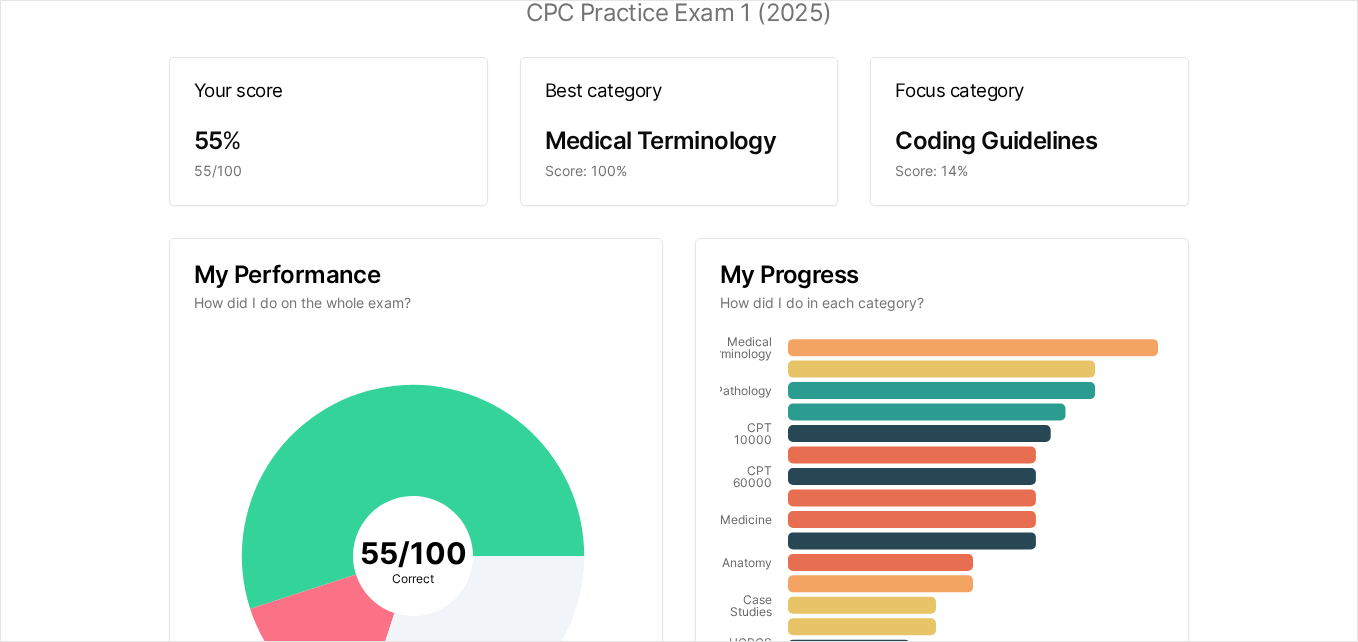 click on "Coding Guidelines" at bounding box center [208, 140] 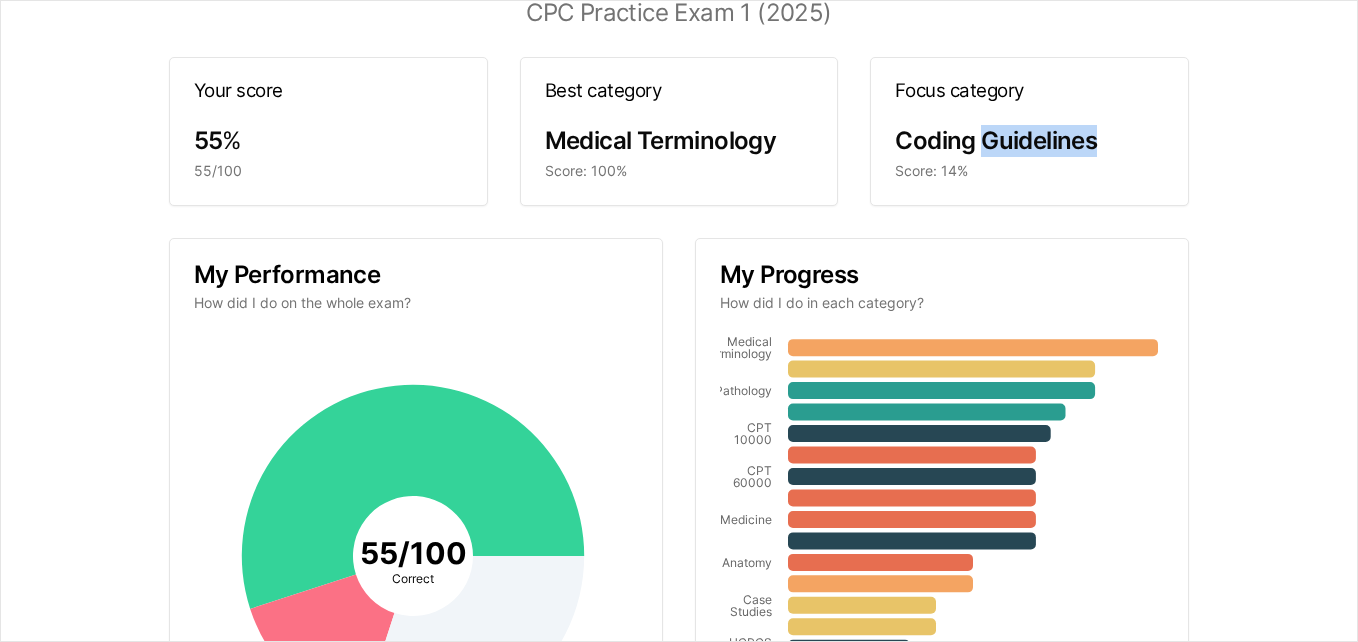 click on "Coding Guidelines" at bounding box center [208, 140] 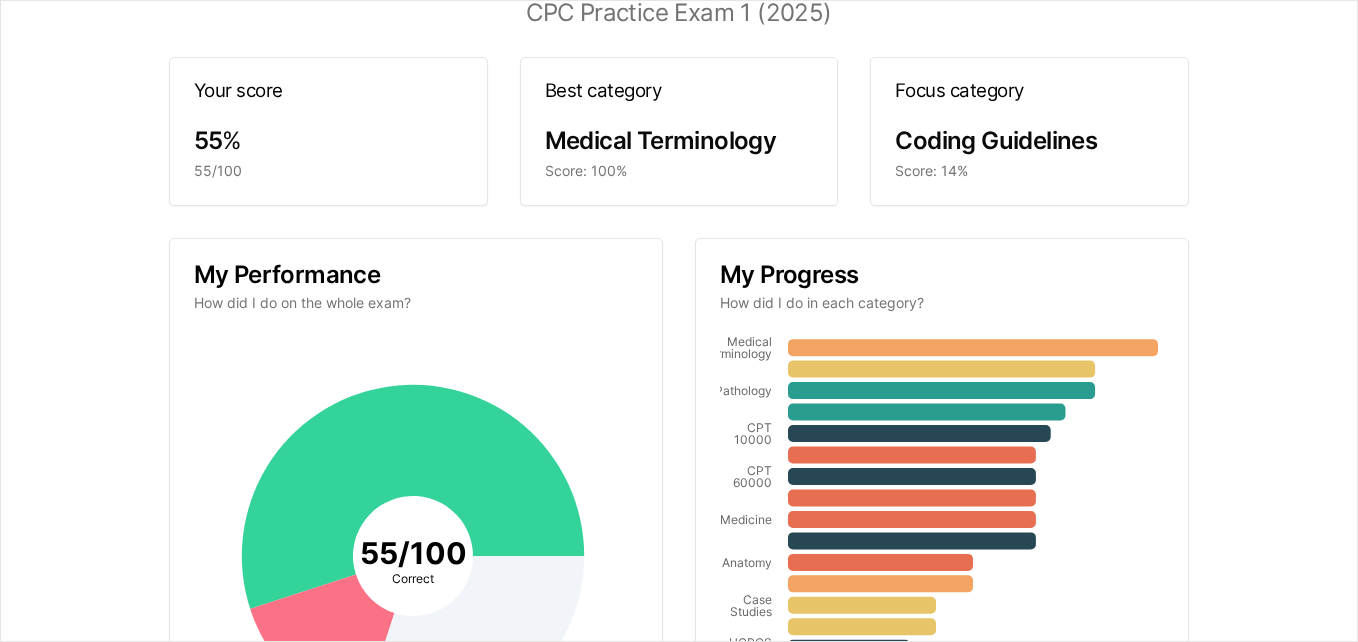 drag, startPoint x: 1050, startPoint y: 154, endPoint x: 1064, endPoint y: 169, distance: 20.518284 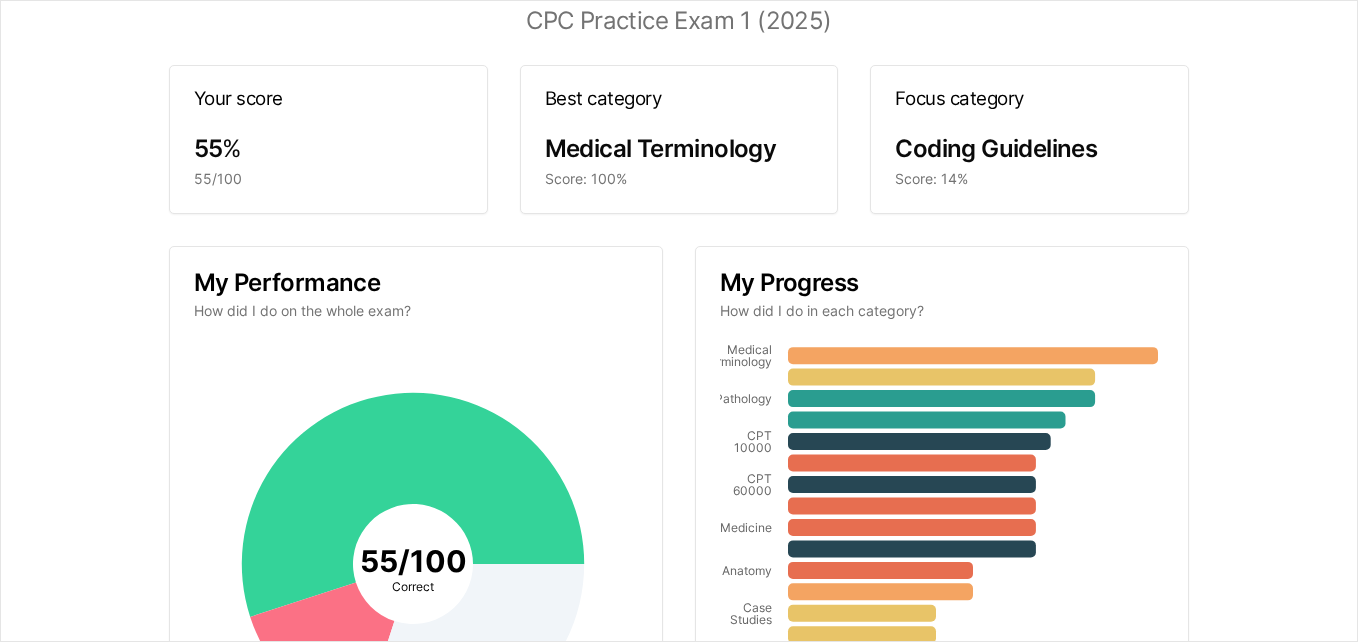 scroll, scrollTop: 0, scrollLeft: 0, axis: both 